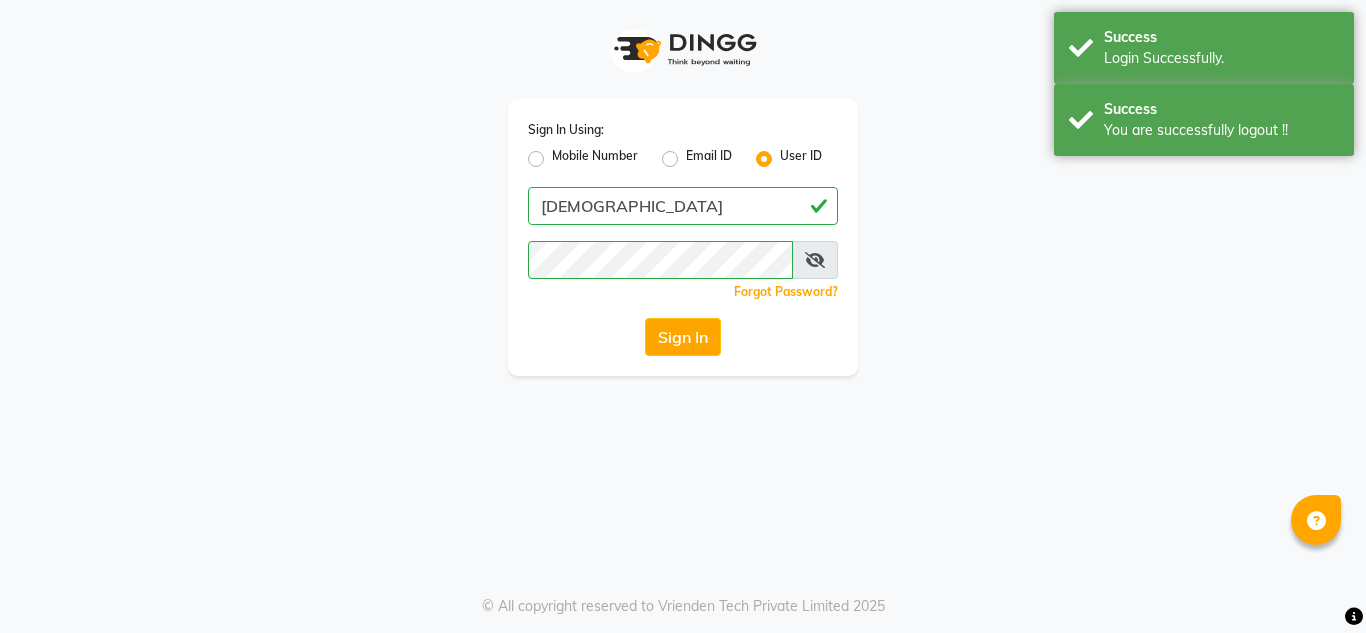 scroll, scrollTop: 0, scrollLeft: 0, axis: both 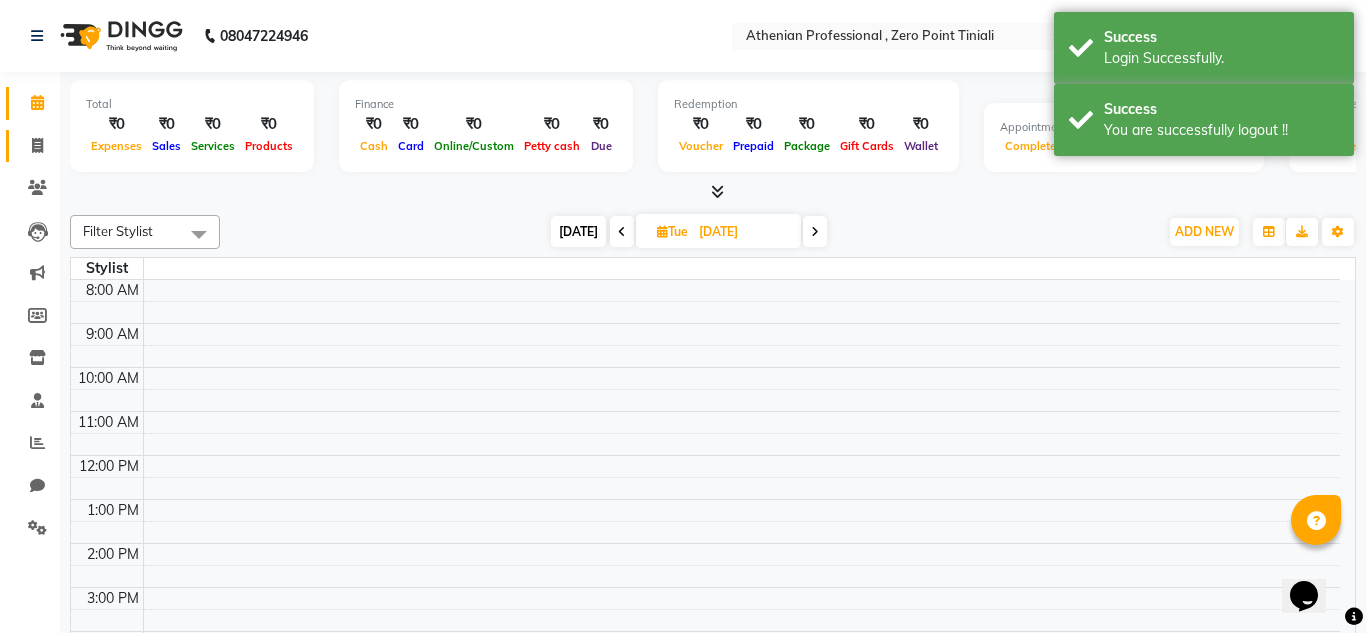 select on "en" 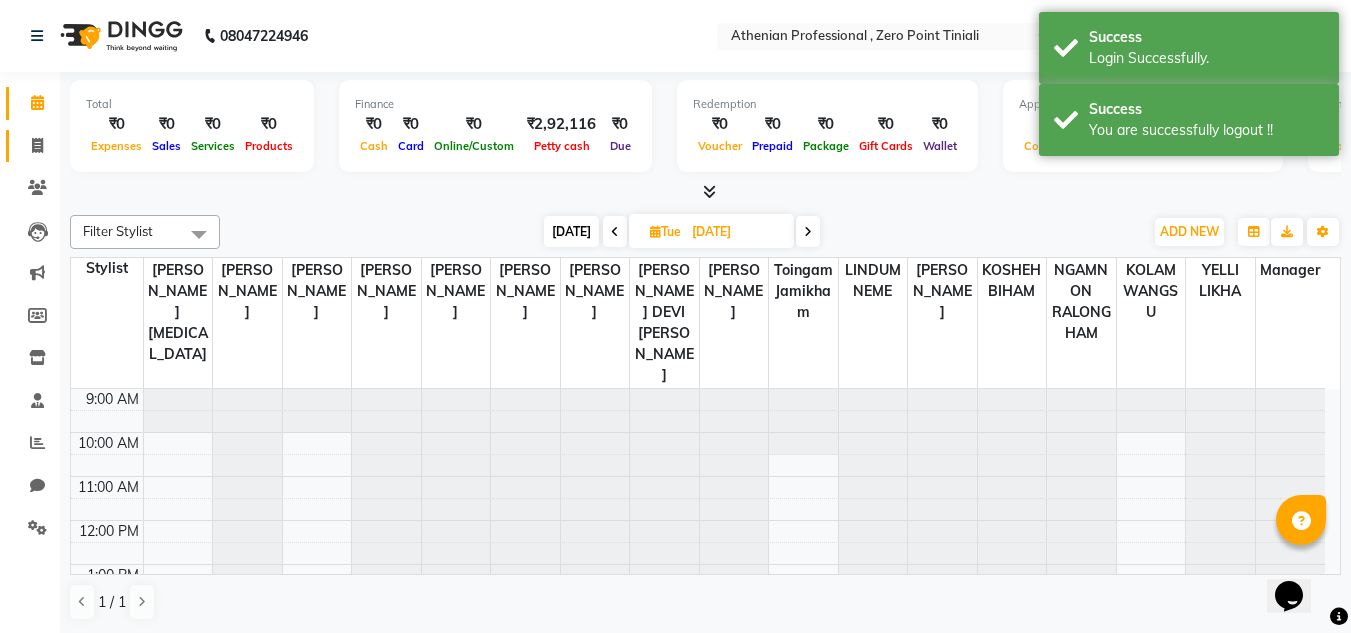 scroll, scrollTop: 0, scrollLeft: 0, axis: both 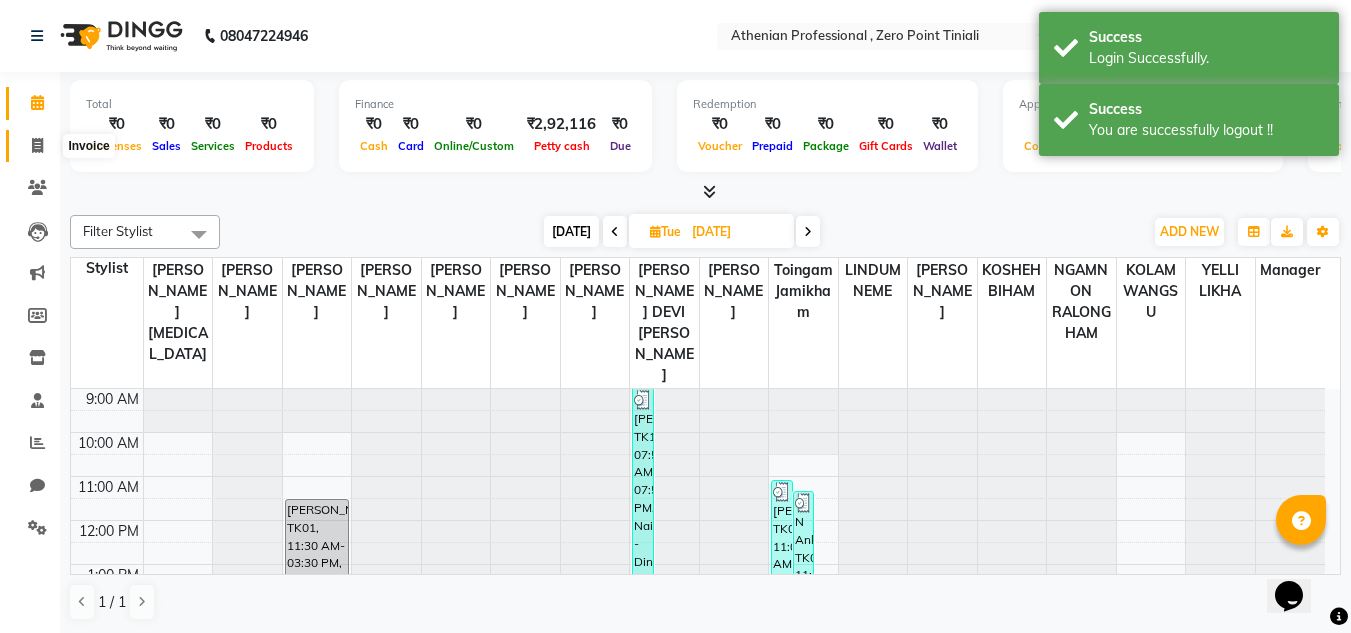 click 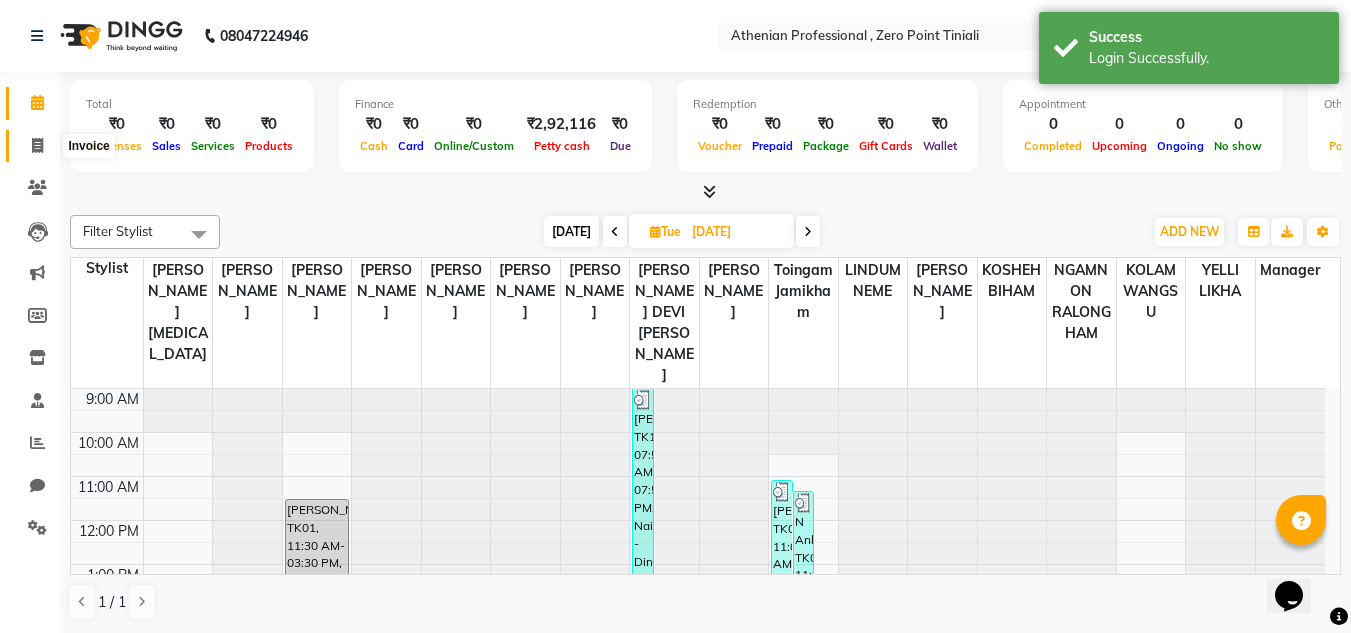 select on "service" 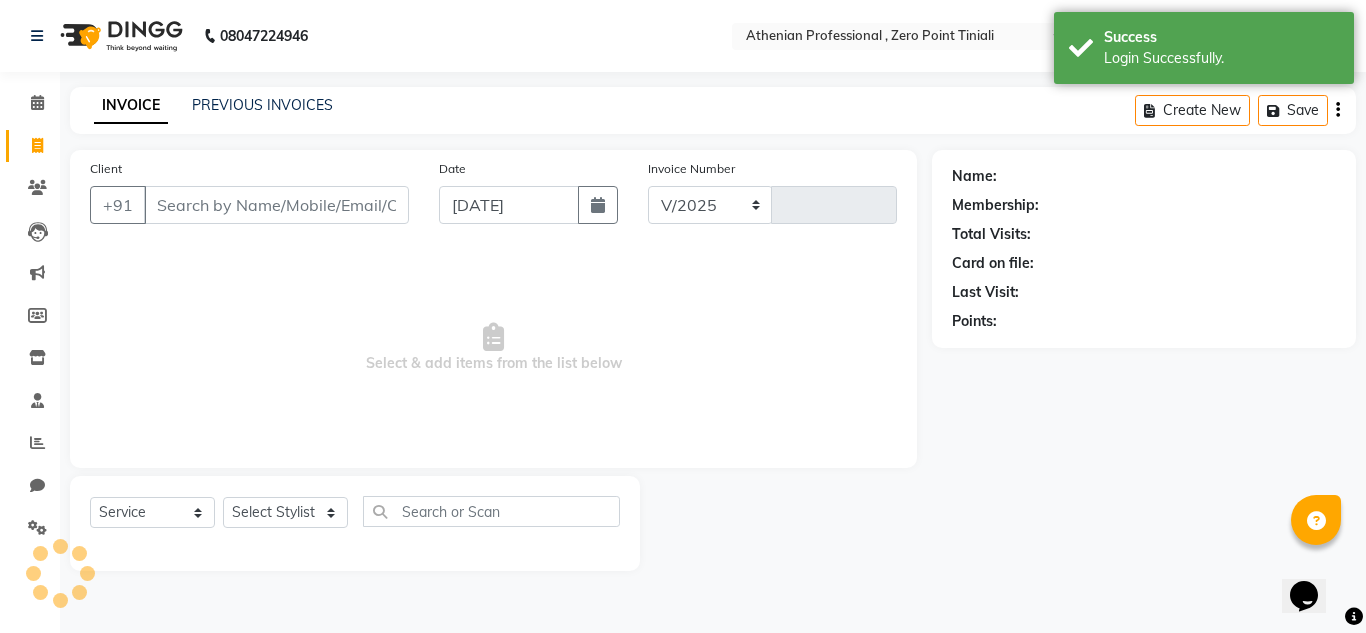 select on "8300" 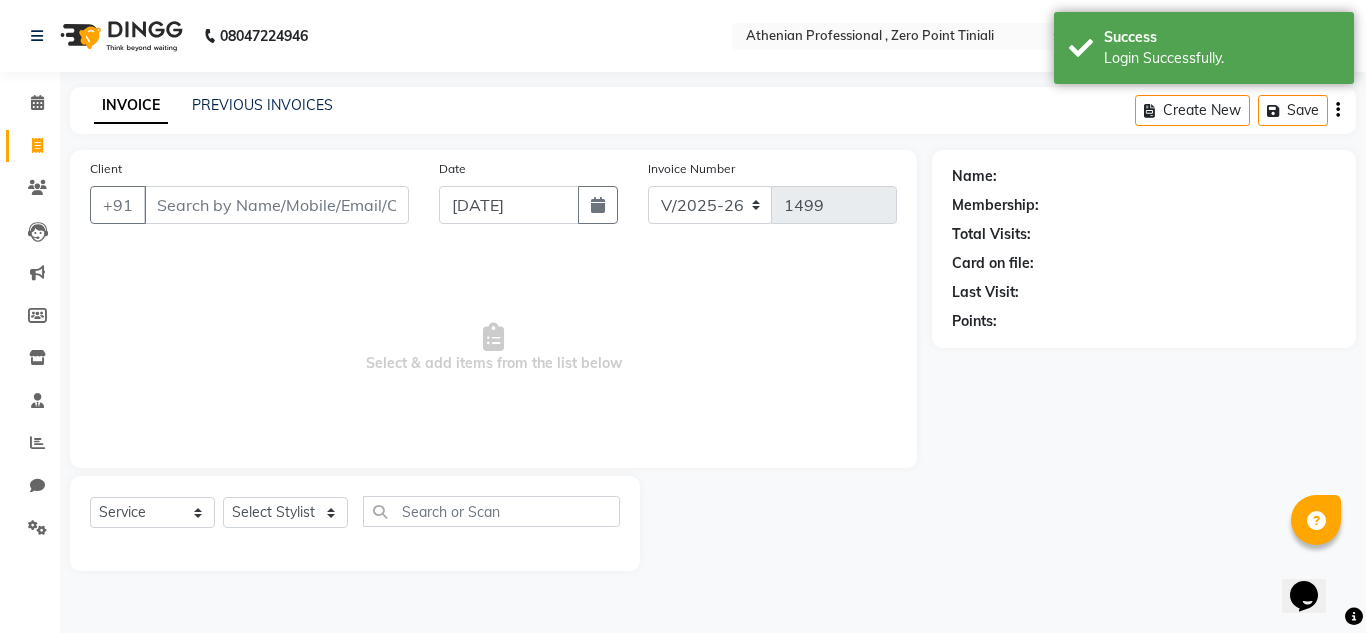 click on "Client" at bounding box center [276, 205] 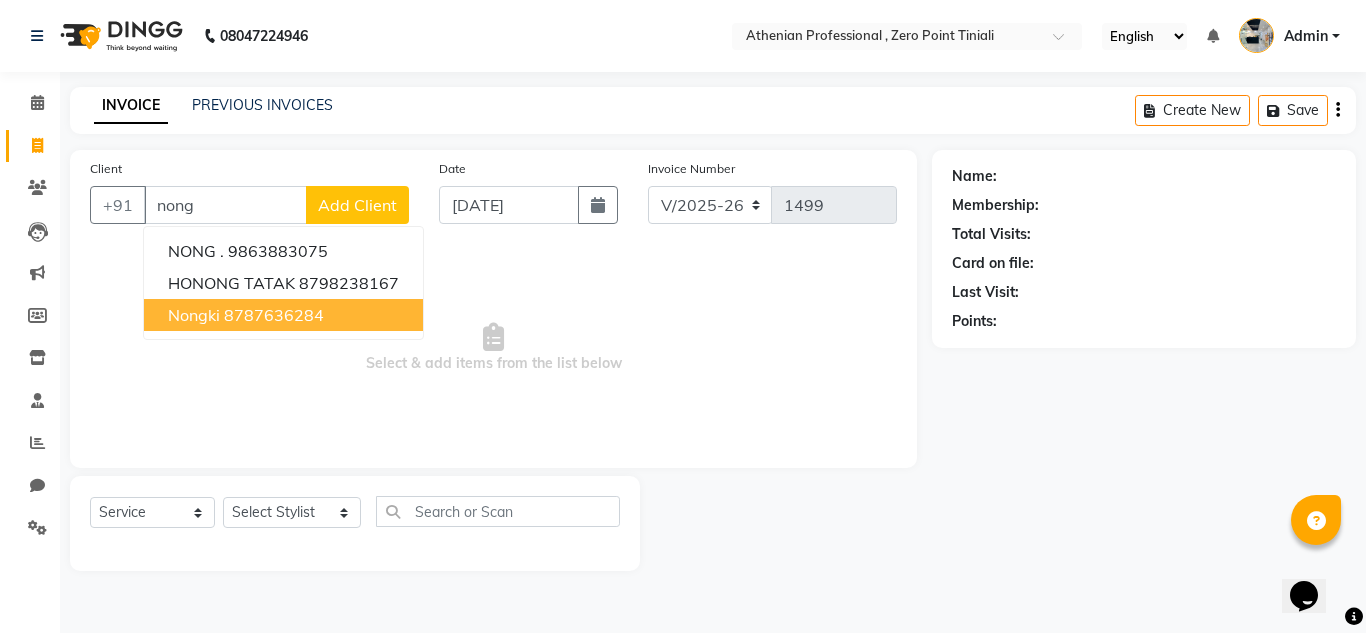 click on "8787636284" at bounding box center [274, 315] 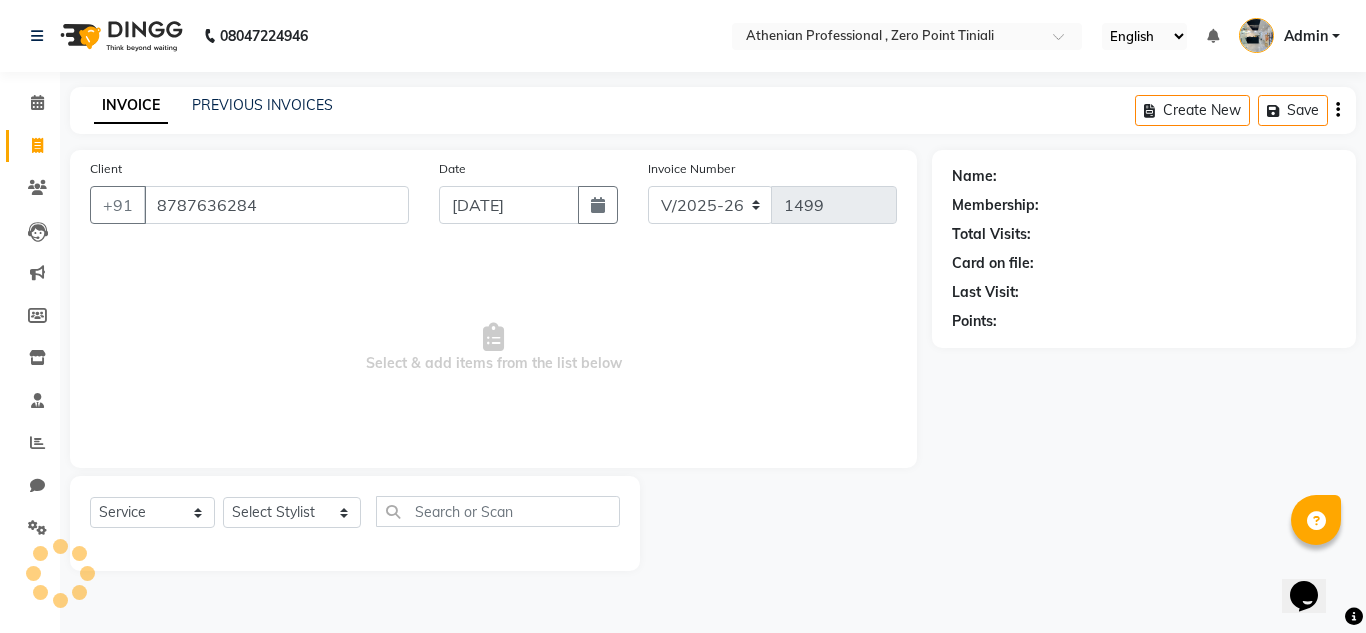 type on "8787636284" 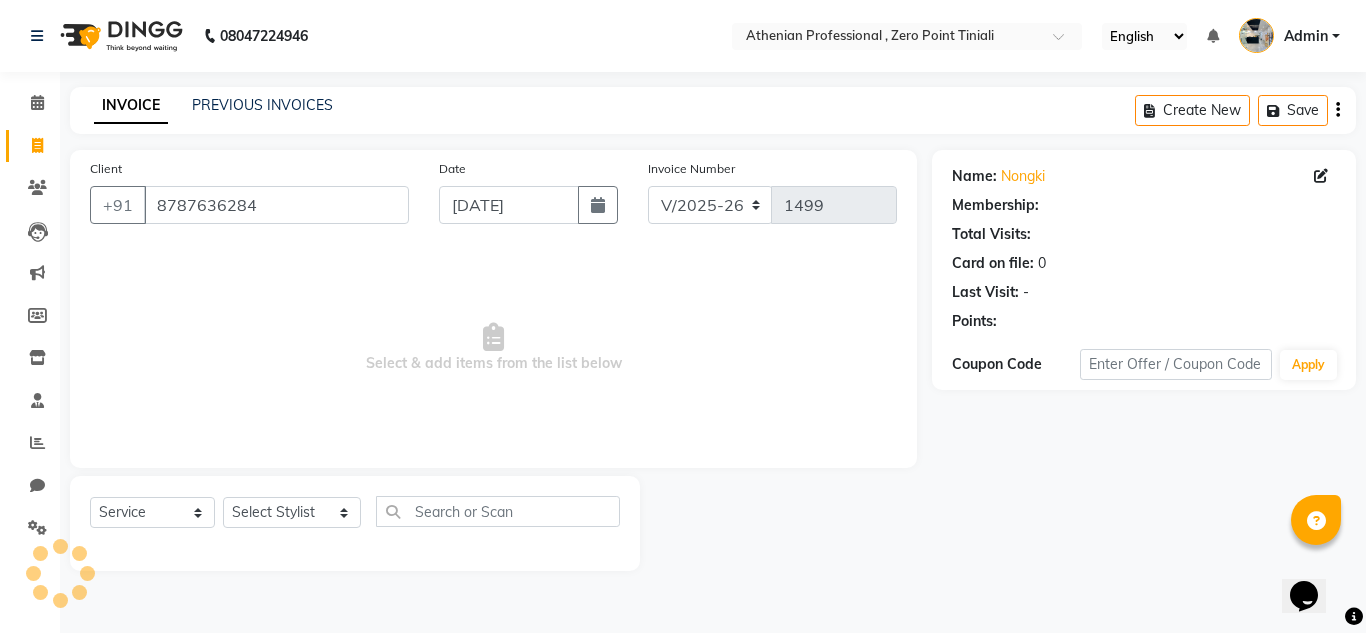 select on "1: Object" 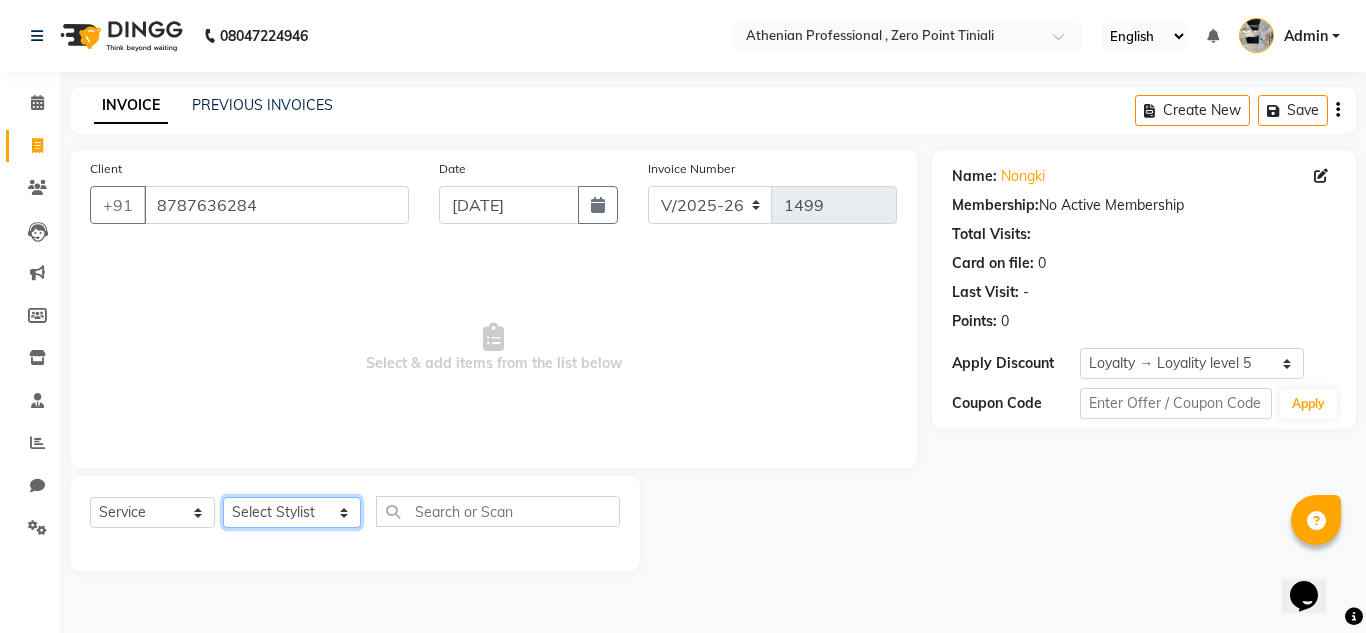 click on "Select Stylist [PERSON_NAME][MEDICAL_DATA] Admin [PERSON_NAME] KOLAM WANGSU KOSHEH BIHAM LINDUM NEME MAHINDRA [PERSON_NAME] Manager [PERSON_NAME] MINUKA [PERSON_NAME] NGAMNON RALONGHAM [PERSON_NAME] [PERSON_NAME] SUMI [PERSON_NAME] DEVI [PERSON_NAME] Jamikham YELLI LIKHA" 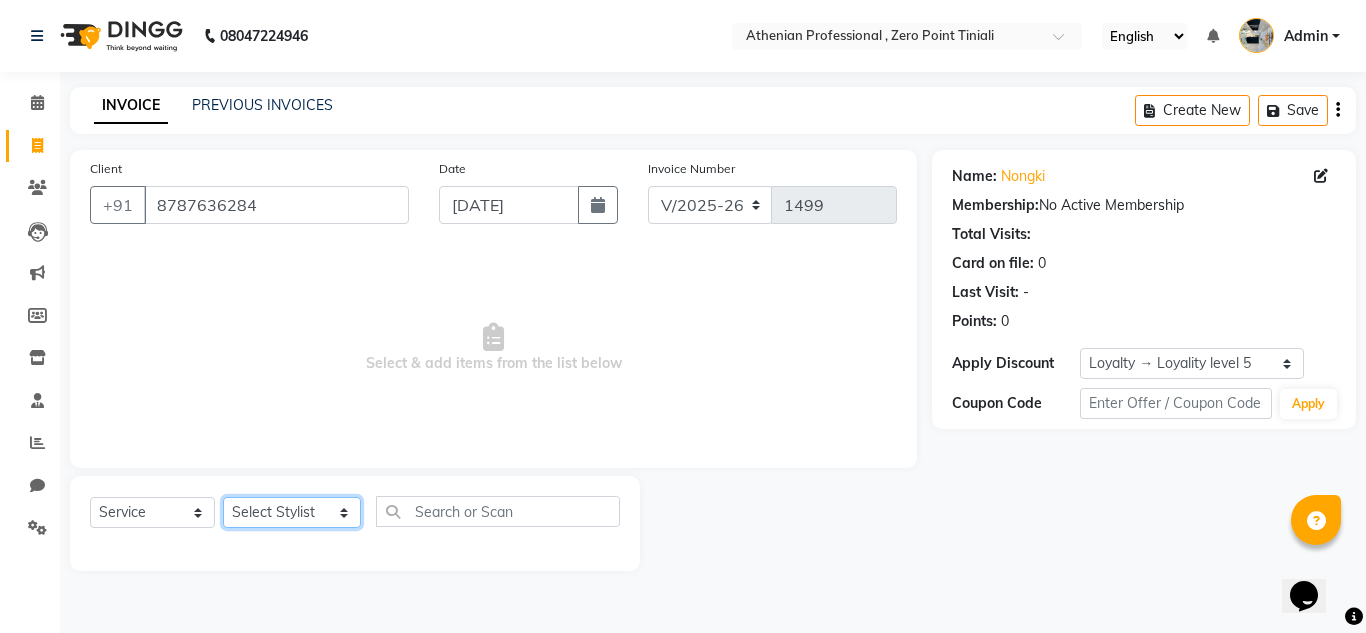 select on "80207" 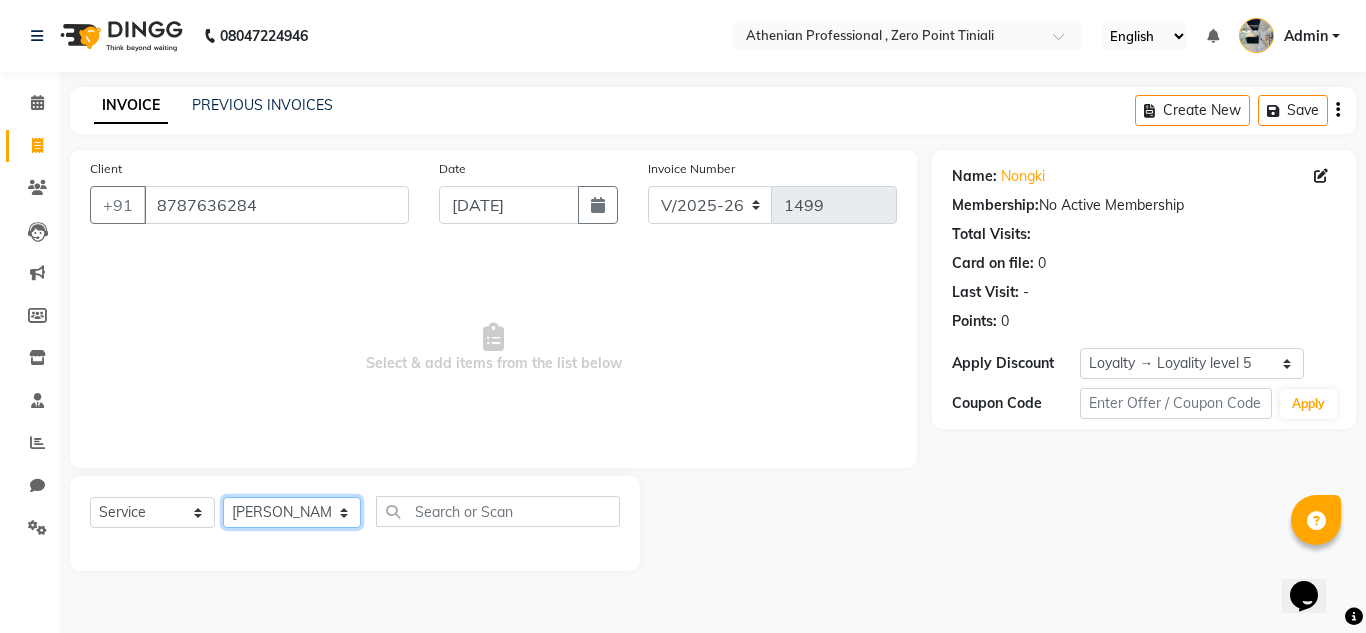 click on "Select Stylist [PERSON_NAME][MEDICAL_DATA] Admin [PERSON_NAME] KOLAM WANGSU KOSHEH BIHAM LINDUM NEME MAHINDRA [PERSON_NAME] Manager [PERSON_NAME] MINUKA [PERSON_NAME] NGAMNON RALONGHAM [PERSON_NAME] [PERSON_NAME] SUMI [PERSON_NAME] DEVI [PERSON_NAME] Jamikham YELLI LIKHA" 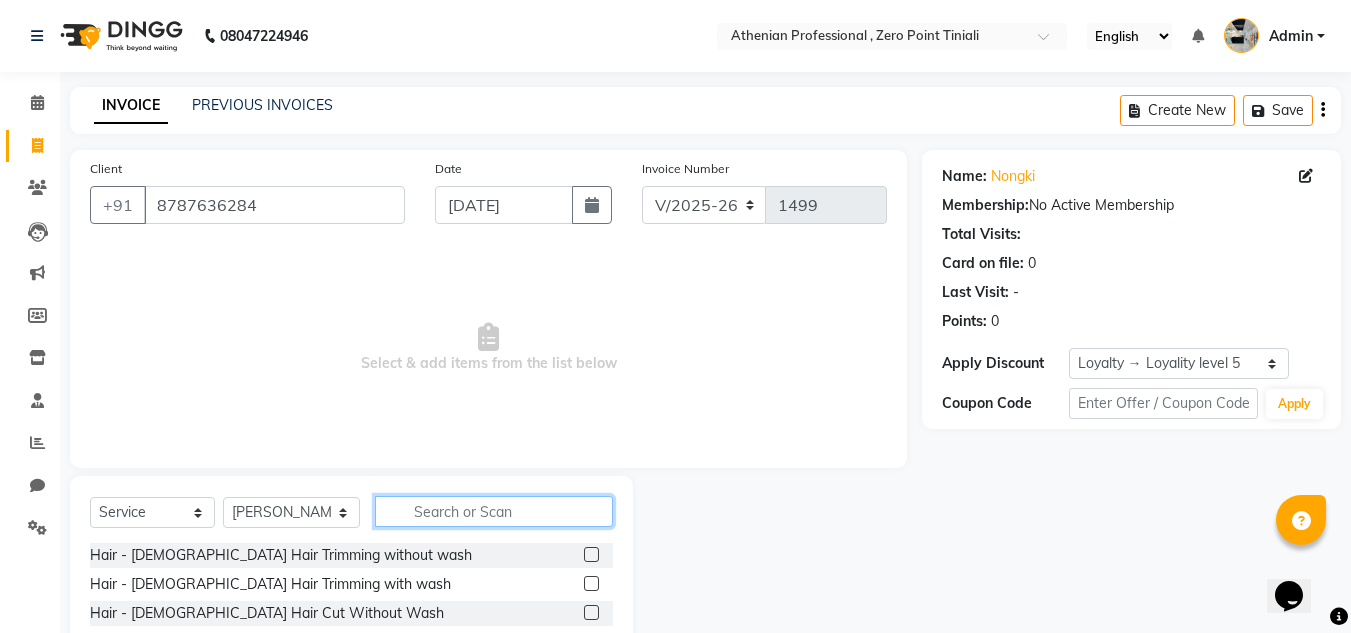 click 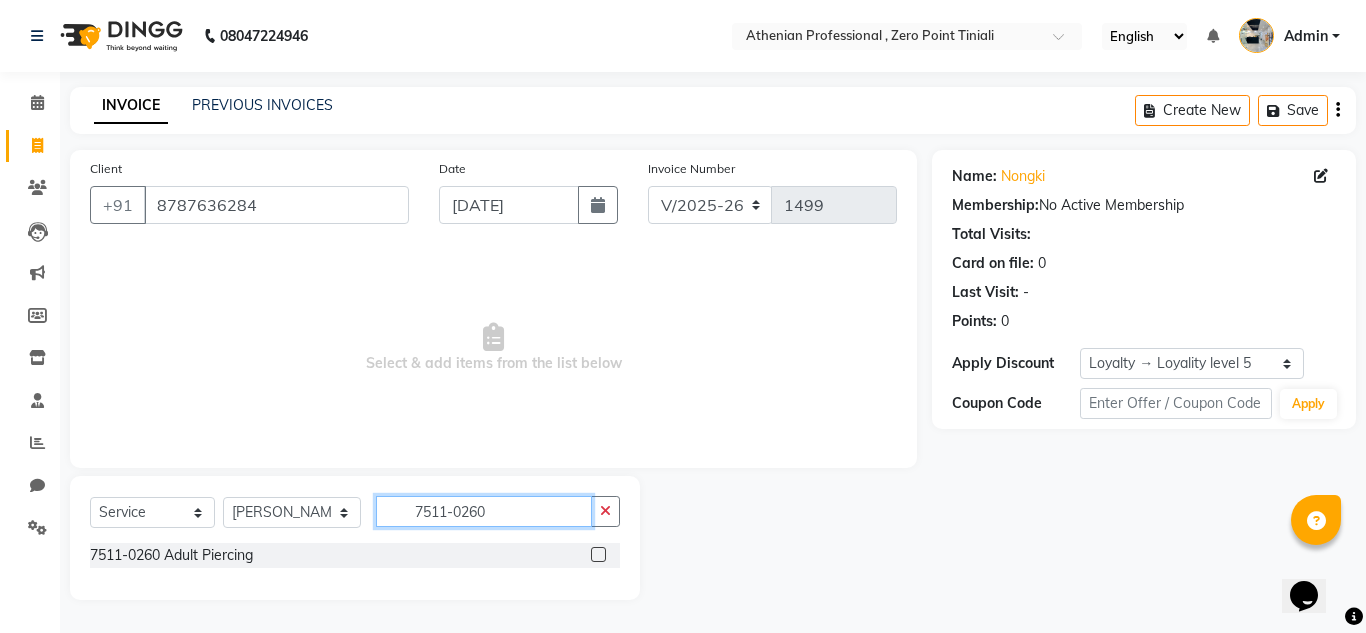 type on "7511-0260" 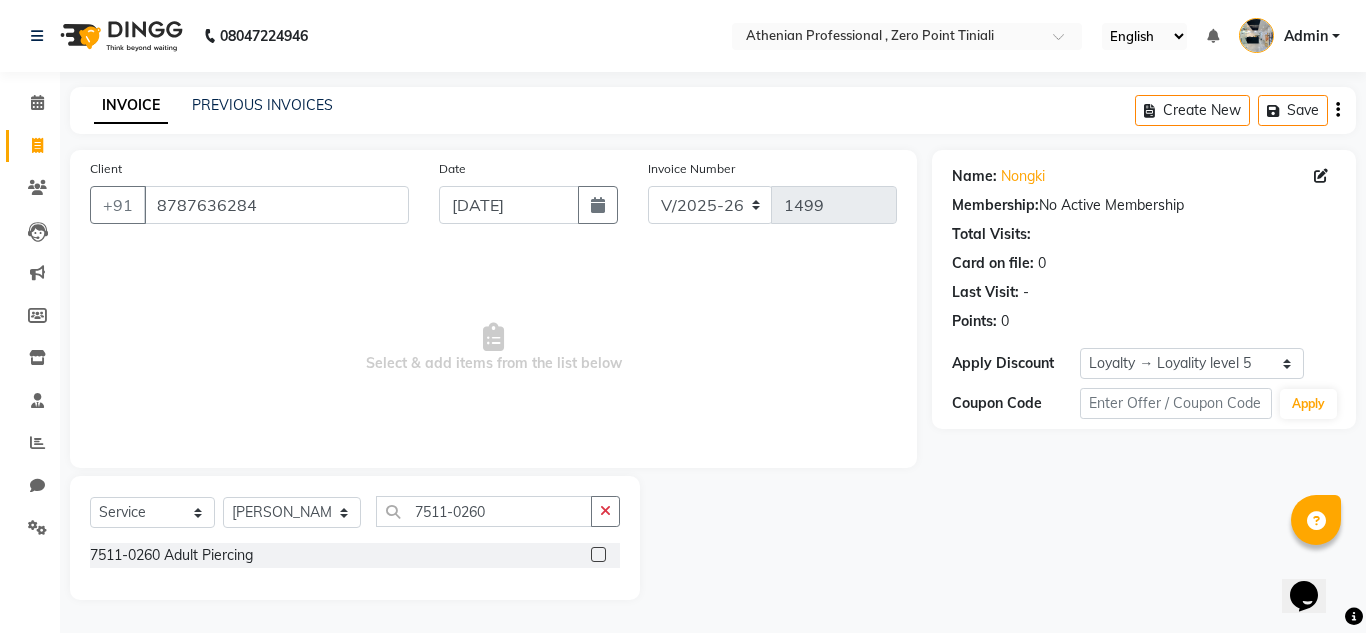 click 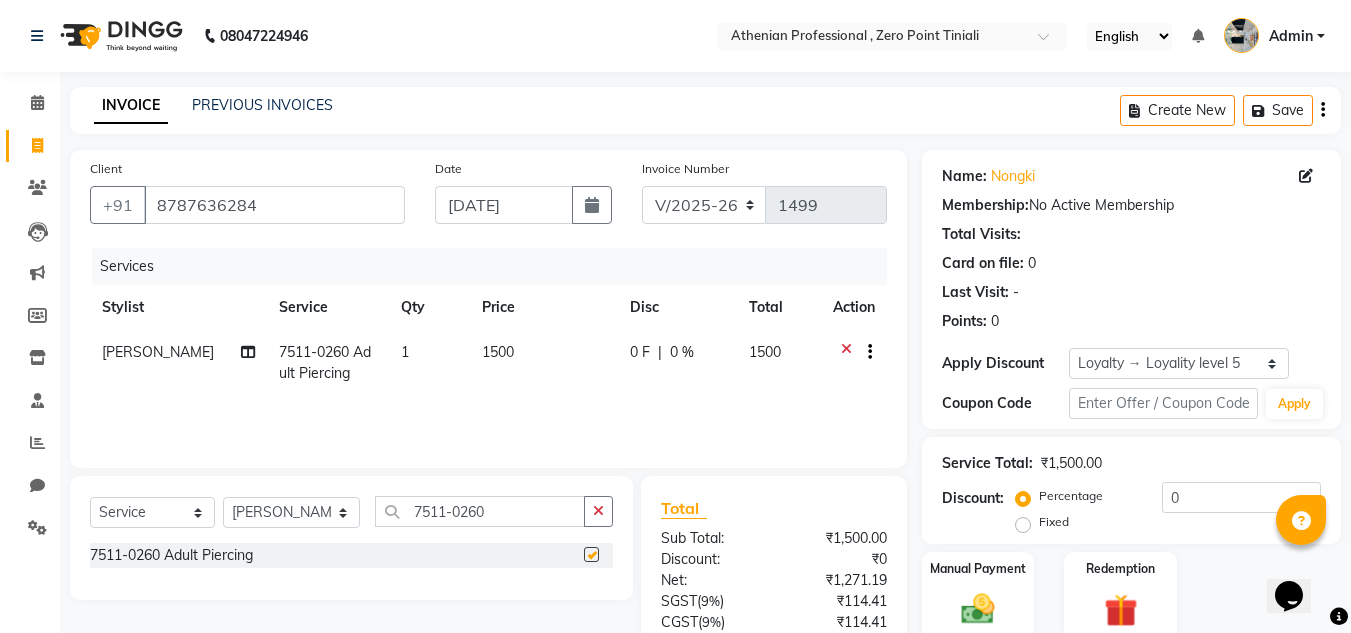 checkbox on "false" 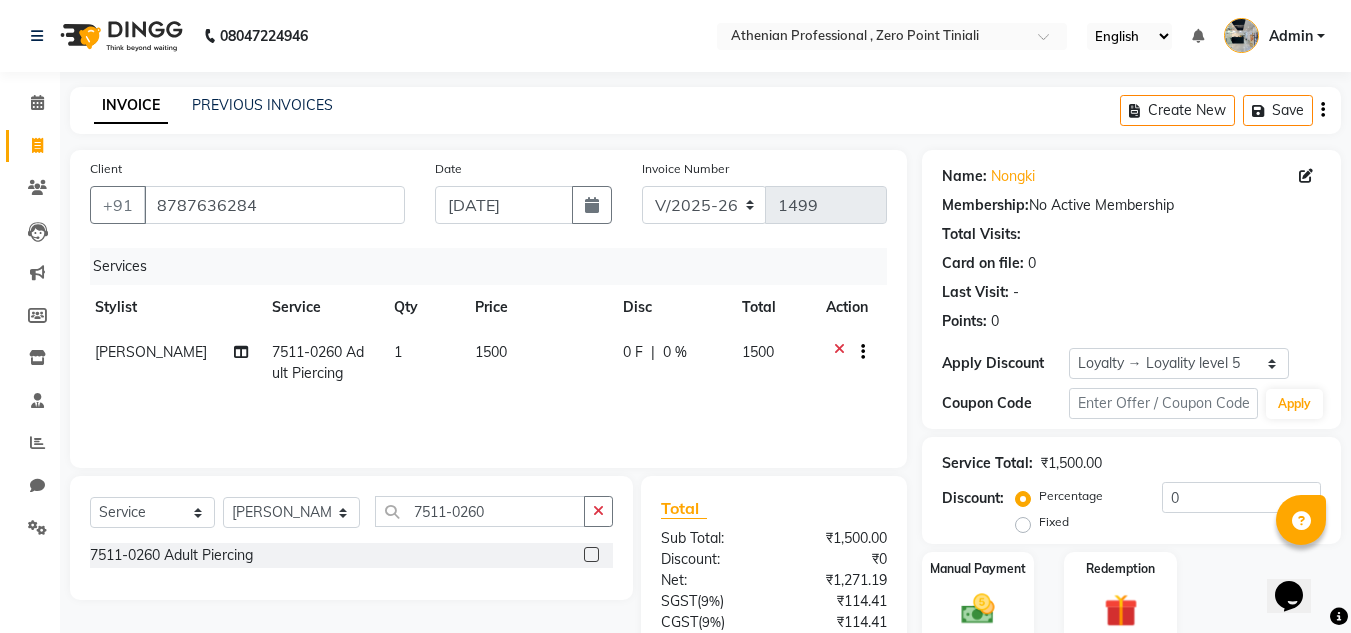 scroll, scrollTop: 0, scrollLeft: 8, axis: horizontal 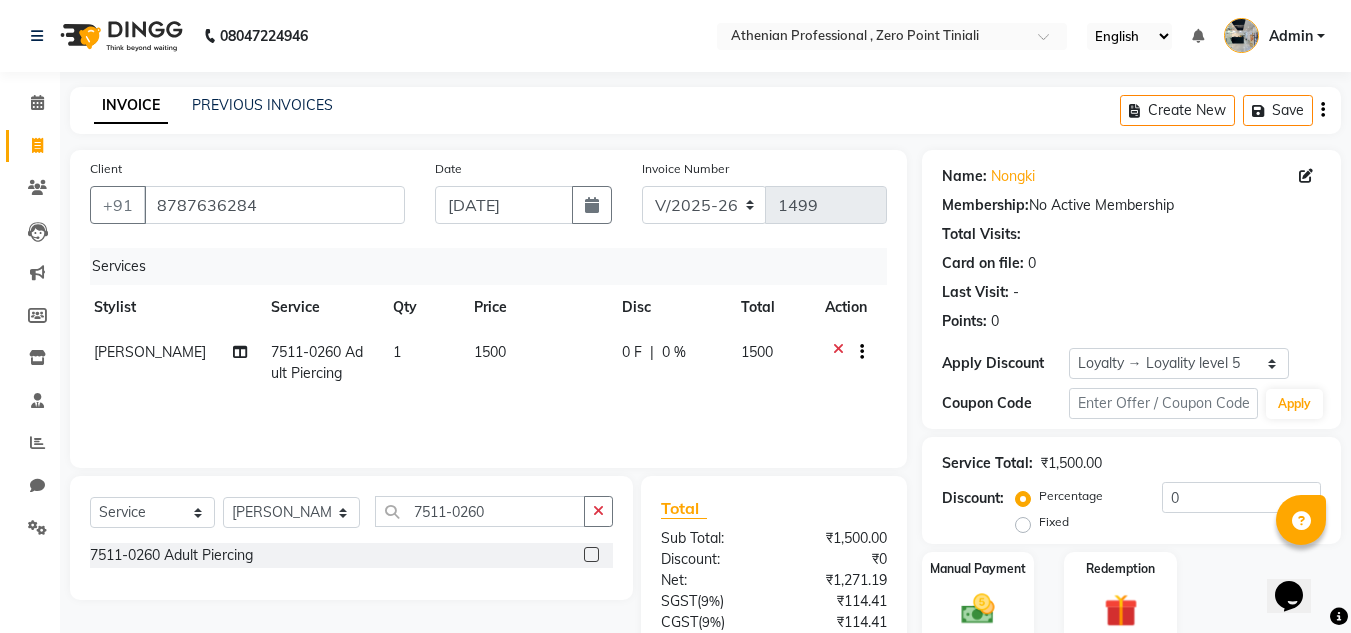 click on "1500" 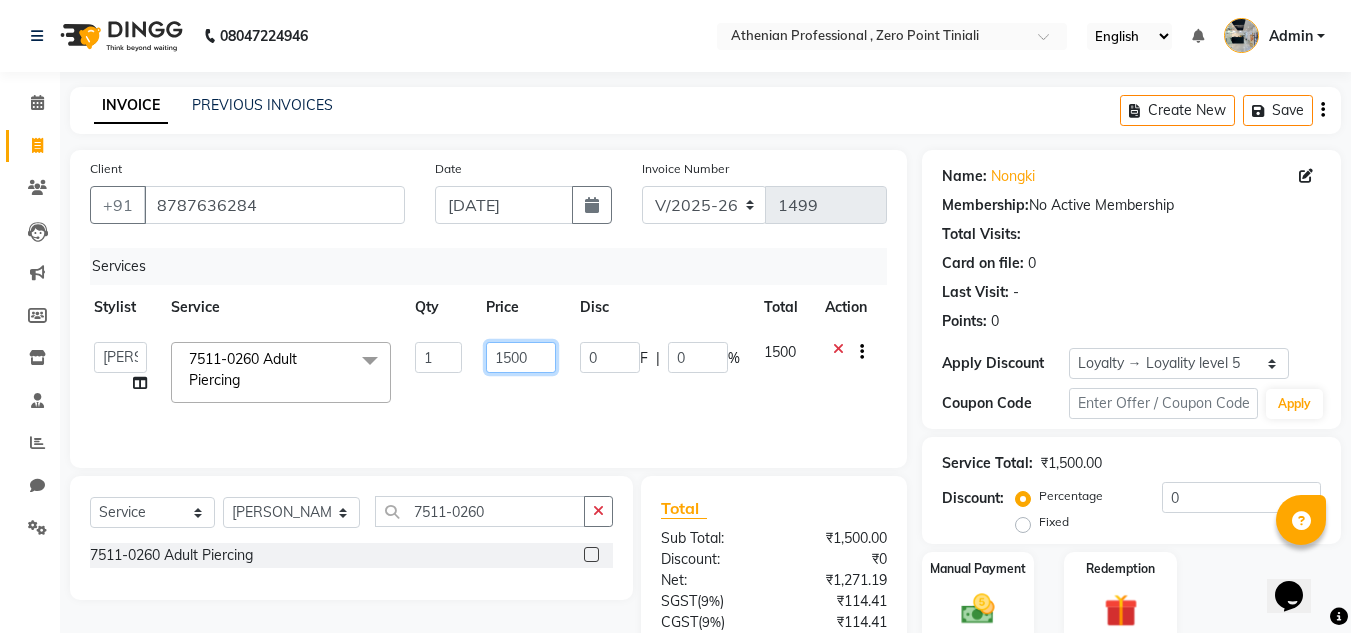 click on "1500" 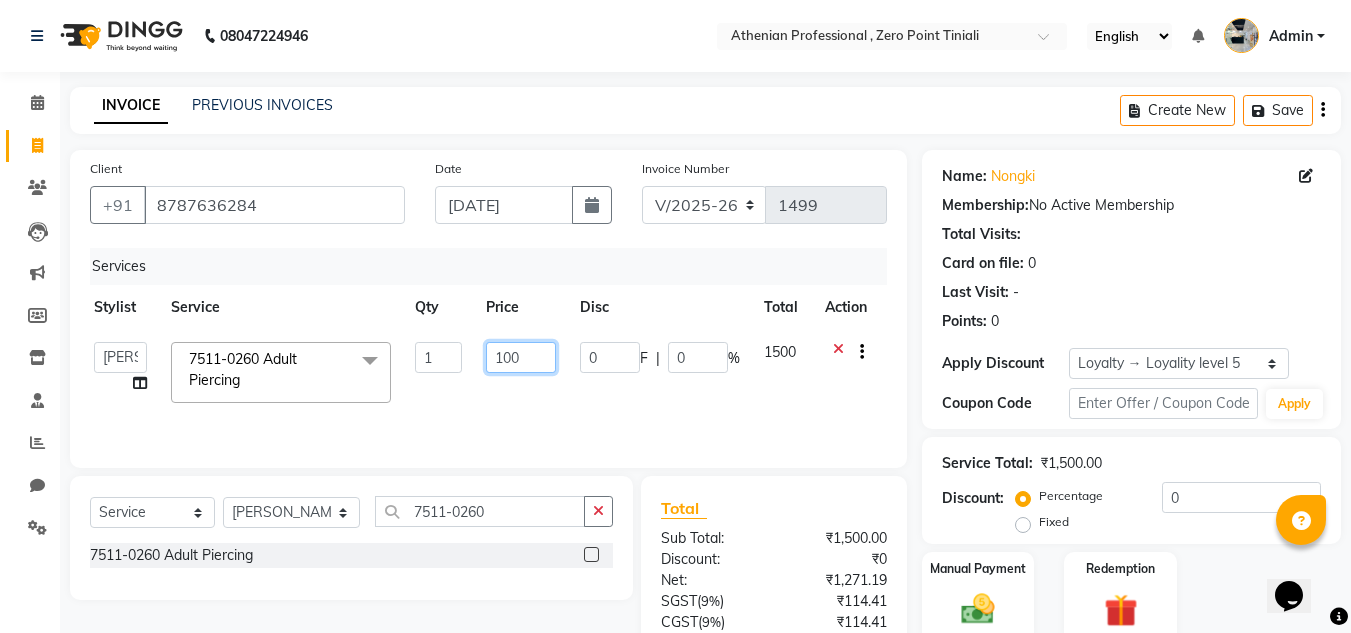 type on "1700" 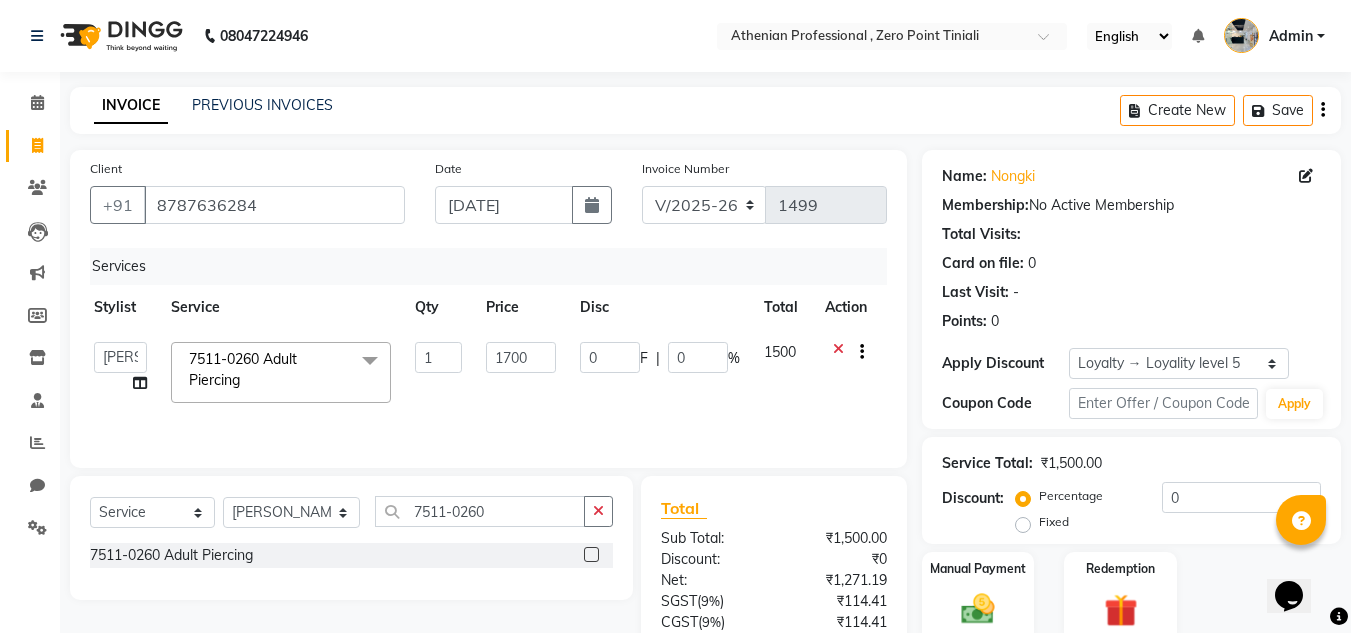 click on "Services Stylist Service Qty Price Disc Total Action  Abin [MEDICAL_DATA]   Admin   [PERSON_NAME]   KOLAM WANGSU   KOSHEH BIHAM   LINDUM NEME   MAHINDRA [PERSON_NAME]   Manager   [PERSON_NAME]   MINUKA [PERSON_NAME]   NGAMNON RALONGHAM   [PERSON_NAME]   [PERSON_NAME]   SUMI [PERSON_NAME] DEVI [PERSON_NAME]   TAMCHI YAMA   Toingam Jamikham   YELLI LIKHA  7511-0260 Adult Piercing  x Hair - [DEMOGRAPHIC_DATA] Hair Trimming without wash Hair - [DEMOGRAPHIC_DATA] Hair Trimming with wash Hair - [DEMOGRAPHIC_DATA] Hair Cut Without Wash Hair - [DEMOGRAPHIC_DATA] Hair Cut With Wash Hair - [DEMOGRAPHIC_DATA] Hair Wash Hair - [DEMOGRAPHIC_DATA] Hair Cut Without Wash Hair - [DEMOGRAPHIC_DATA] Hair Cut With Wash Hair - [DEMOGRAPHIC_DATA] Hair Wash Hair - [PERSON_NAME] Trimming Hair - Stylish [PERSON_NAME] Hair - Shaving Hair - Kid's Hair cut Hair - Global Colour With Amonia Shoulder length Hair - Global Colour With Amonia Mid length Hair - Global Colour With Amonia Waist length Hair - Global Colour Without Amonia Shoulder length Hair - Global Colour Without Amonia Mid length Hair - Global Colour Without Amonia Waist length Hair - Ash/Funky Colour for [DEMOGRAPHIC_DATA]  1 1700 0" 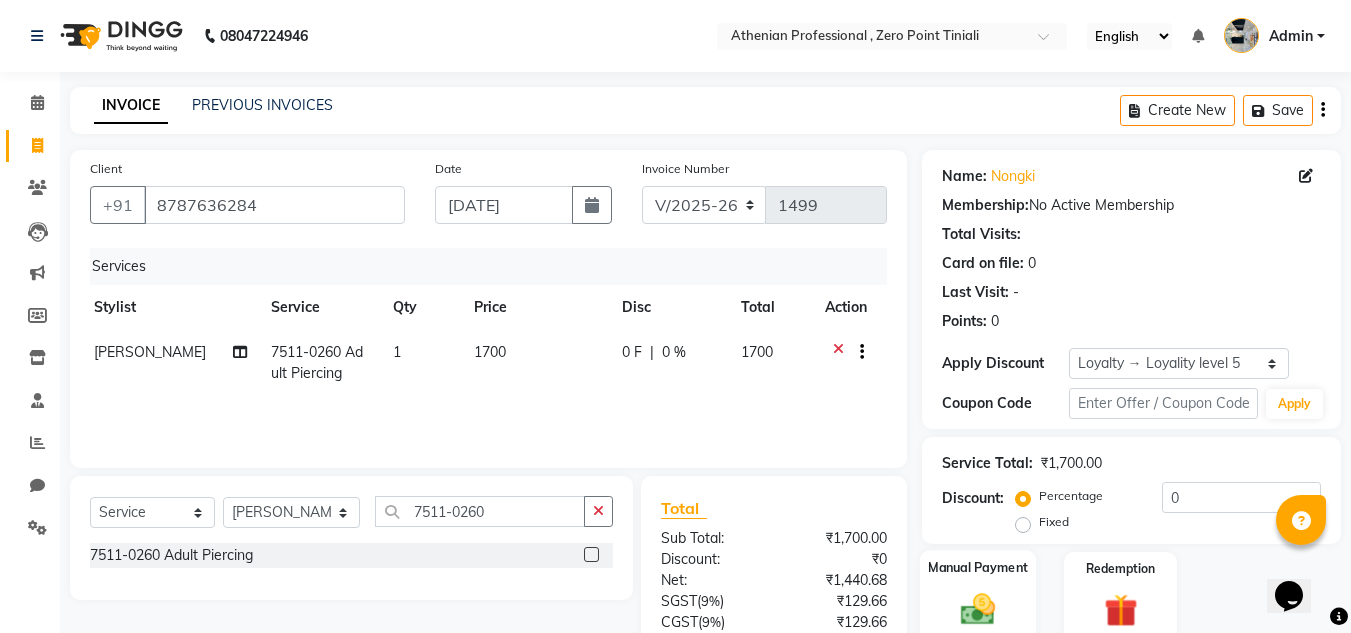 scroll, scrollTop: 167, scrollLeft: 0, axis: vertical 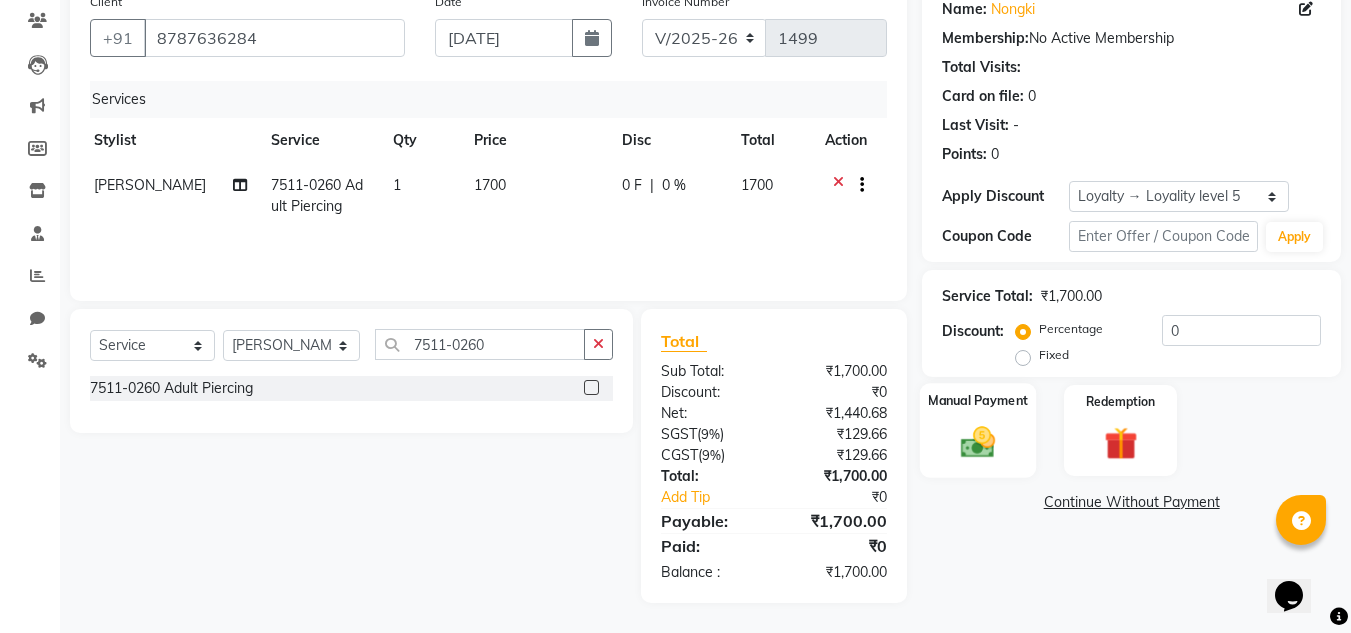 click 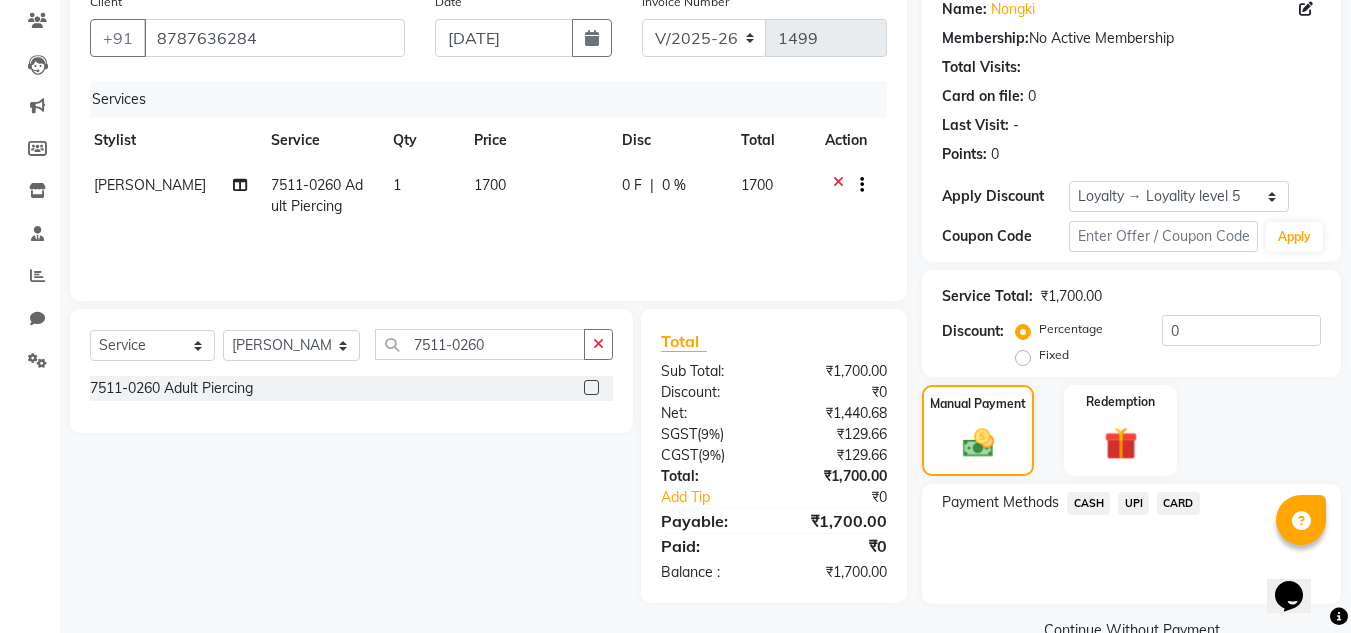 click on "UPI" 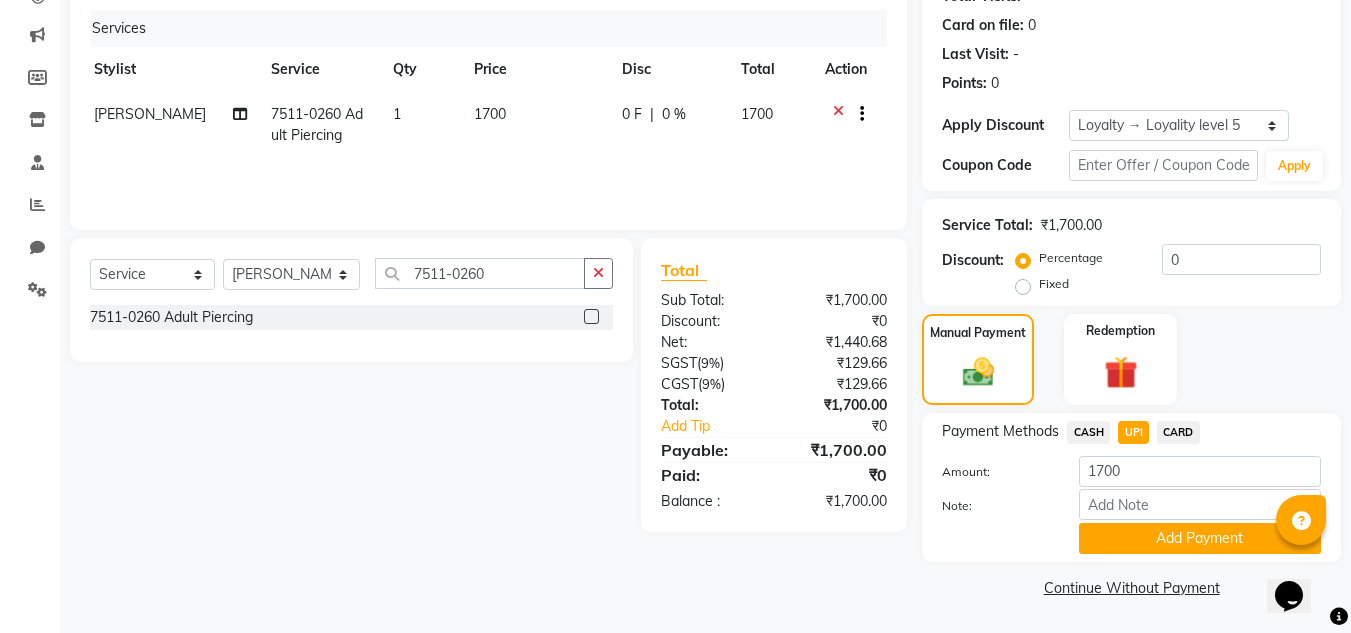 click on "Add Payment" 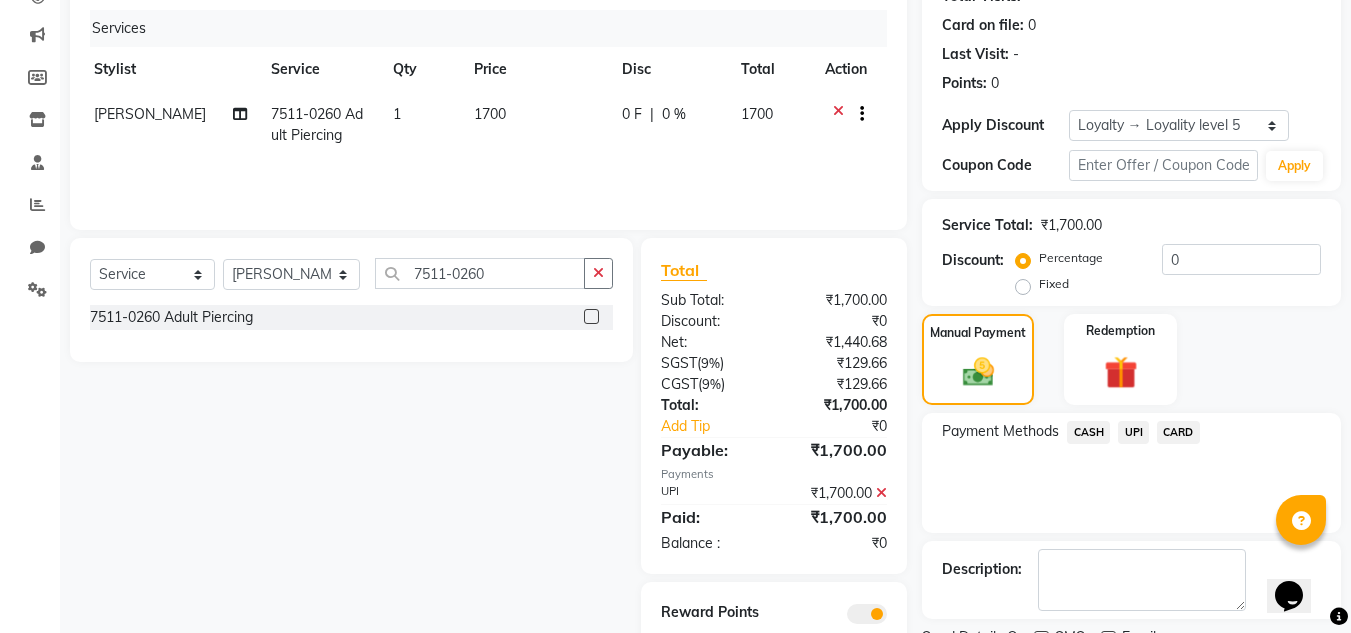 scroll, scrollTop: 329, scrollLeft: 0, axis: vertical 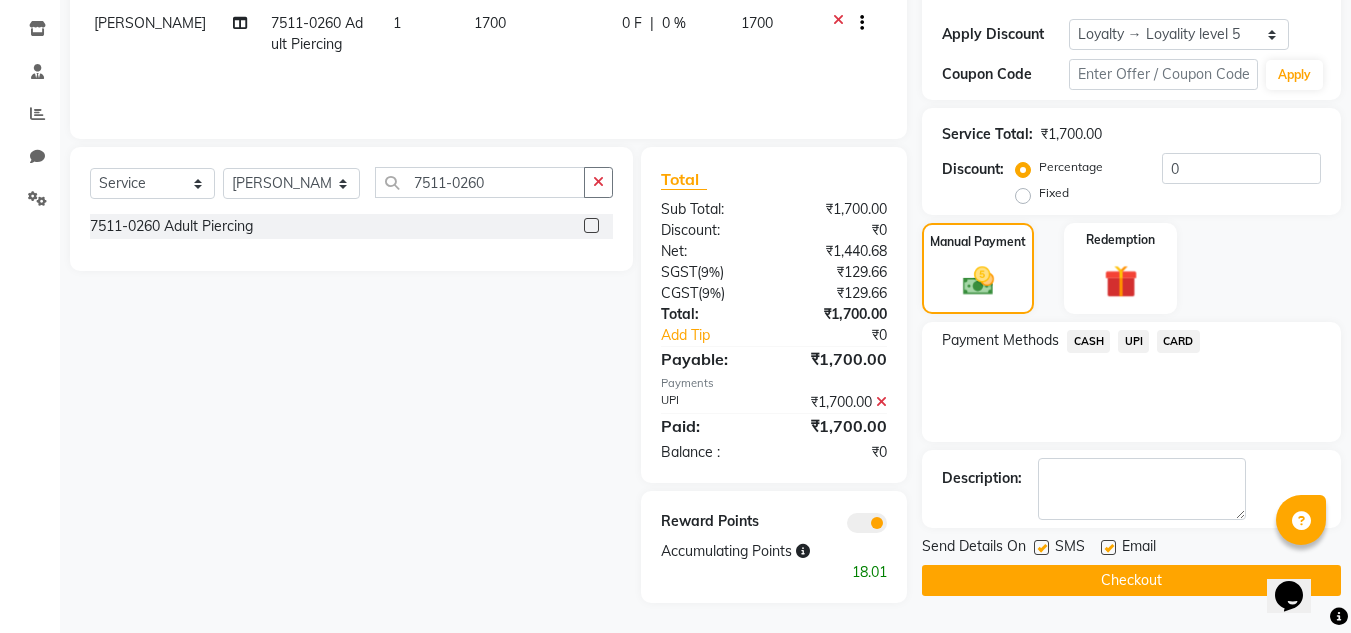 click 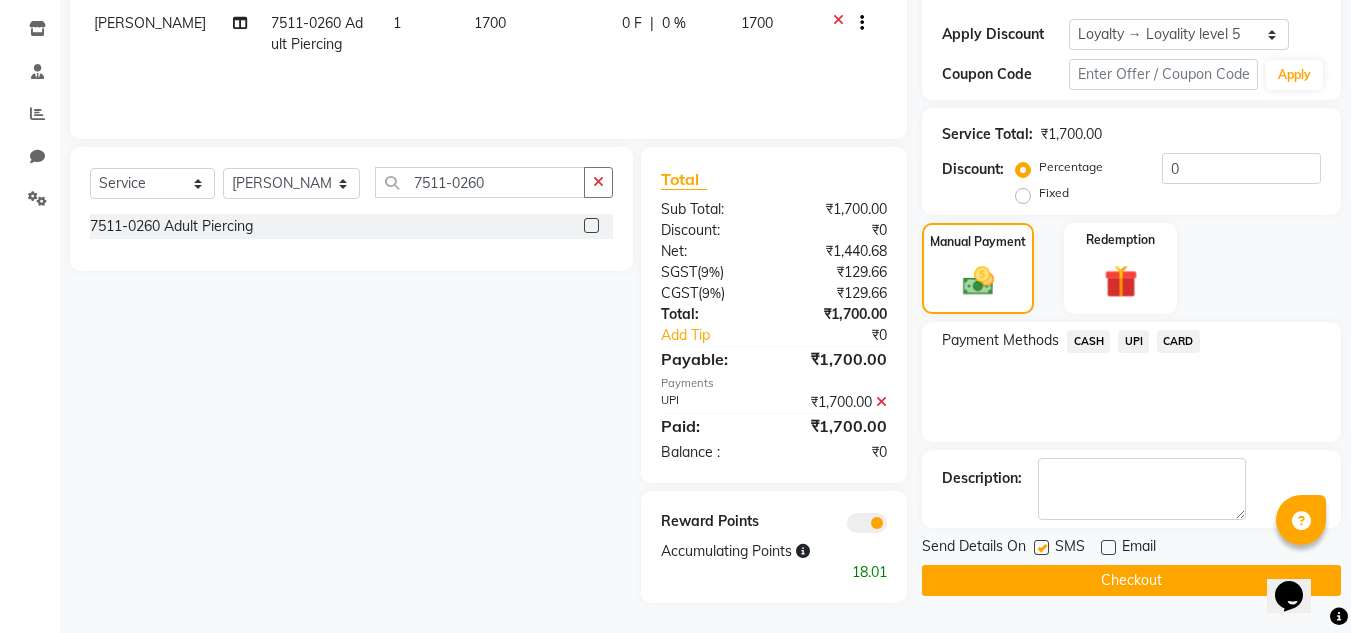 click on "Checkout" 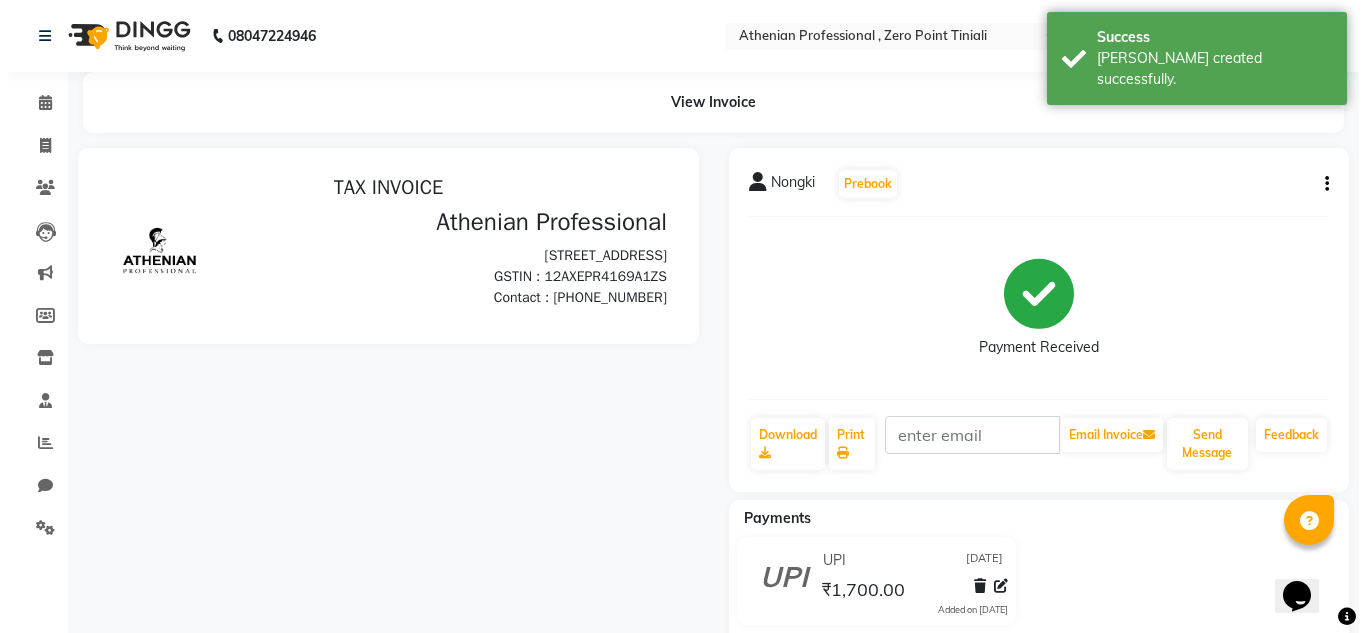 scroll, scrollTop: 0, scrollLeft: 0, axis: both 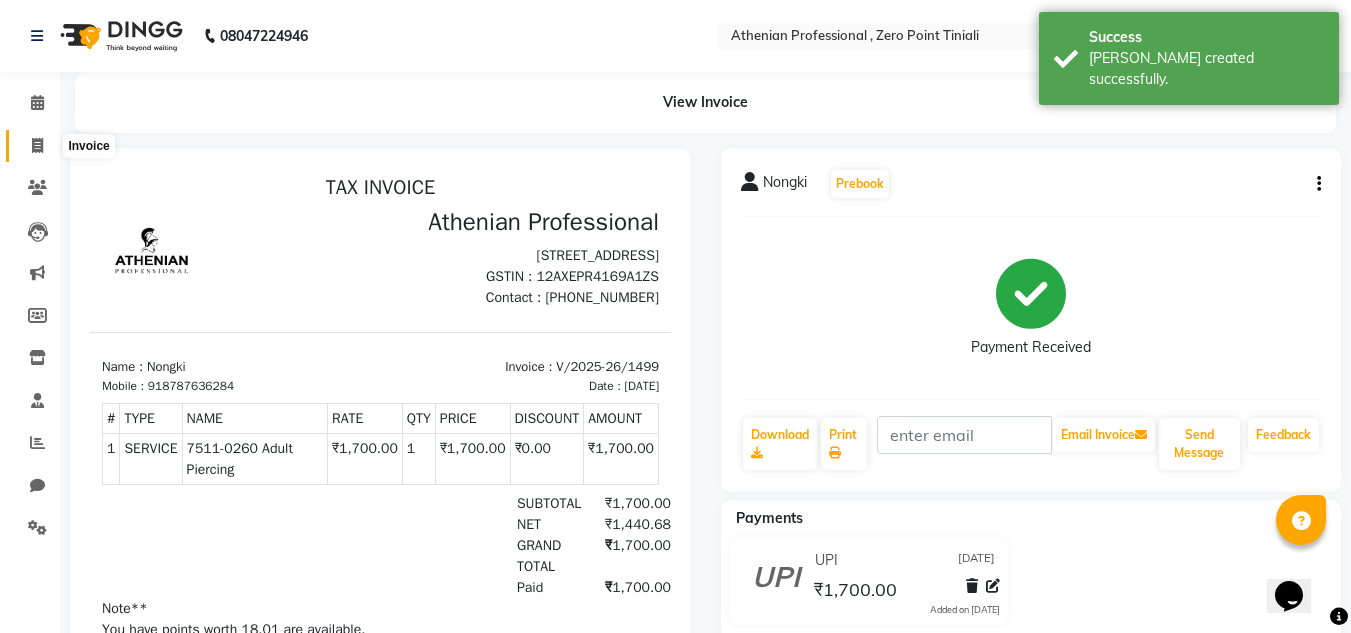click 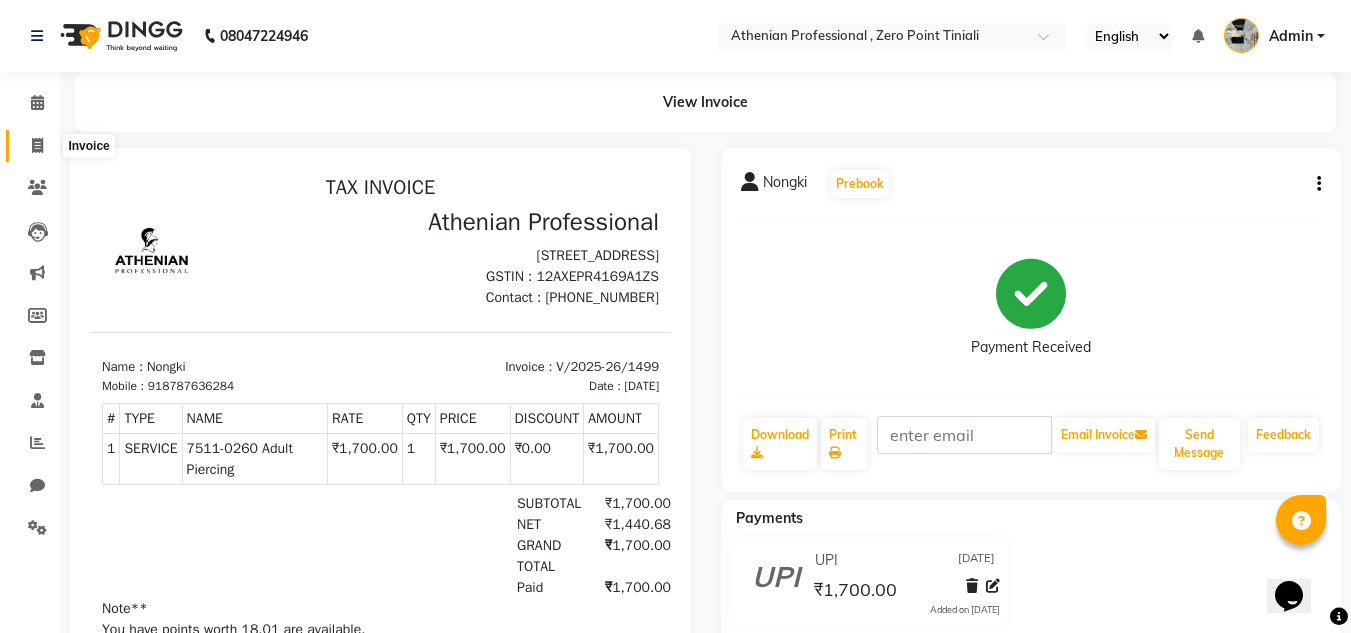select on "service" 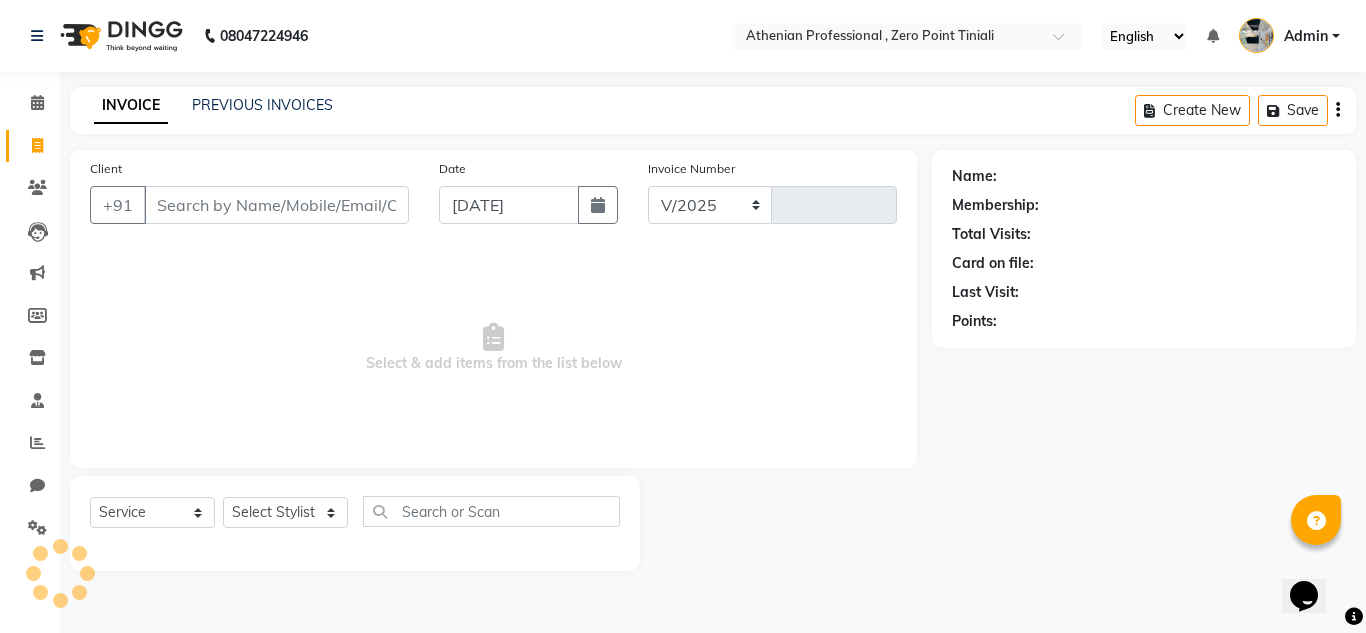 select on "8300" 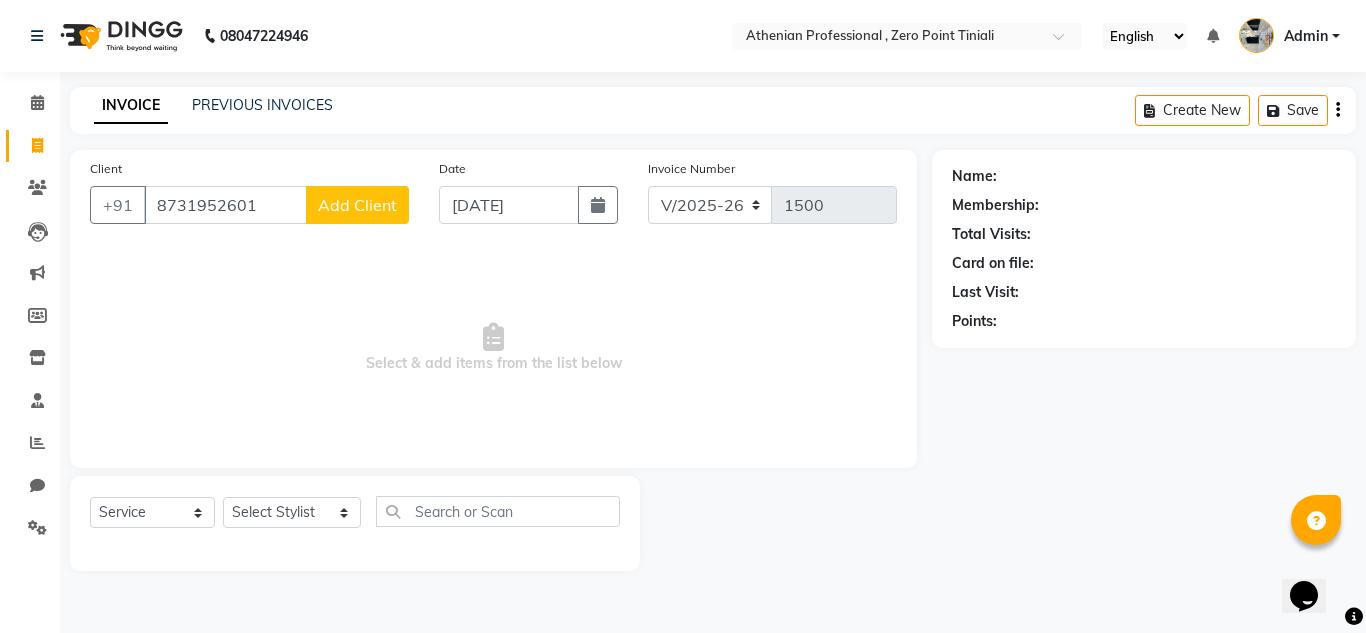 type on "8731952601" 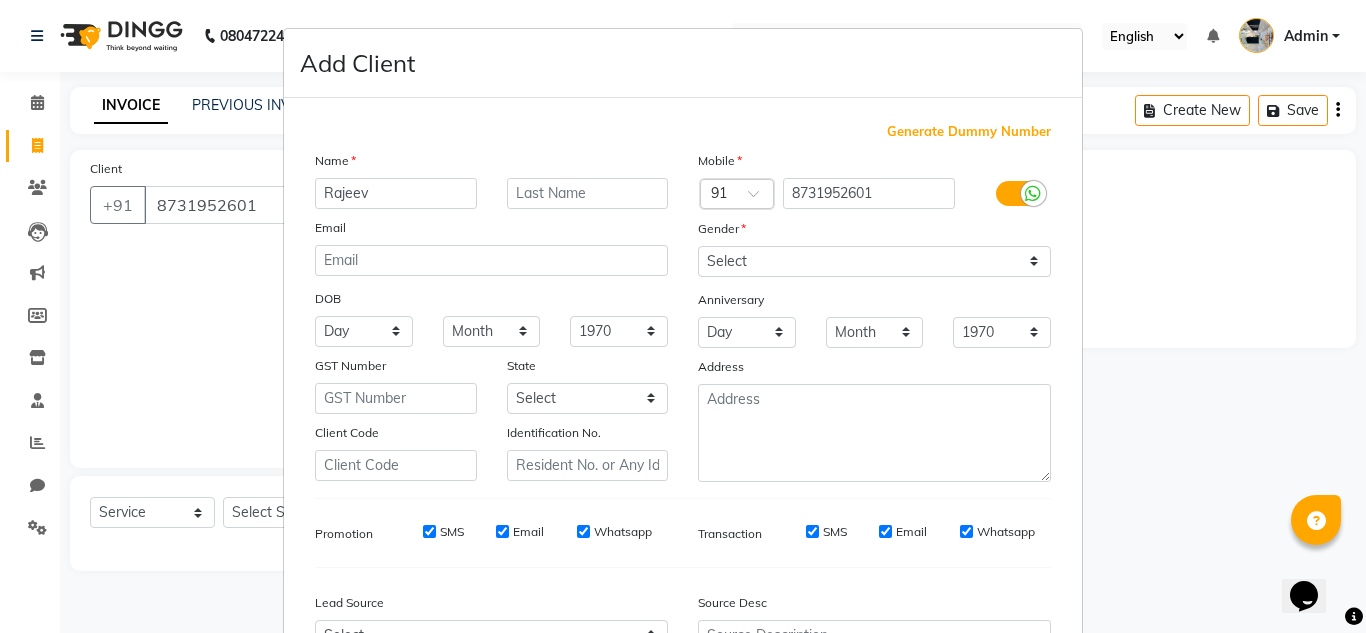 type on "Rajeev" 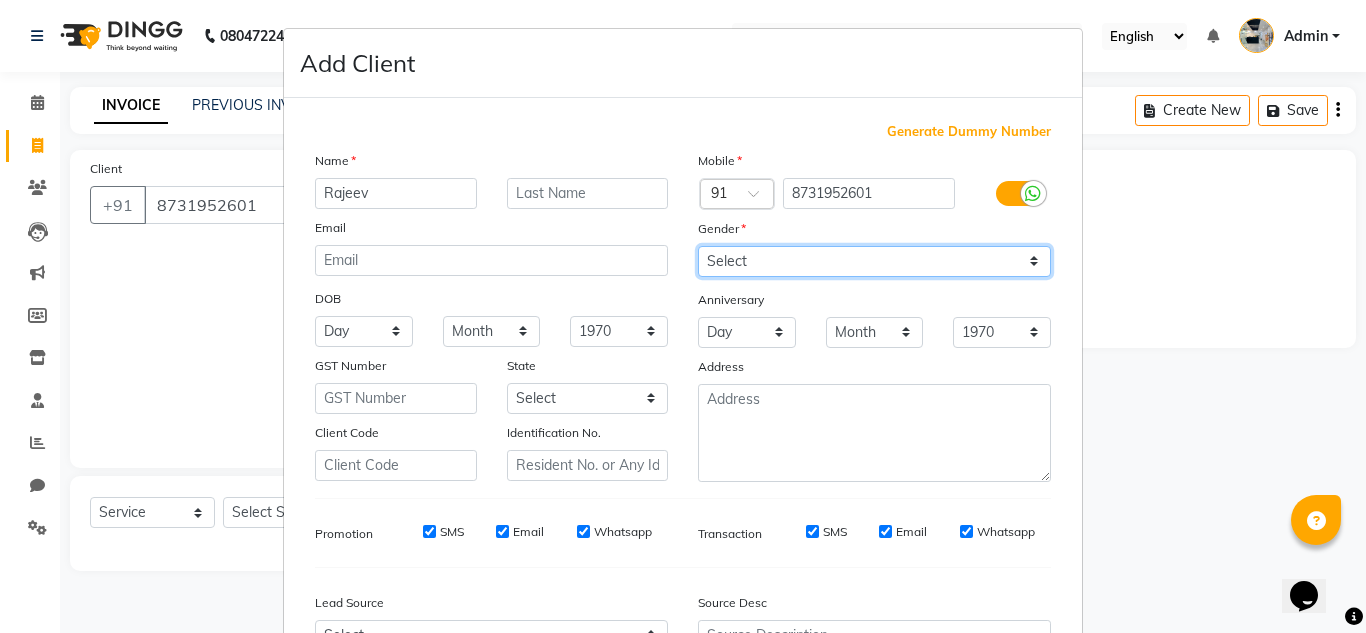 click on "Select [DEMOGRAPHIC_DATA] [DEMOGRAPHIC_DATA] Other Prefer Not To Say" at bounding box center [874, 261] 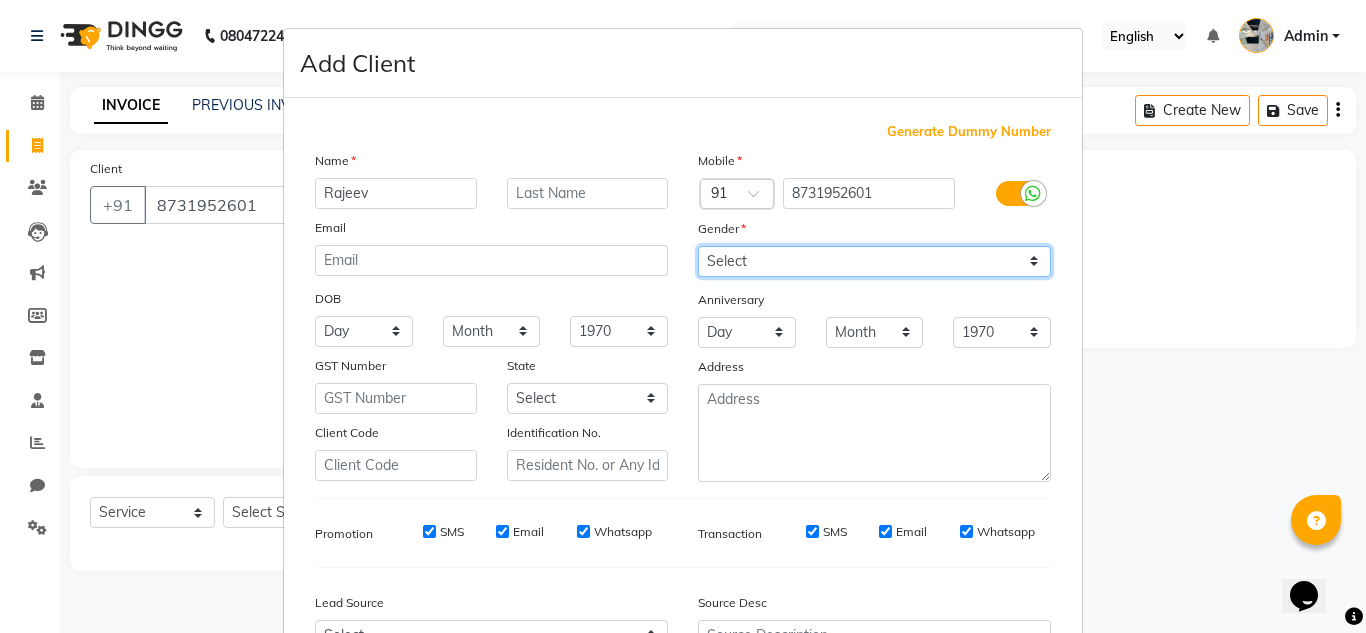 select on "[DEMOGRAPHIC_DATA]" 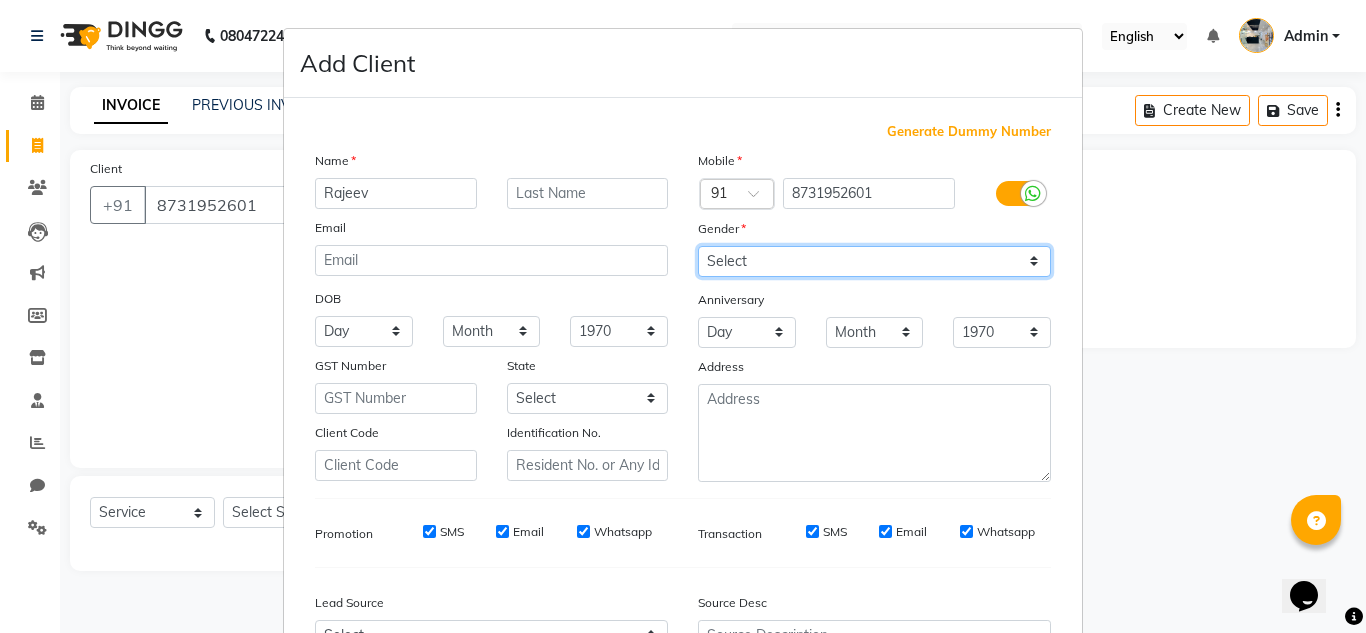 click on "Select [DEMOGRAPHIC_DATA] [DEMOGRAPHIC_DATA] Other Prefer Not To Say" at bounding box center (874, 261) 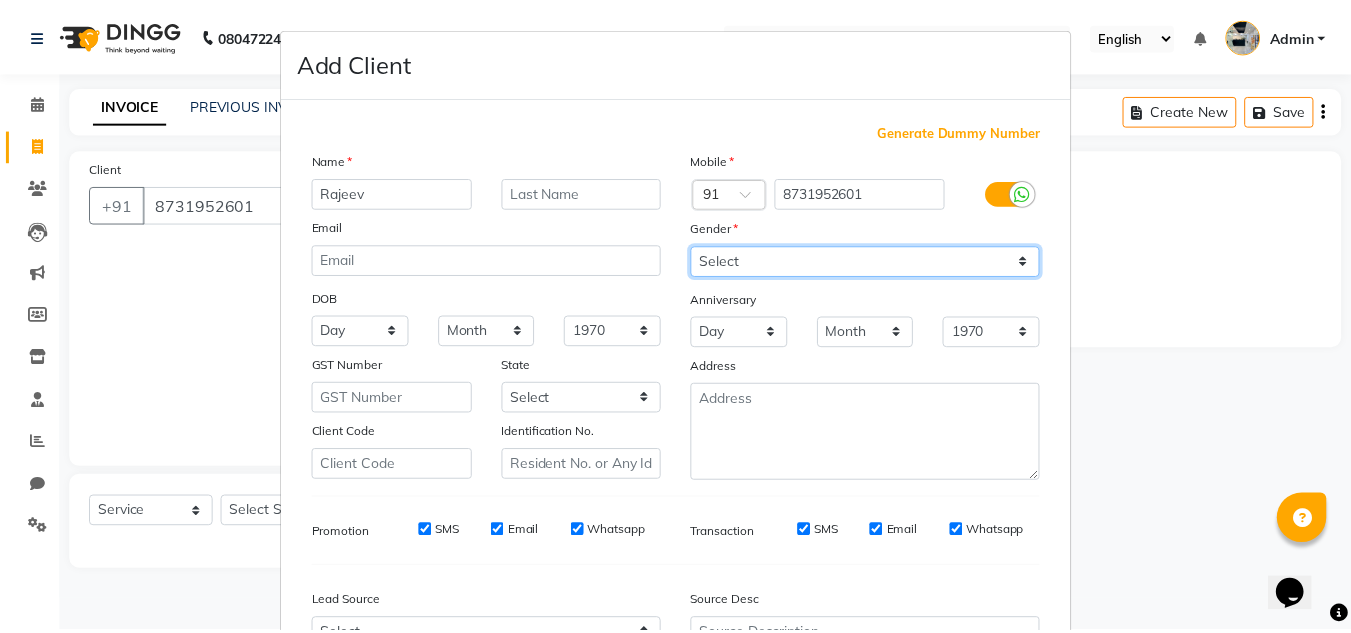 scroll, scrollTop: 216, scrollLeft: 0, axis: vertical 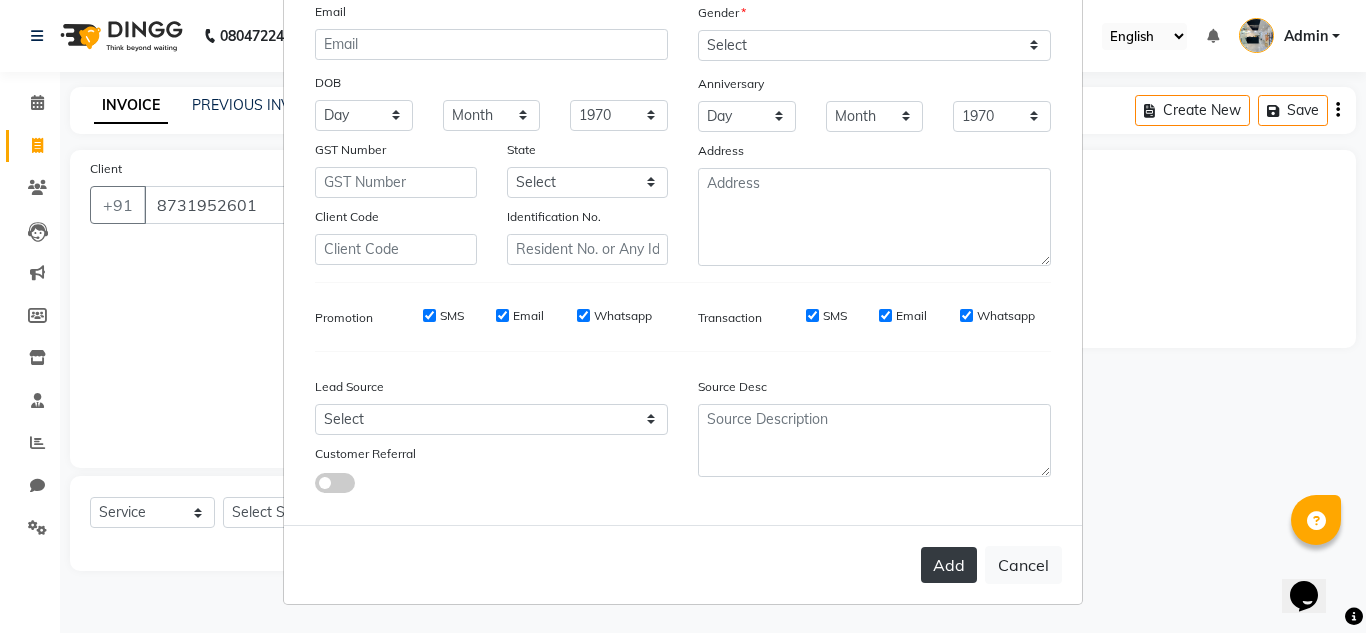 click on "Add" at bounding box center [949, 565] 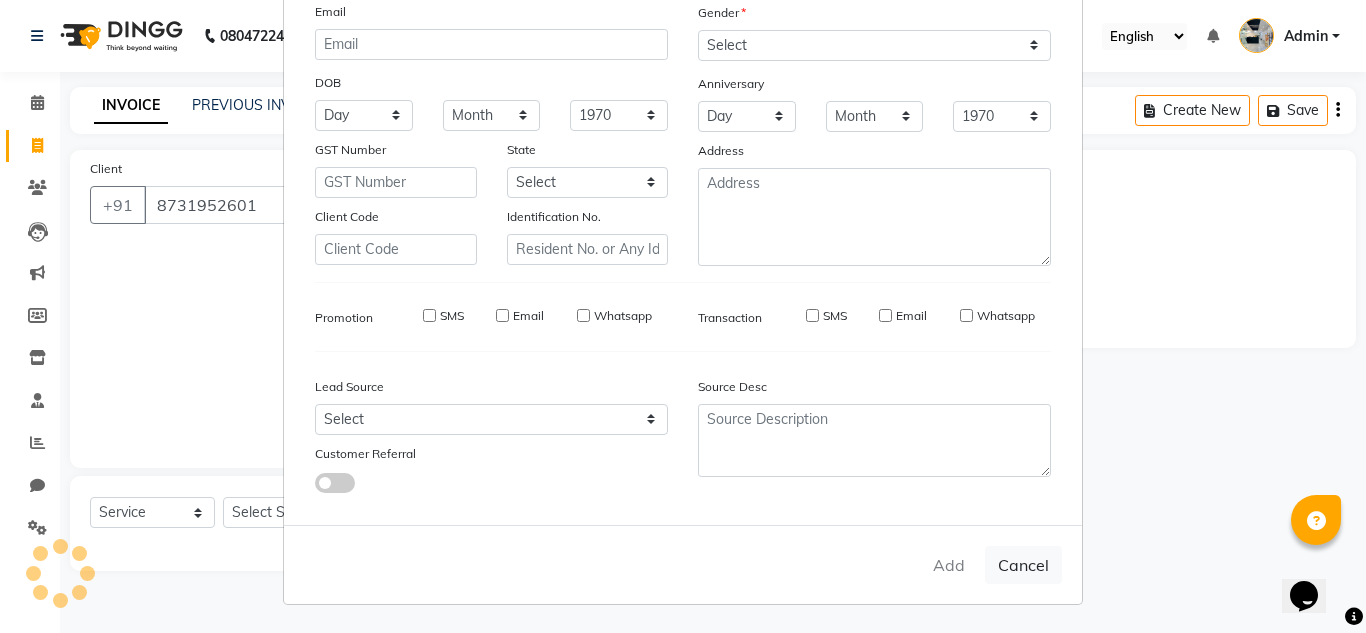 type 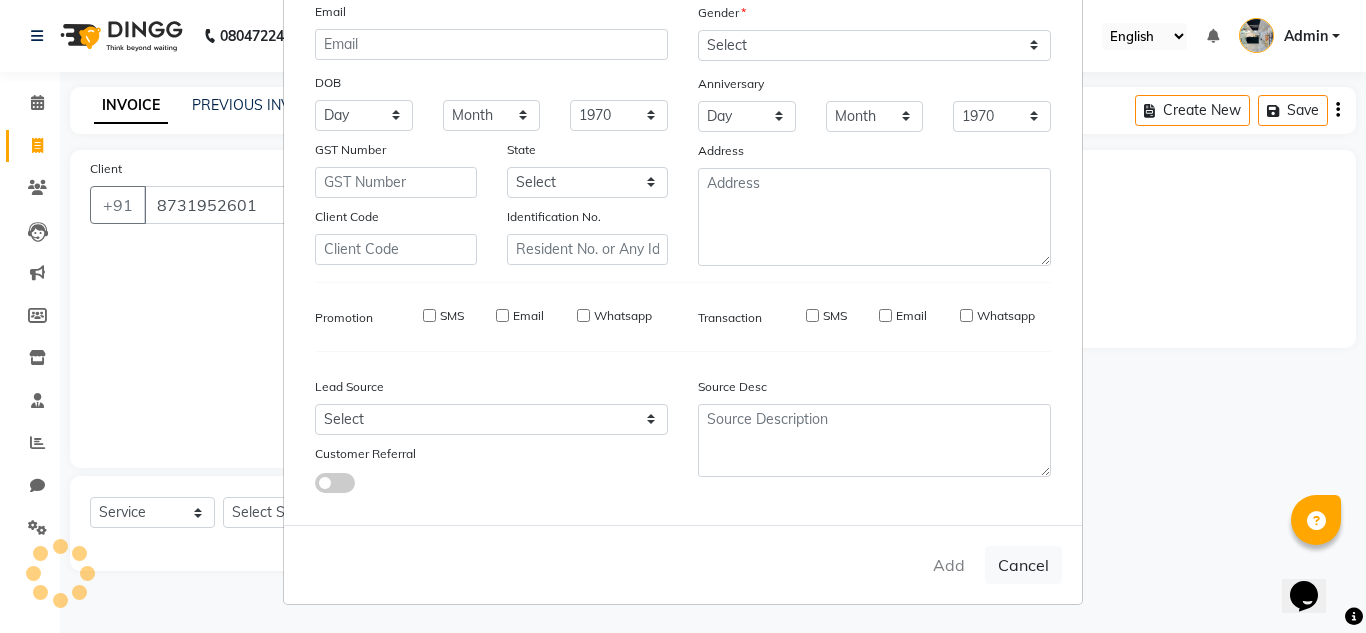 select 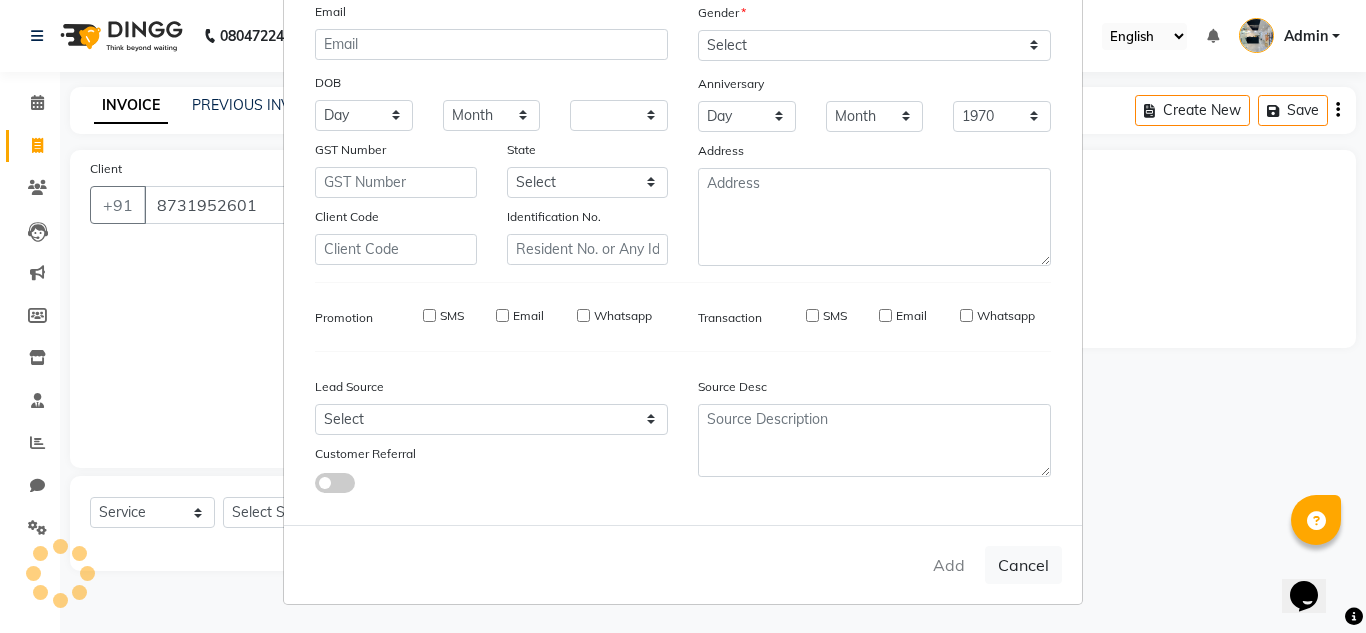 type 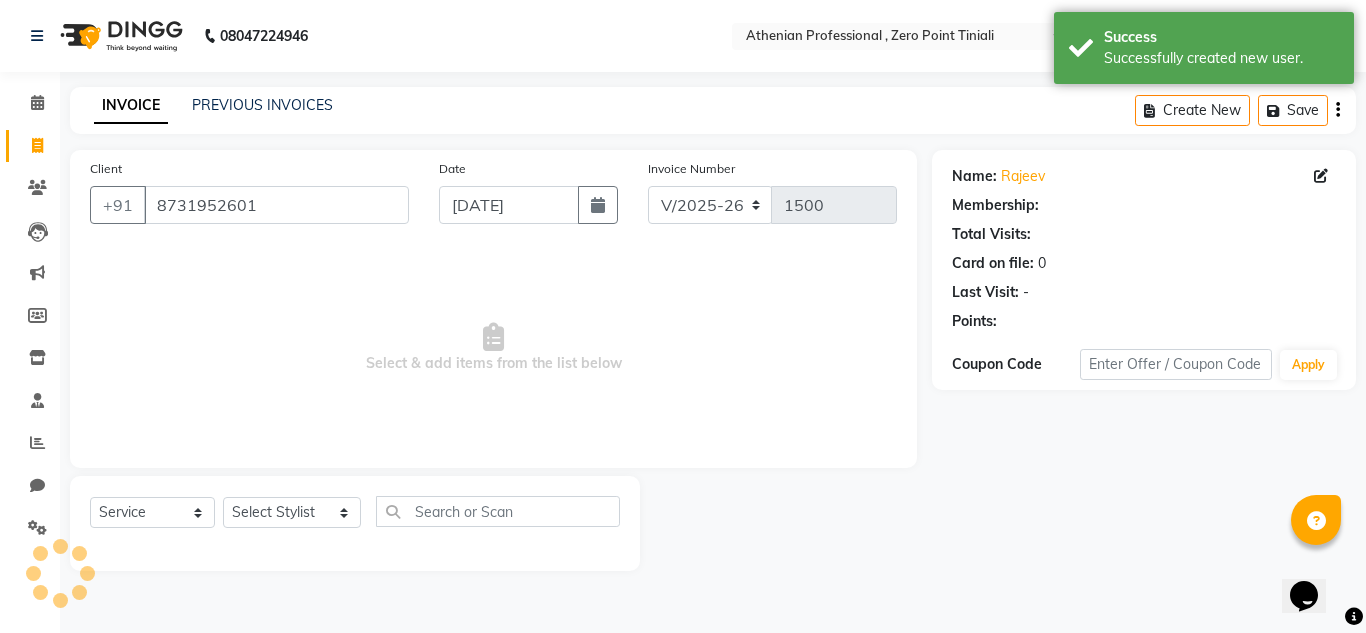 select on "1: Object" 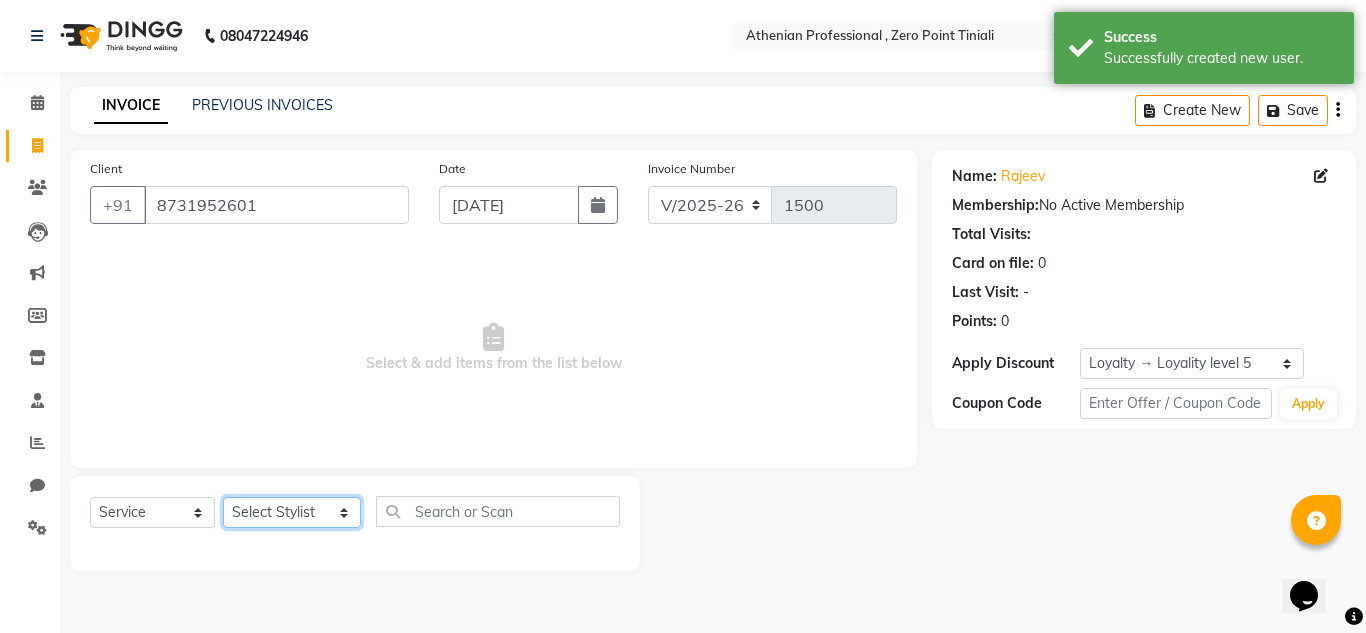 click on "Select Stylist [PERSON_NAME][MEDICAL_DATA] Admin [PERSON_NAME] KOLAM WANGSU KOSHEH BIHAM LINDUM NEME MAHINDRA [PERSON_NAME] Manager [PERSON_NAME] MINUKA [PERSON_NAME] NGAMNON RALONGHAM [PERSON_NAME] [PERSON_NAME] SUMI [PERSON_NAME] DEVI [PERSON_NAME] Jamikham YELLI LIKHA" 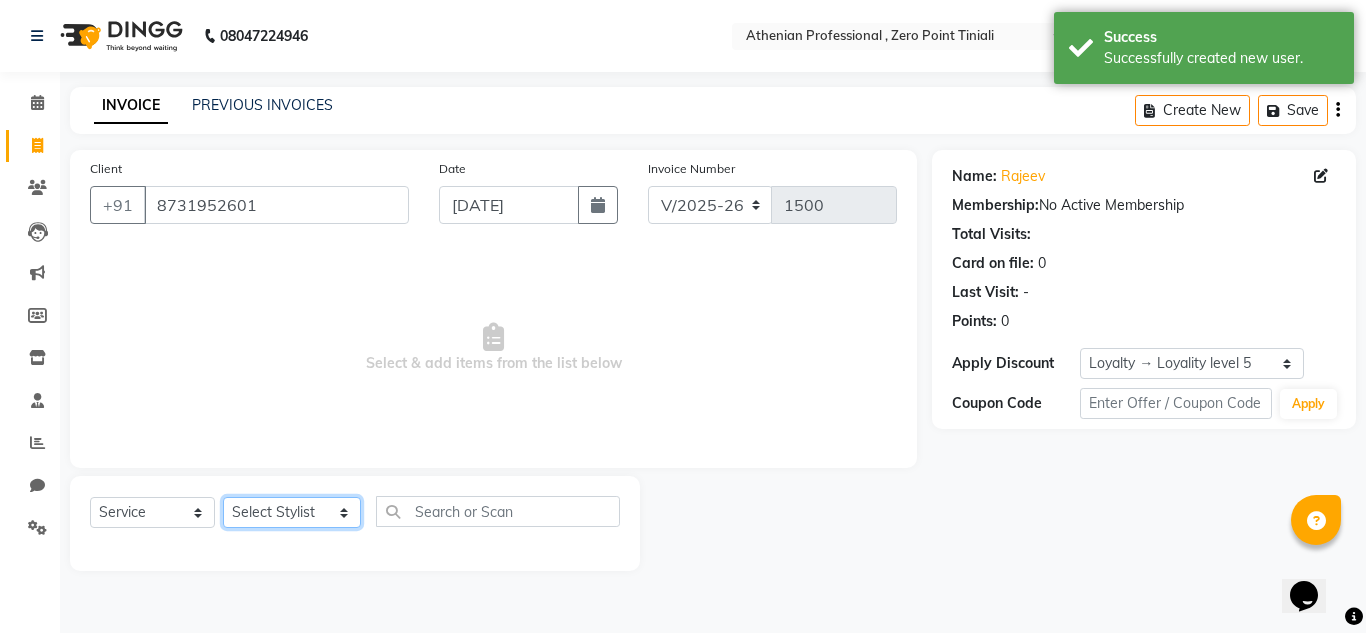 select on "80201" 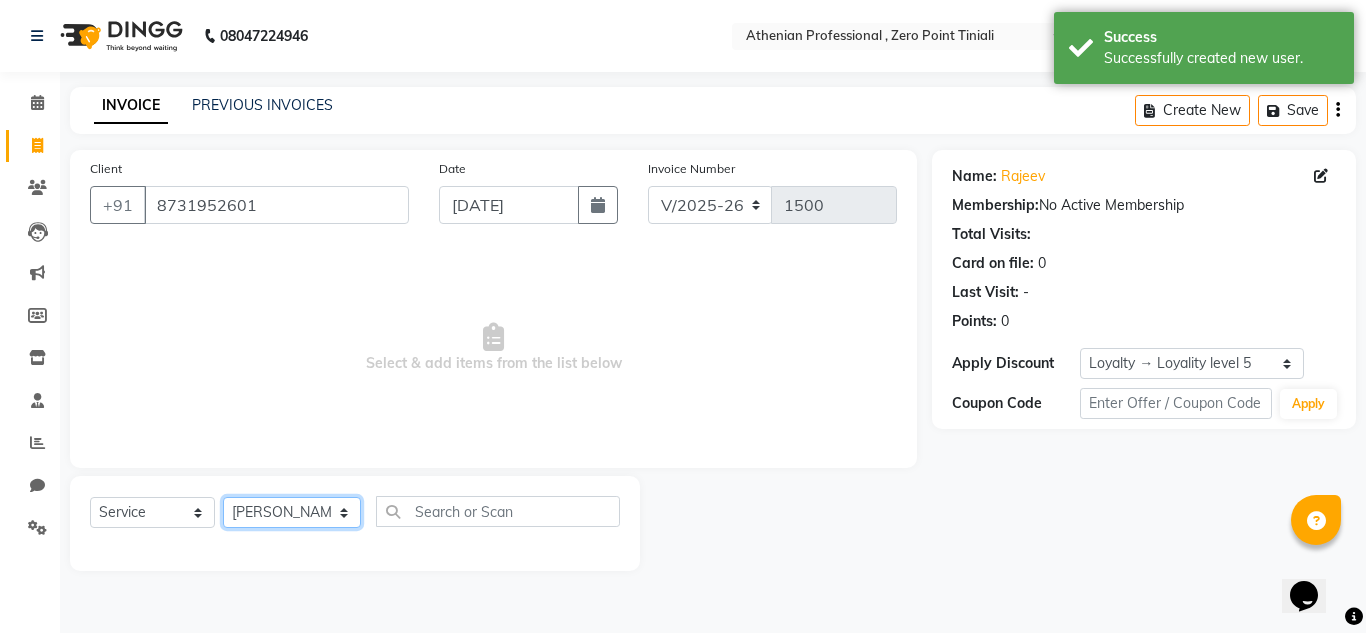 click on "Select Stylist [PERSON_NAME][MEDICAL_DATA] Admin [PERSON_NAME] KOLAM WANGSU KOSHEH BIHAM LINDUM NEME MAHINDRA [PERSON_NAME] Manager [PERSON_NAME] MINUKA [PERSON_NAME] NGAMNON RALONGHAM [PERSON_NAME] [PERSON_NAME] SUMI [PERSON_NAME] DEVI [PERSON_NAME] Jamikham YELLI LIKHA" 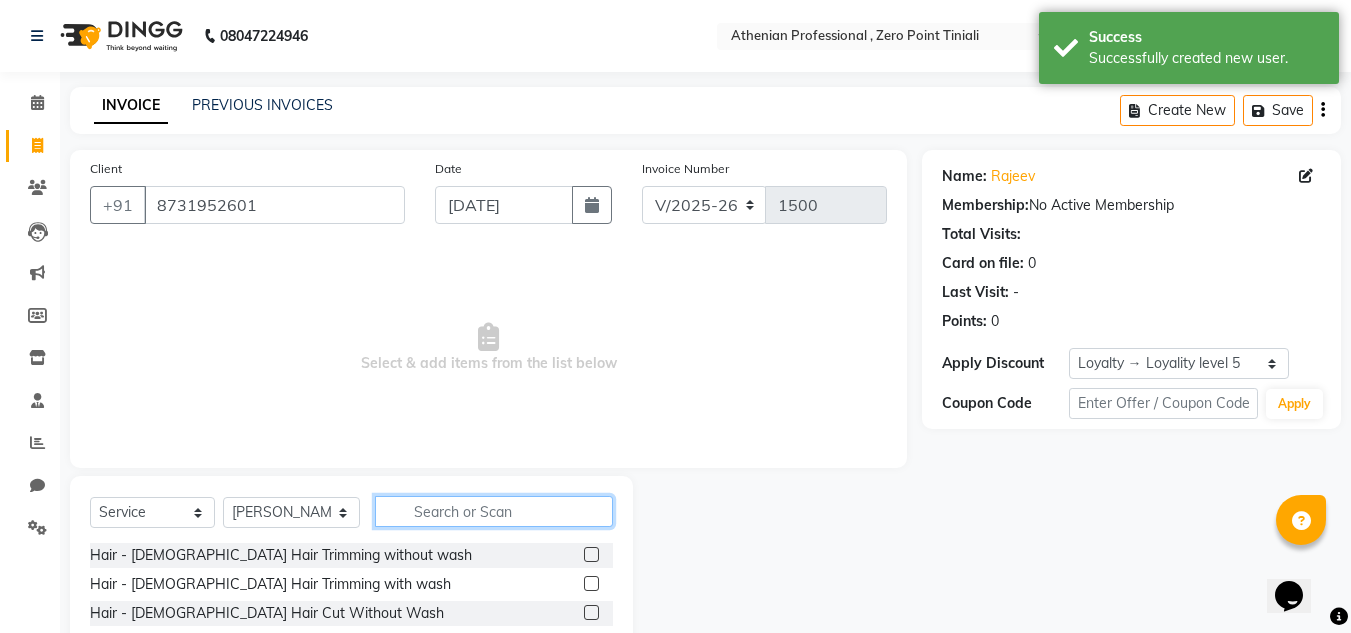 click 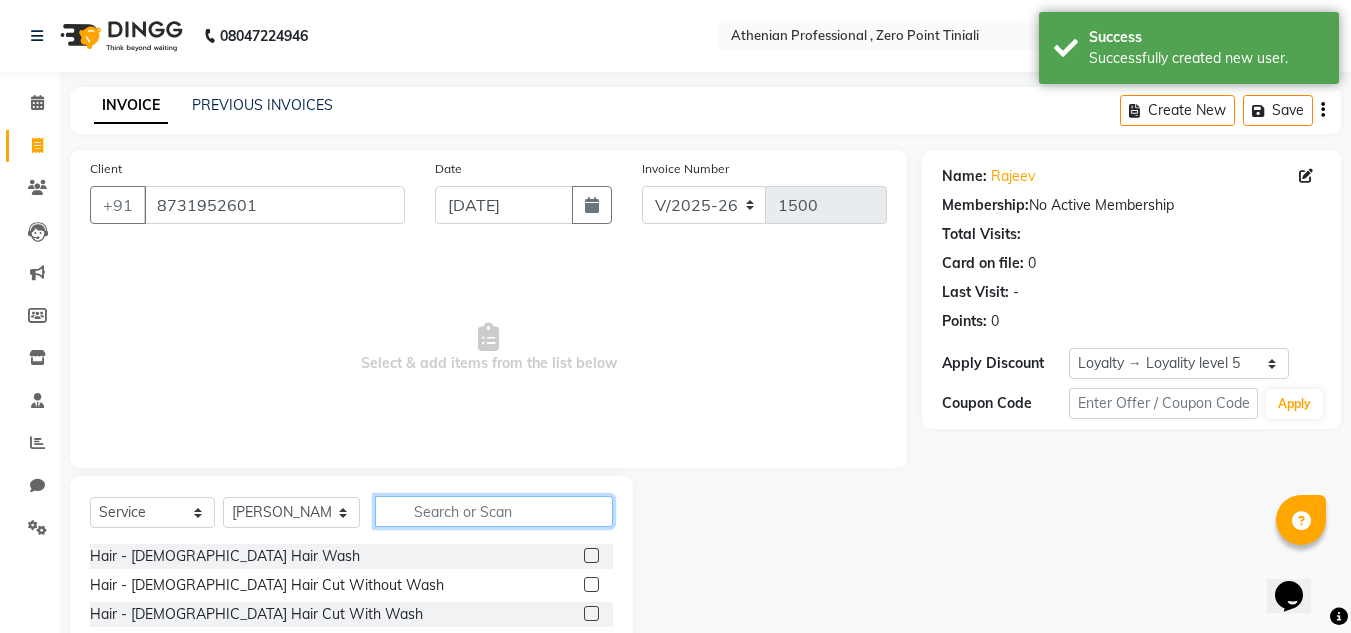 scroll, scrollTop: 116, scrollLeft: 0, axis: vertical 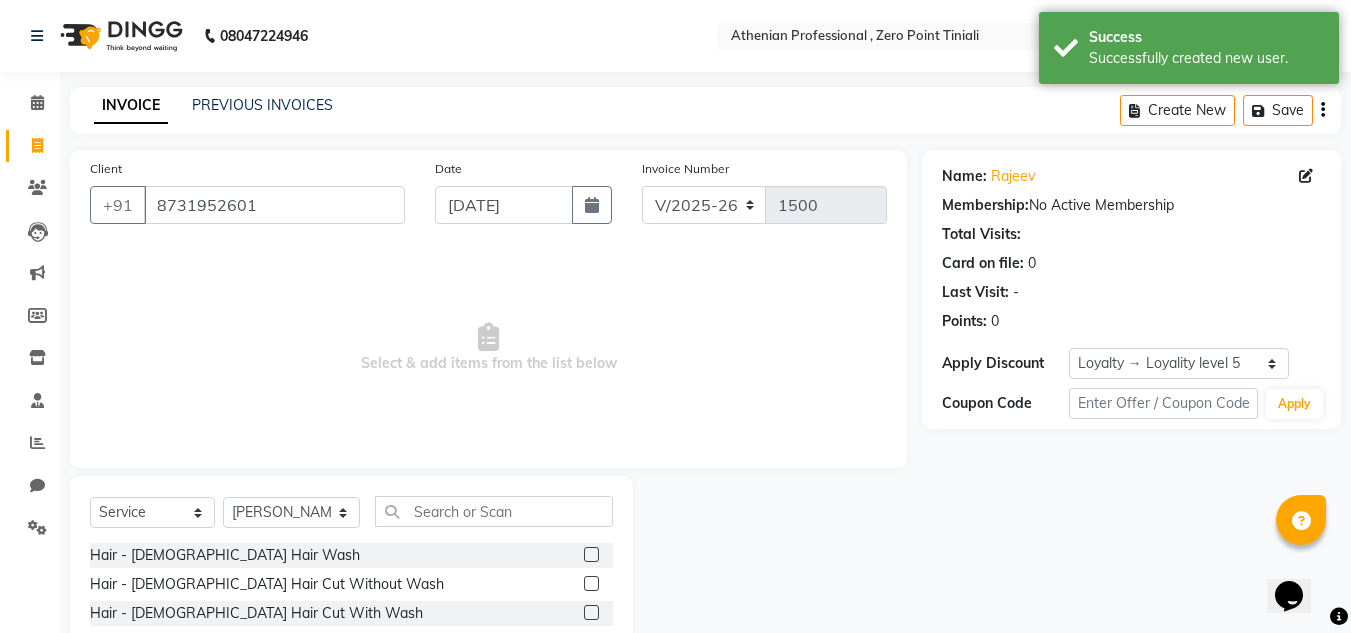 click on "Hair - [DEMOGRAPHIC_DATA] Hair Cut With Wash" 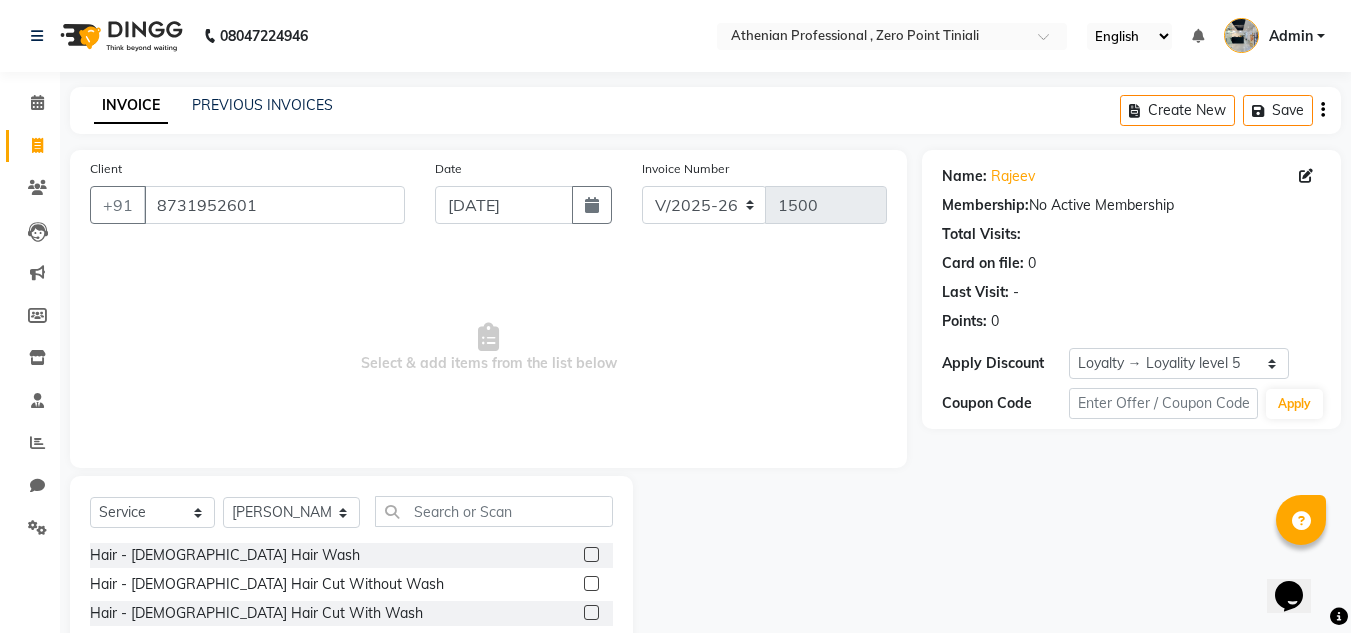 drag, startPoint x: 571, startPoint y: 617, endPoint x: 581, endPoint y: 613, distance: 10.770329 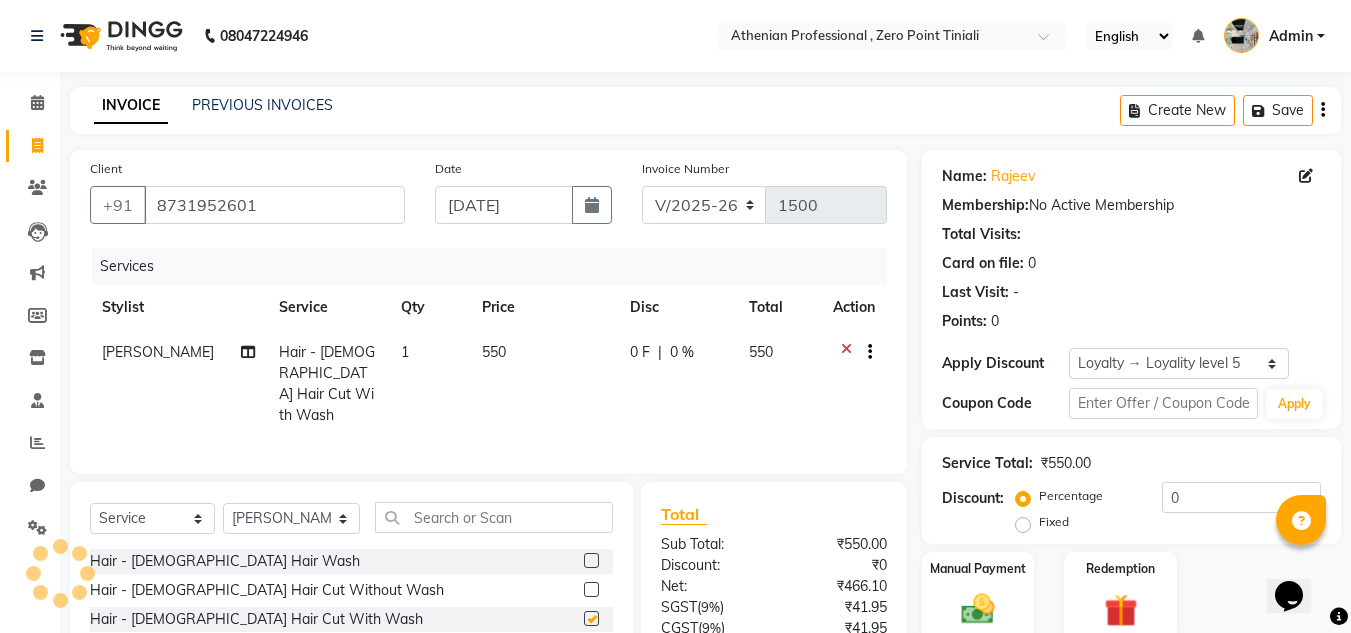 checkbox on "false" 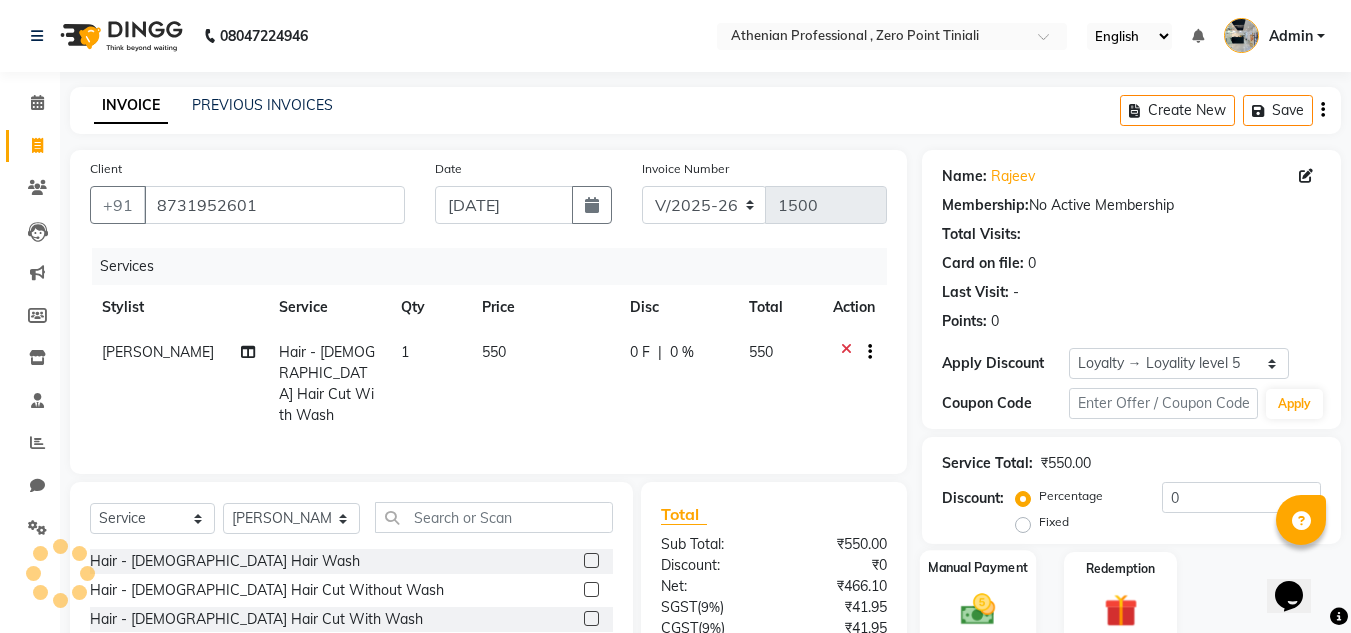 click 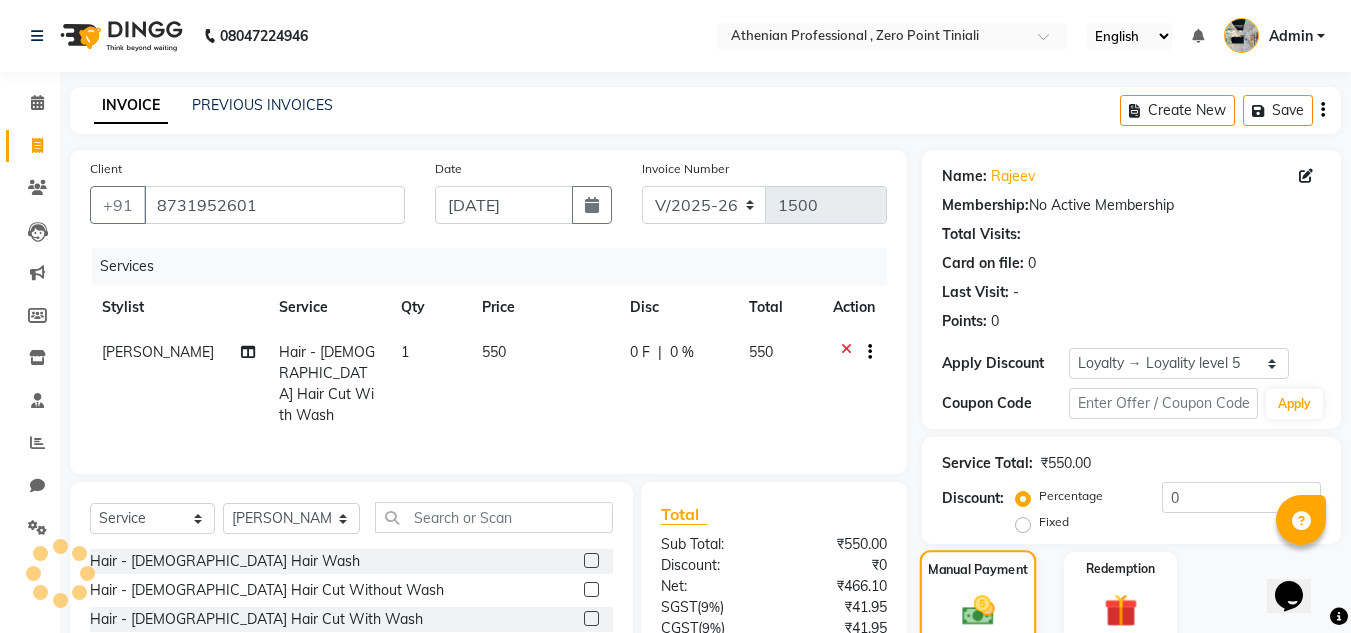 scroll, scrollTop: 166, scrollLeft: 0, axis: vertical 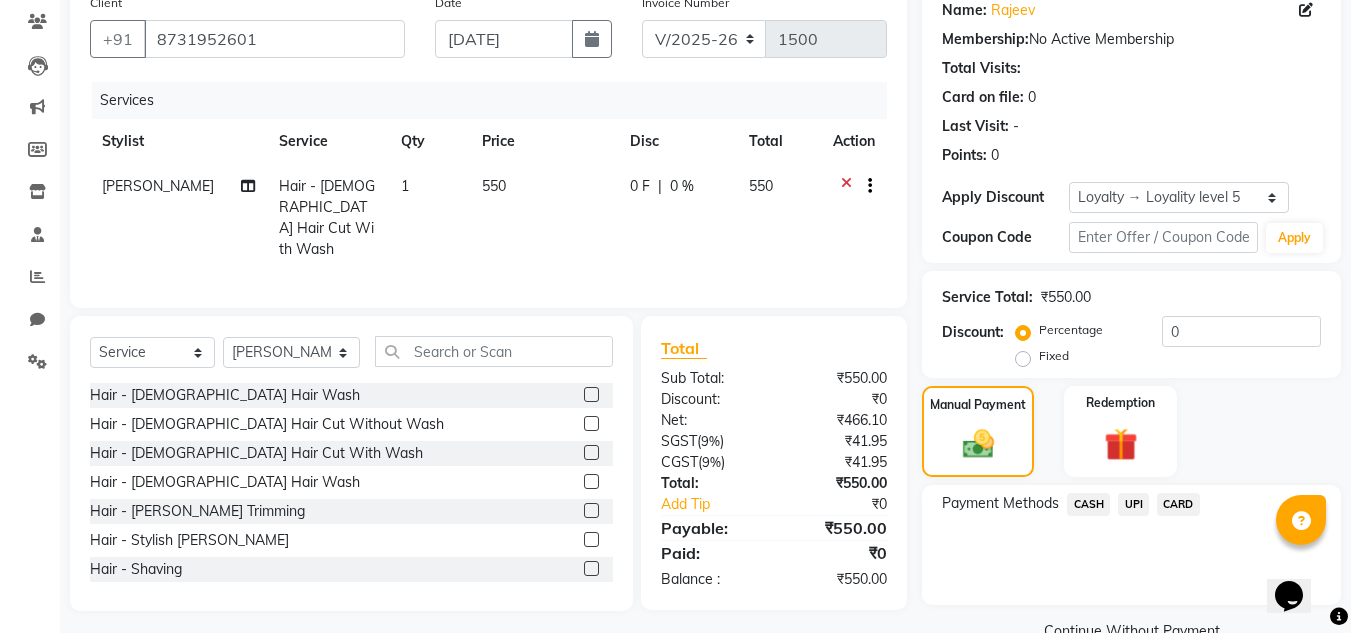 click on "UPI" 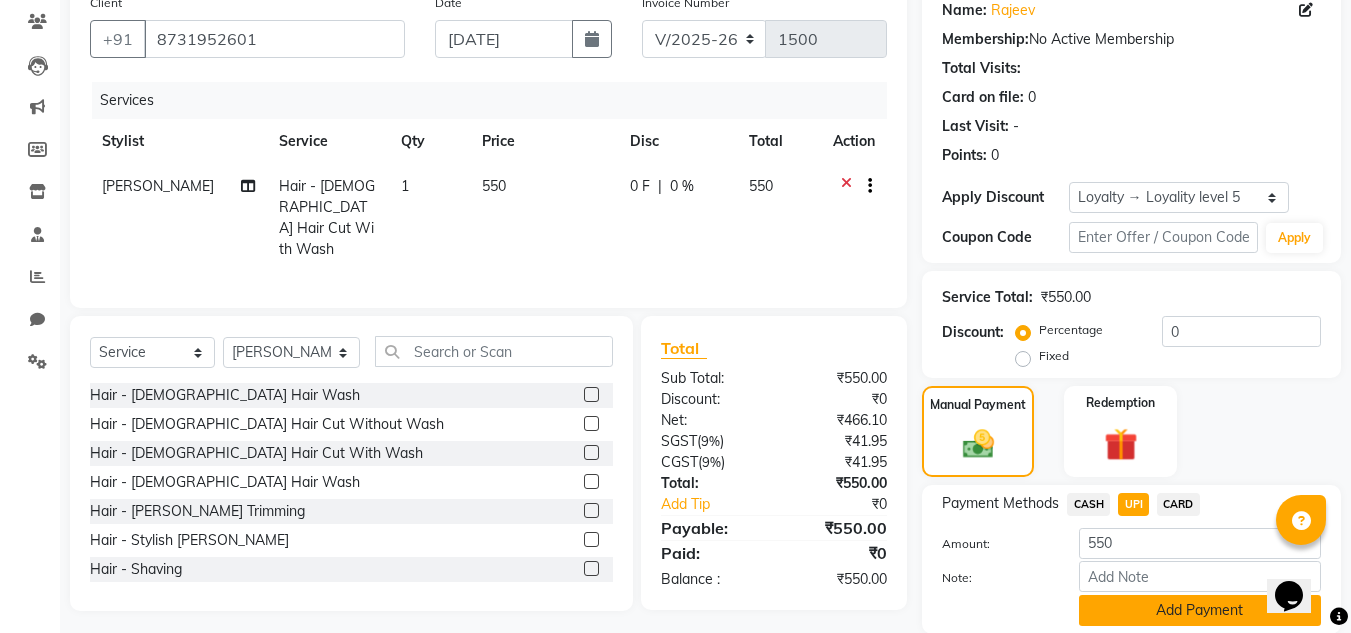 scroll, scrollTop: 238, scrollLeft: 0, axis: vertical 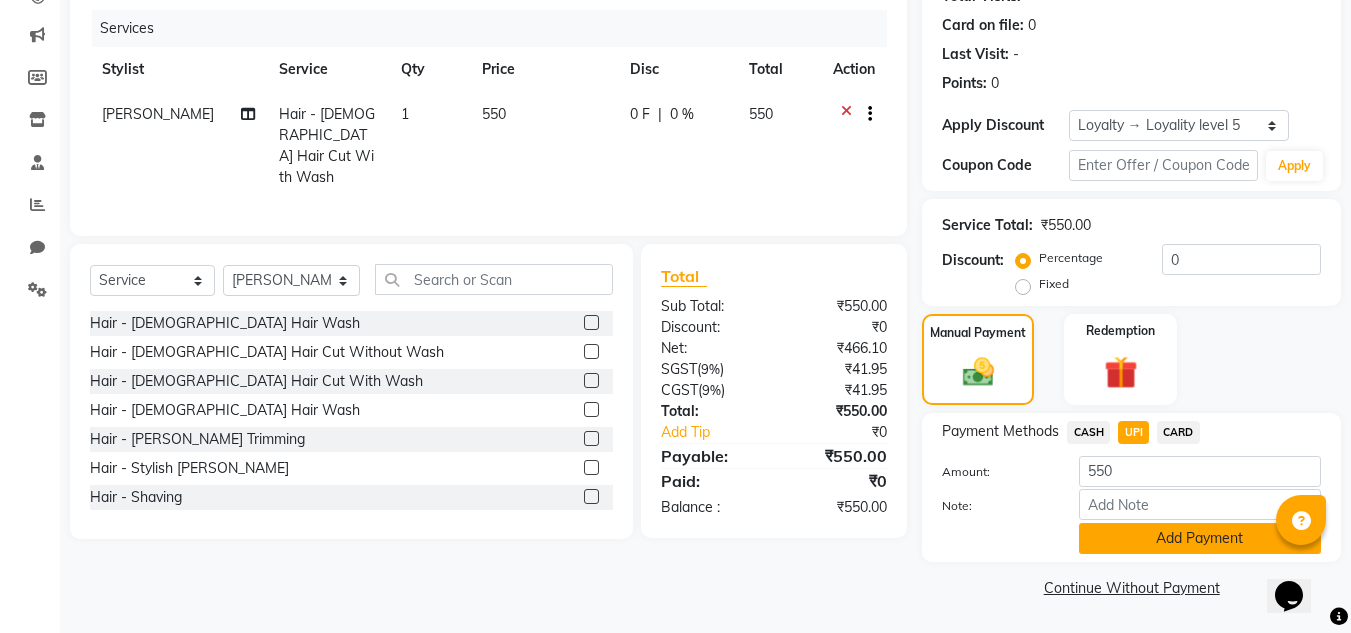 click on "Add Payment" 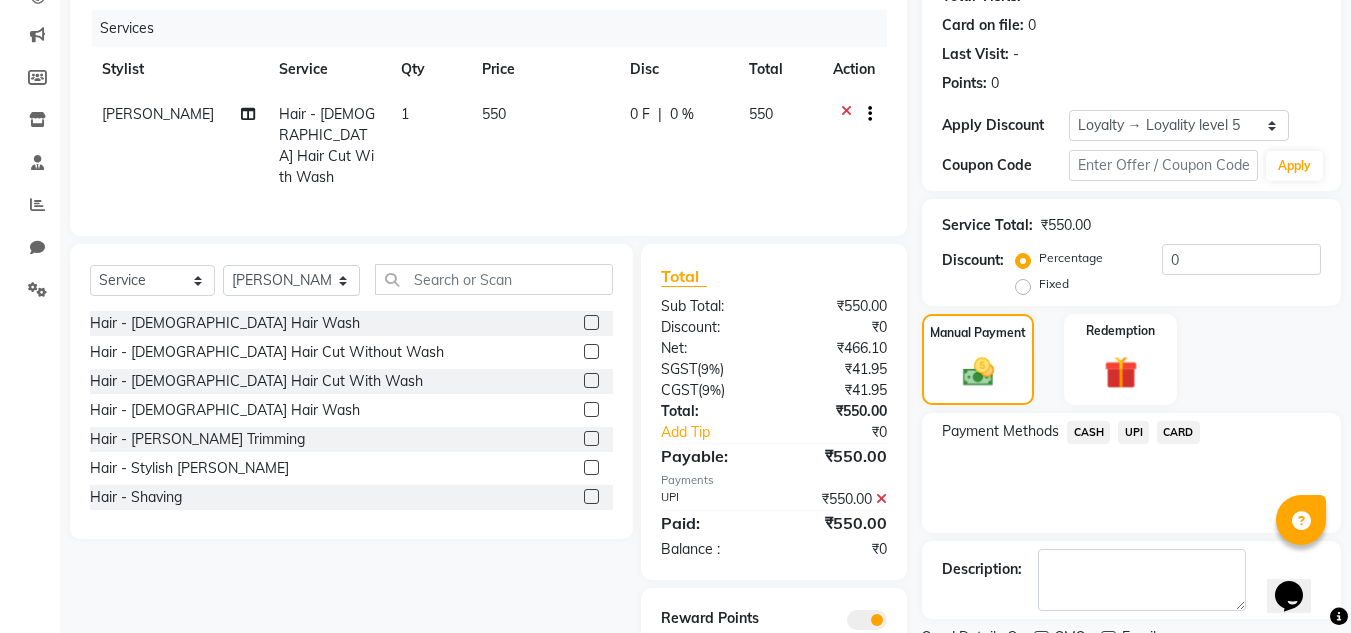 scroll, scrollTop: 322, scrollLeft: 0, axis: vertical 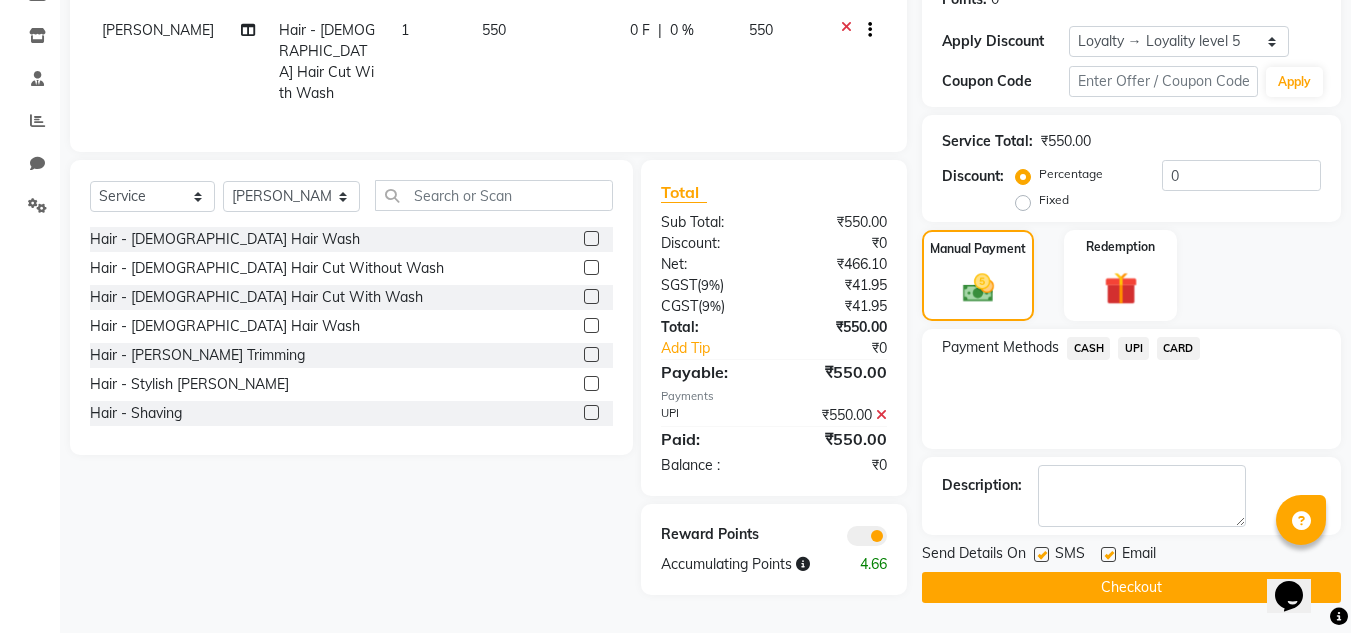 click 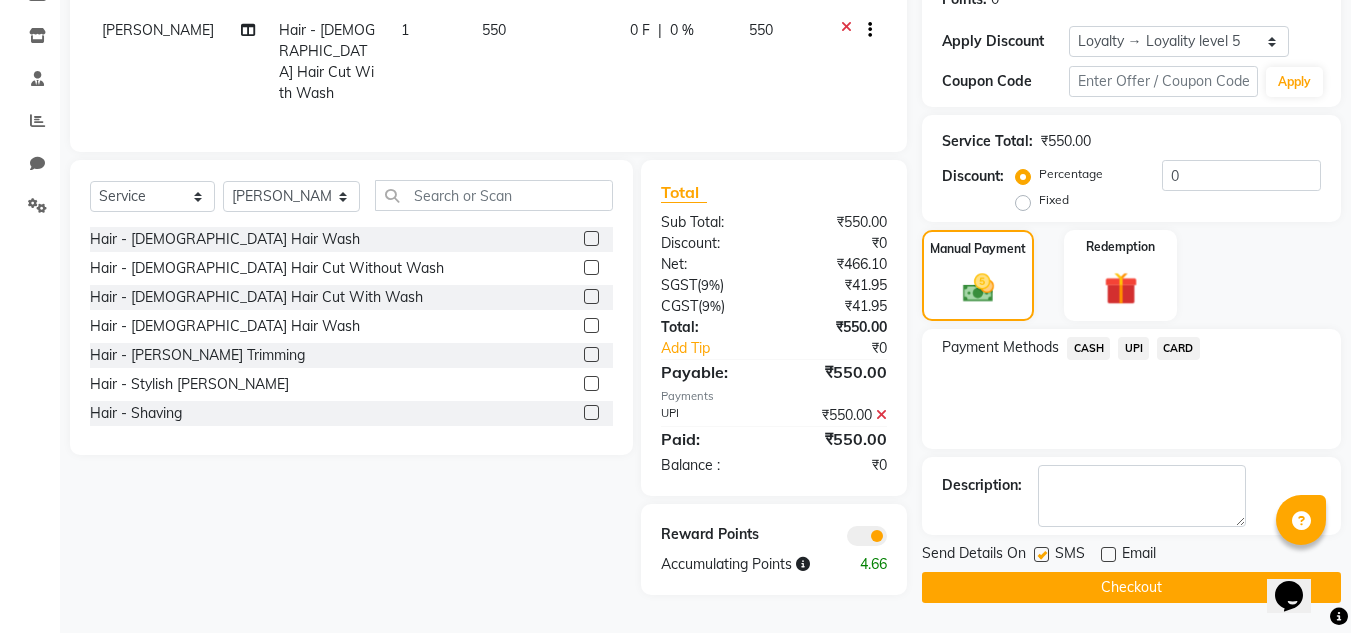 click on "Checkout" 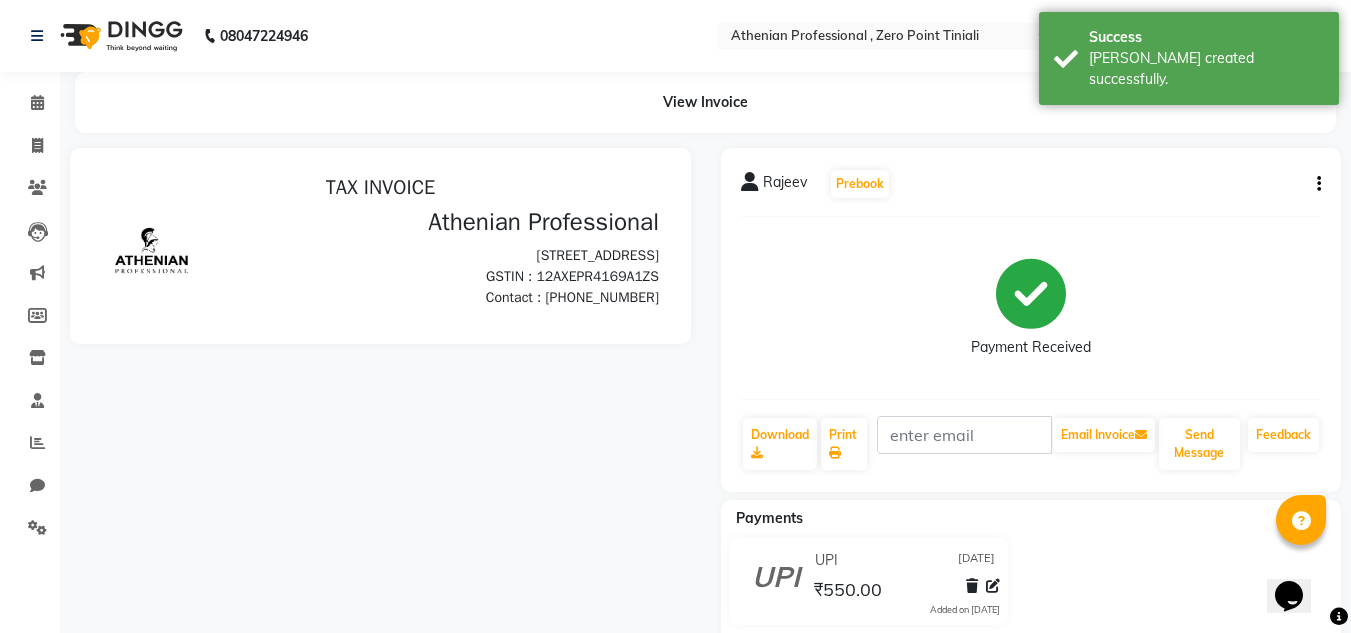 scroll, scrollTop: 0, scrollLeft: 0, axis: both 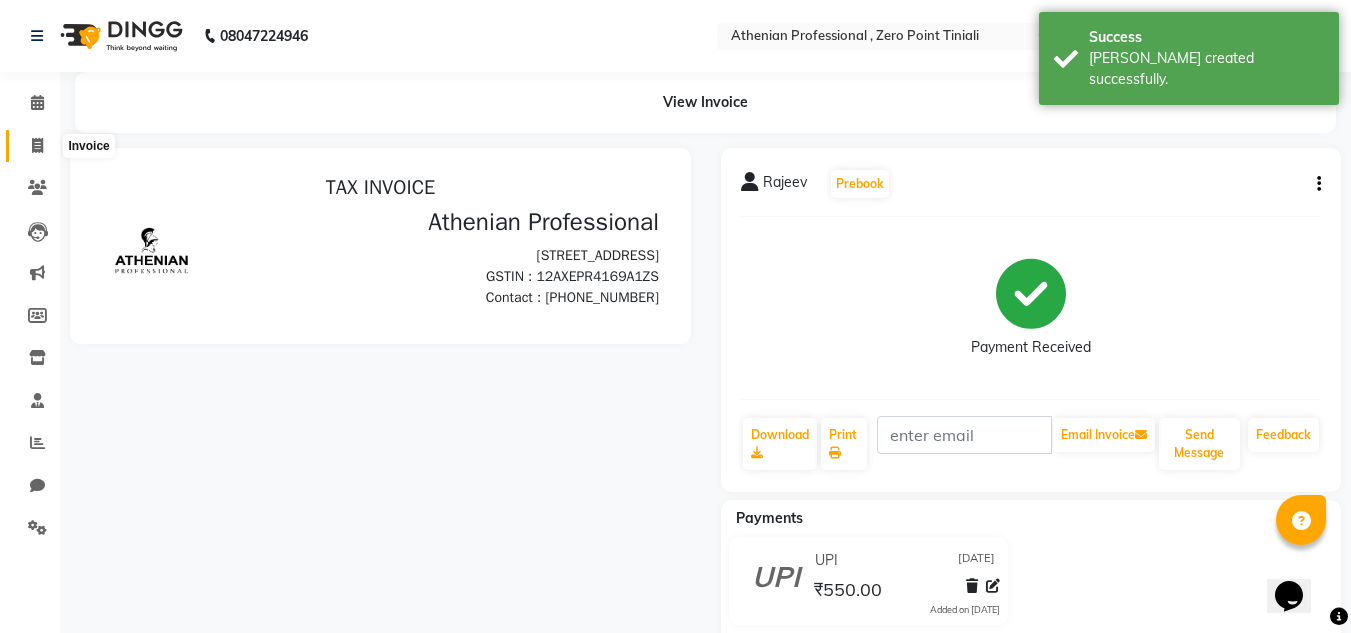 click 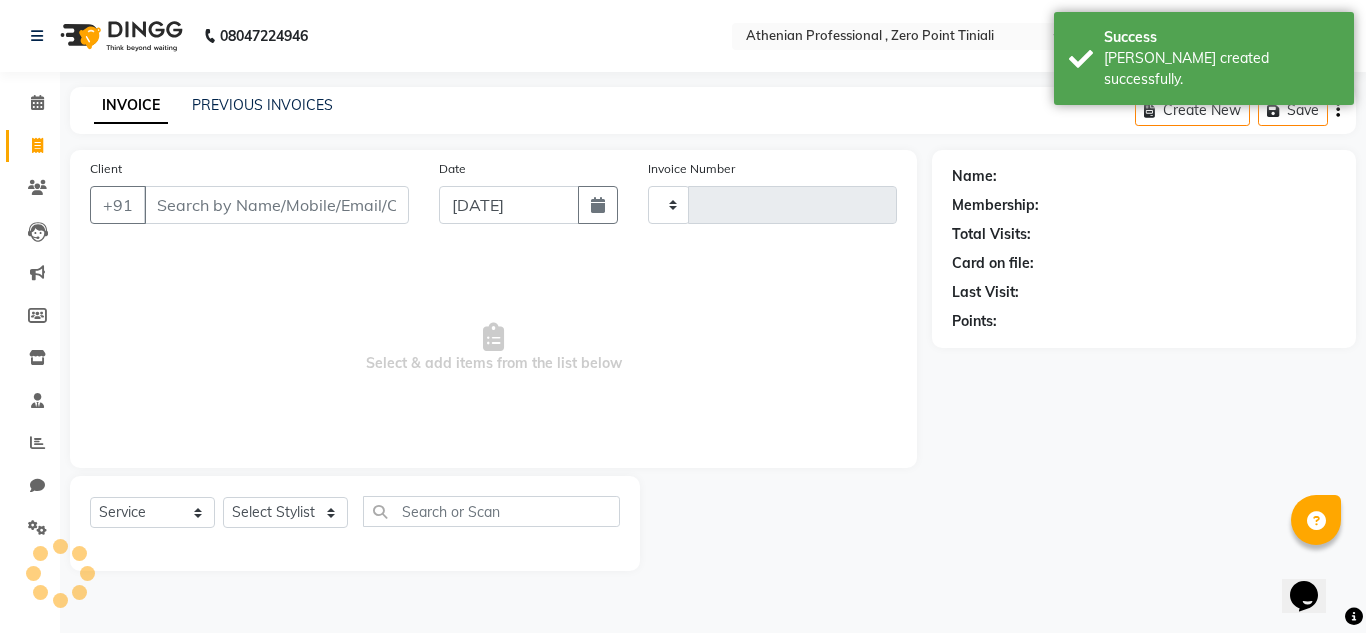 type on "1501" 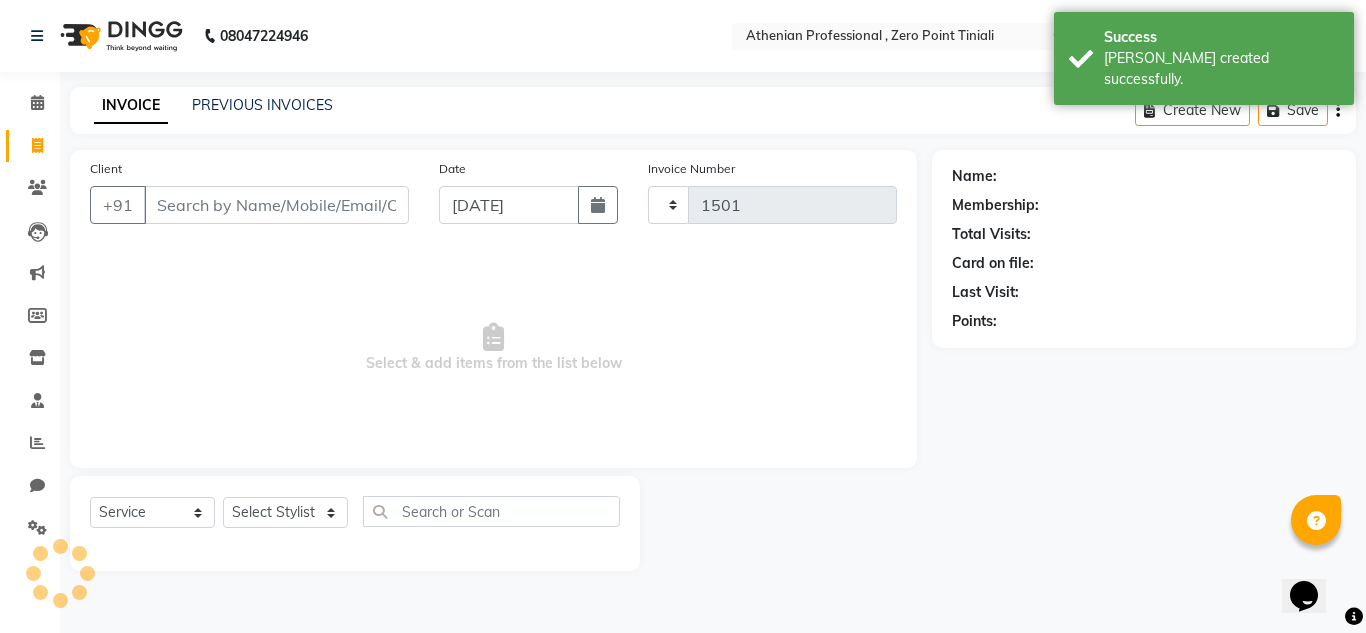 select on "8300" 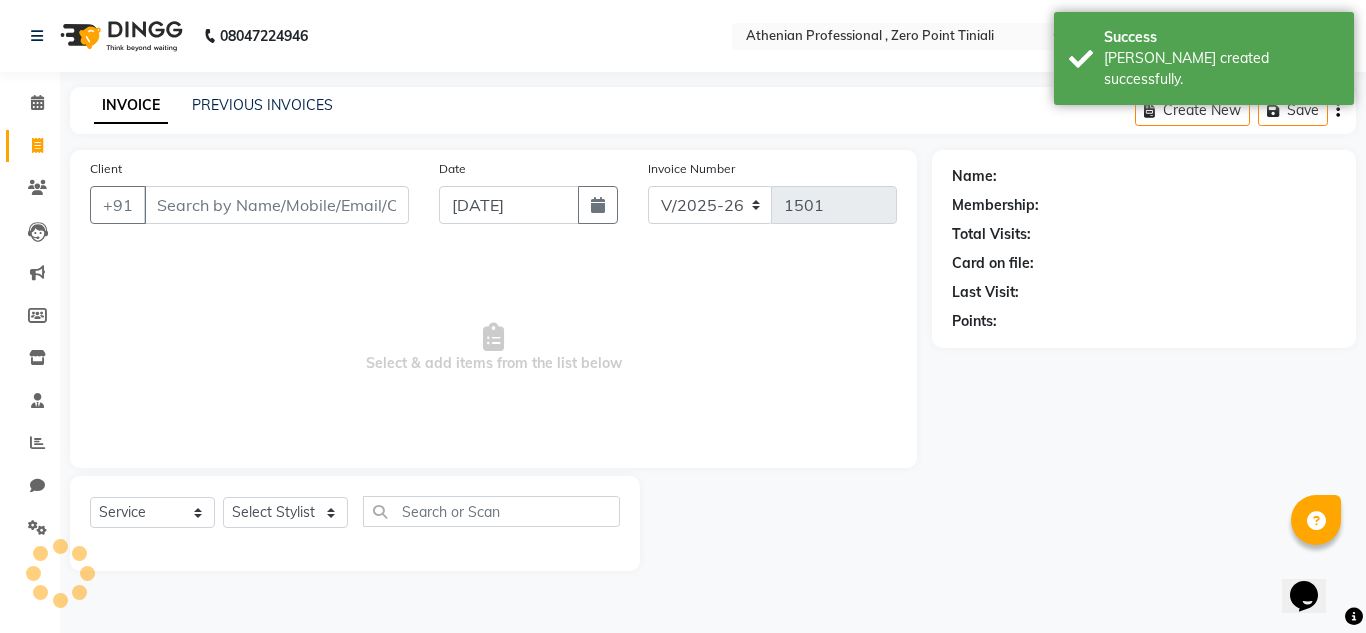 click on "Client" at bounding box center [276, 205] 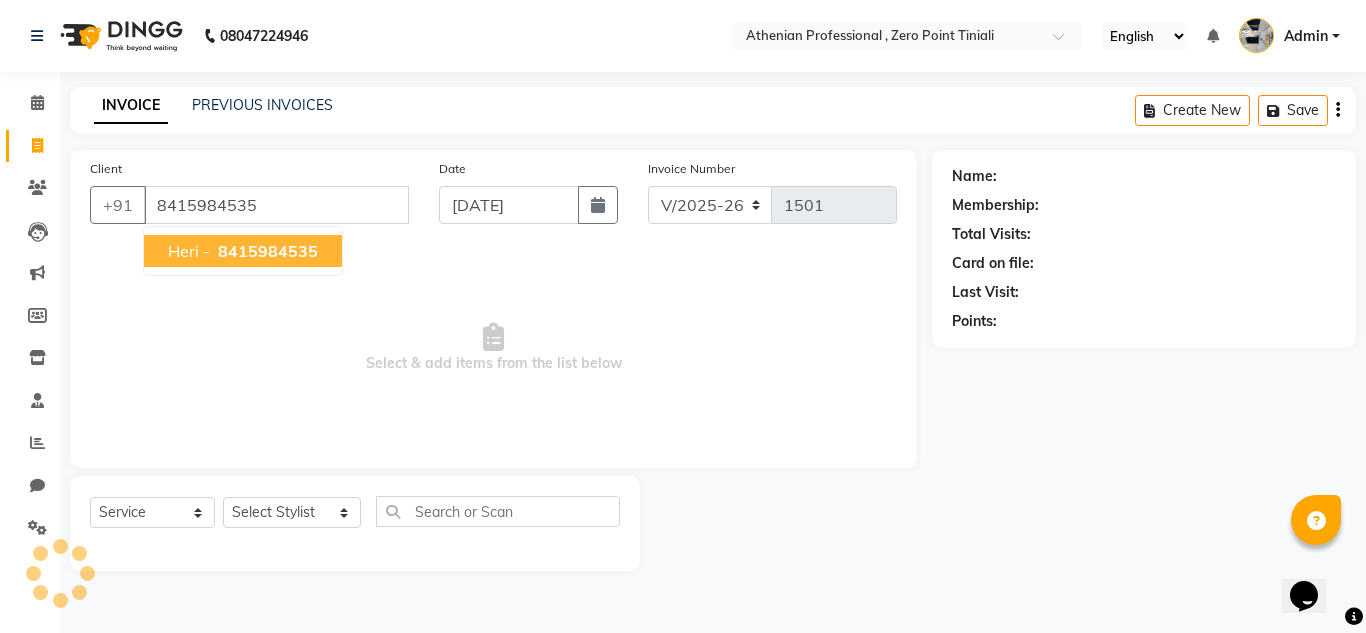 type on "8415984535" 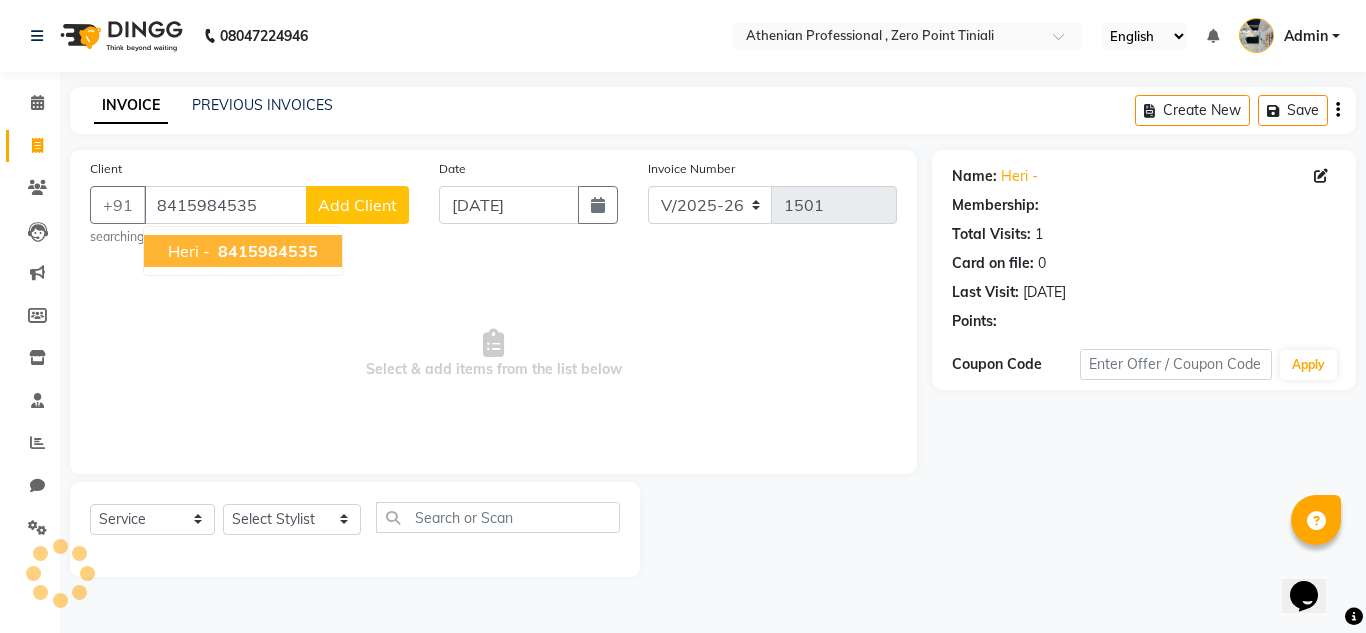 select on "1: Object" 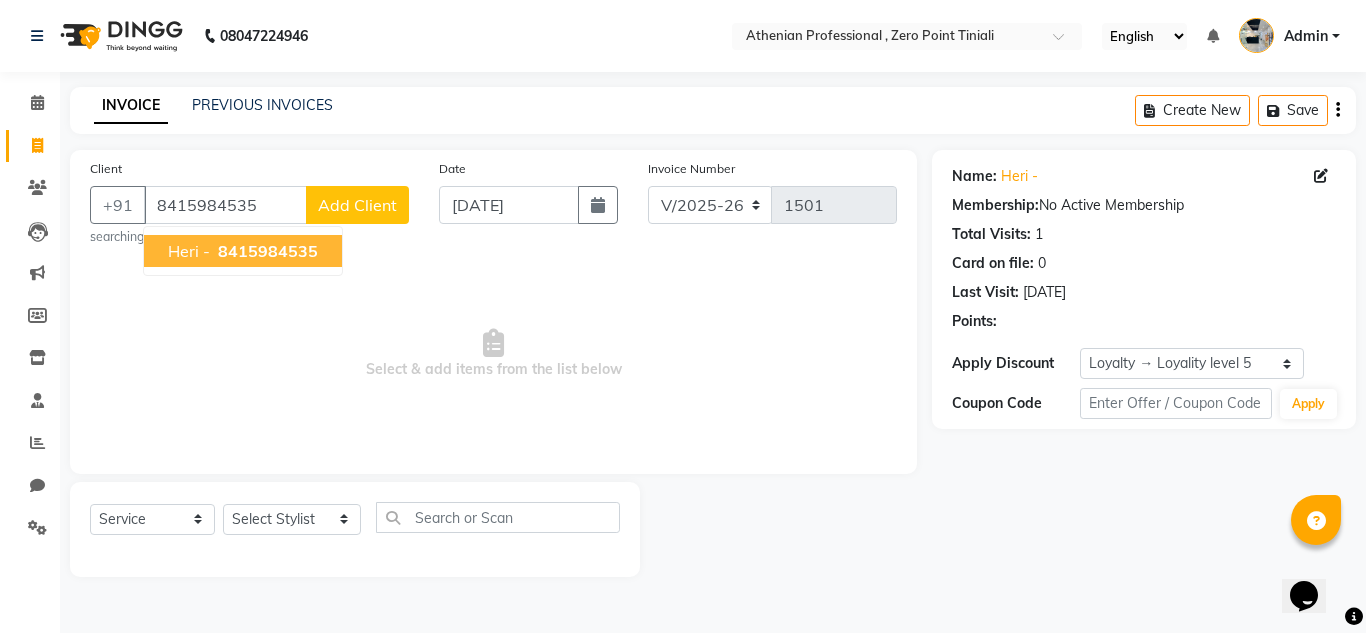 click on "Heri -   8415984535" at bounding box center (243, 251) 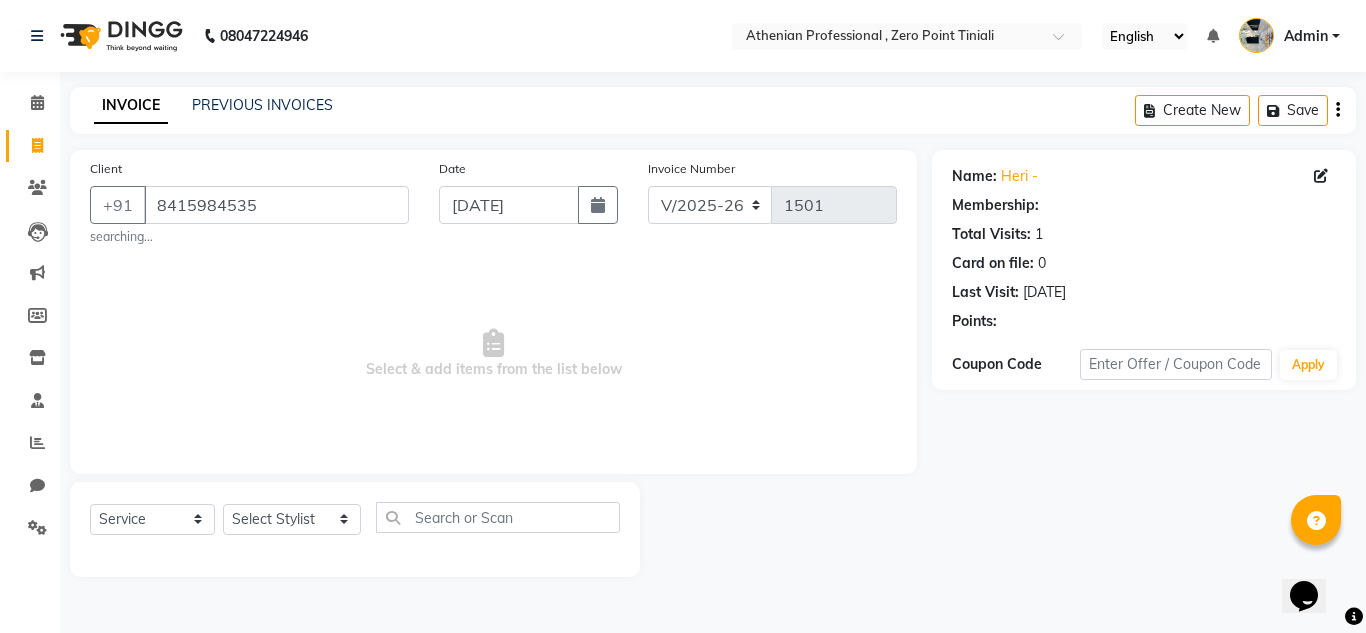 select on "1: Object" 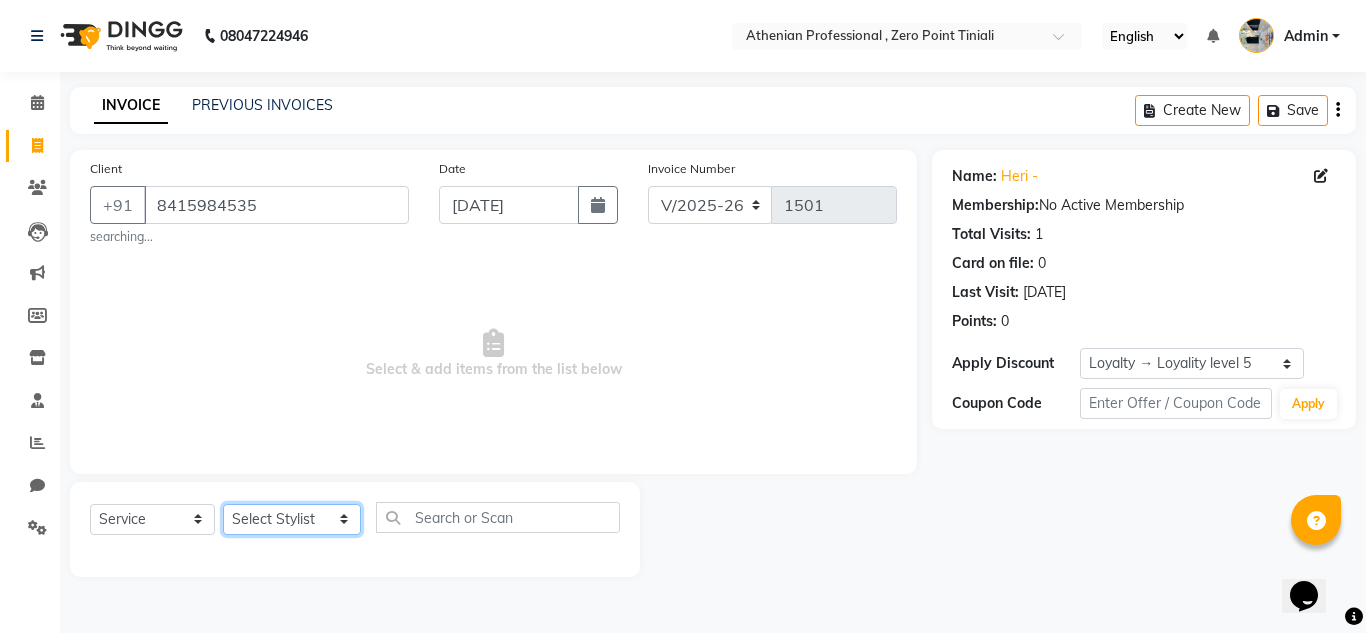 click on "Select Stylist [PERSON_NAME][MEDICAL_DATA] Admin [PERSON_NAME] KOLAM WANGSU KOSHEH BIHAM LINDUM NEME MAHINDRA [PERSON_NAME] Manager [PERSON_NAME] MINUKA [PERSON_NAME] NGAMNON RALONGHAM [PERSON_NAME] [PERSON_NAME] SUMI [PERSON_NAME] DEVI [PERSON_NAME] Jamikham YELLI LIKHA" 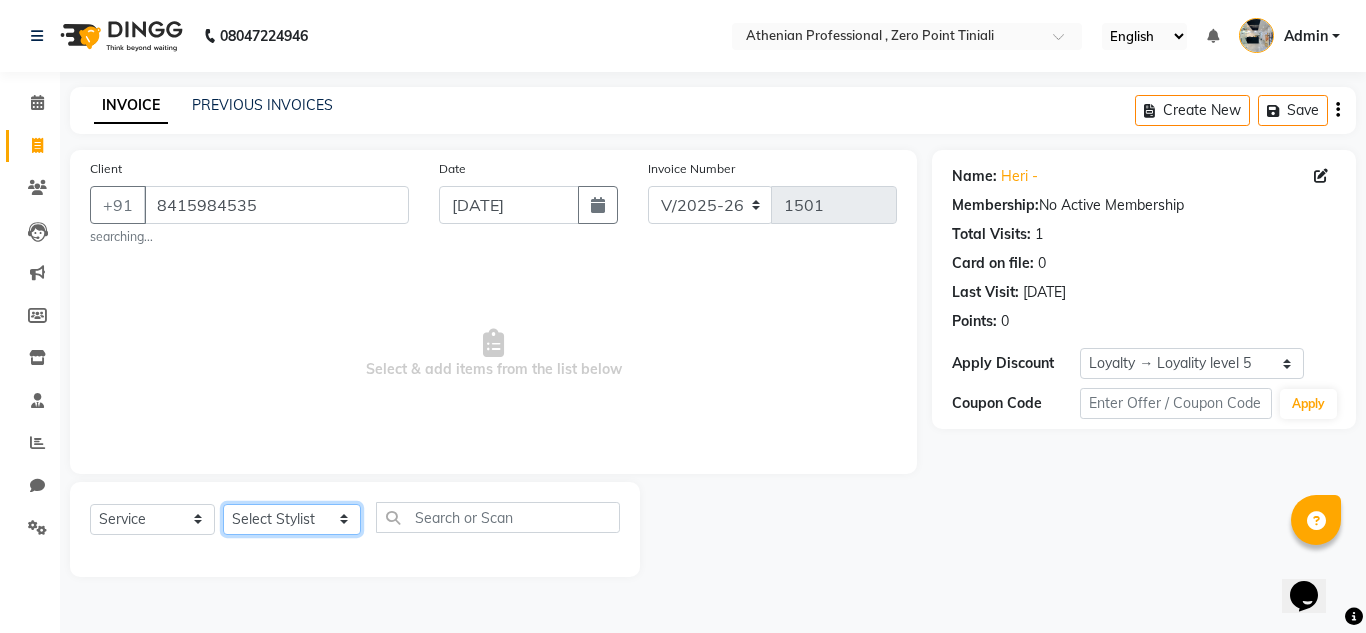 select on "82577" 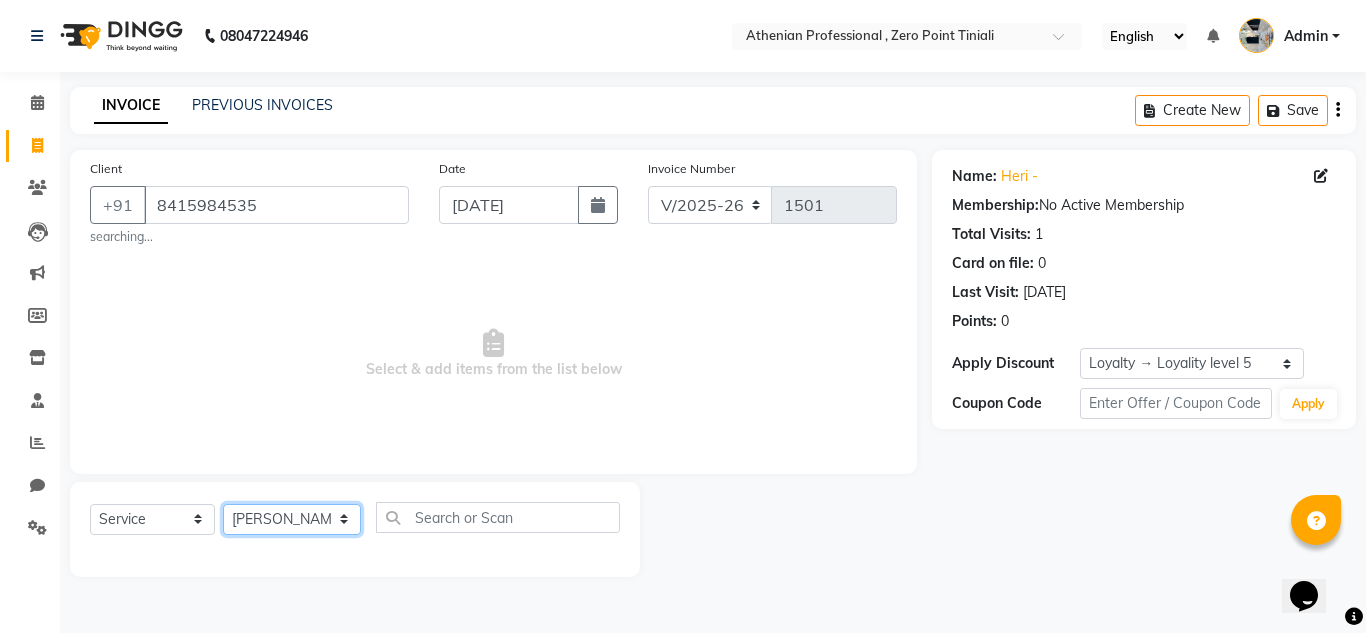 click on "Select Stylist [PERSON_NAME][MEDICAL_DATA] Admin [PERSON_NAME] KOLAM WANGSU KOSHEH BIHAM LINDUM NEME MAHINDRA [PERSON_NAME] Manager [PERSON_NAME] MINUKA [PERSON_NAME] NGAMNON RALONGHAM [PERSON_NAME] [PERSON_NAME] SUMI [PERSON_NAME] DEVI [PERSON_NAME] Jamikham YELLI LIKHA" 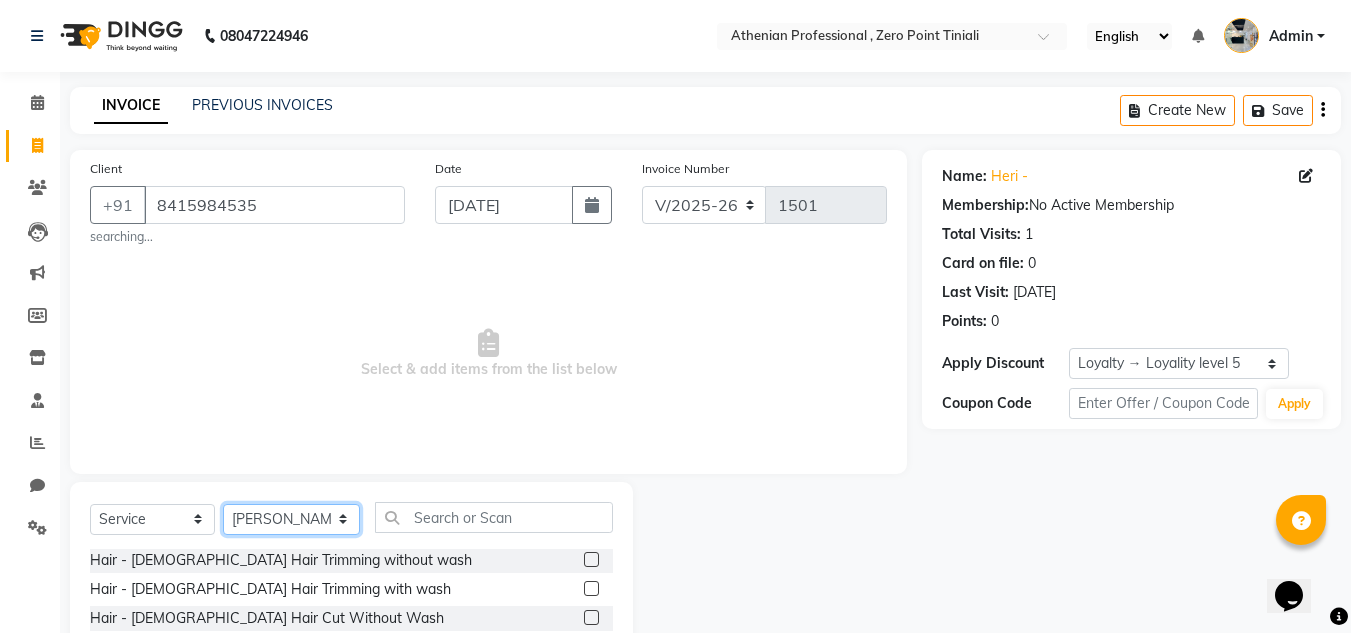 scroll, scrollTop: 2, scrollLeft: 0, axis: vertical 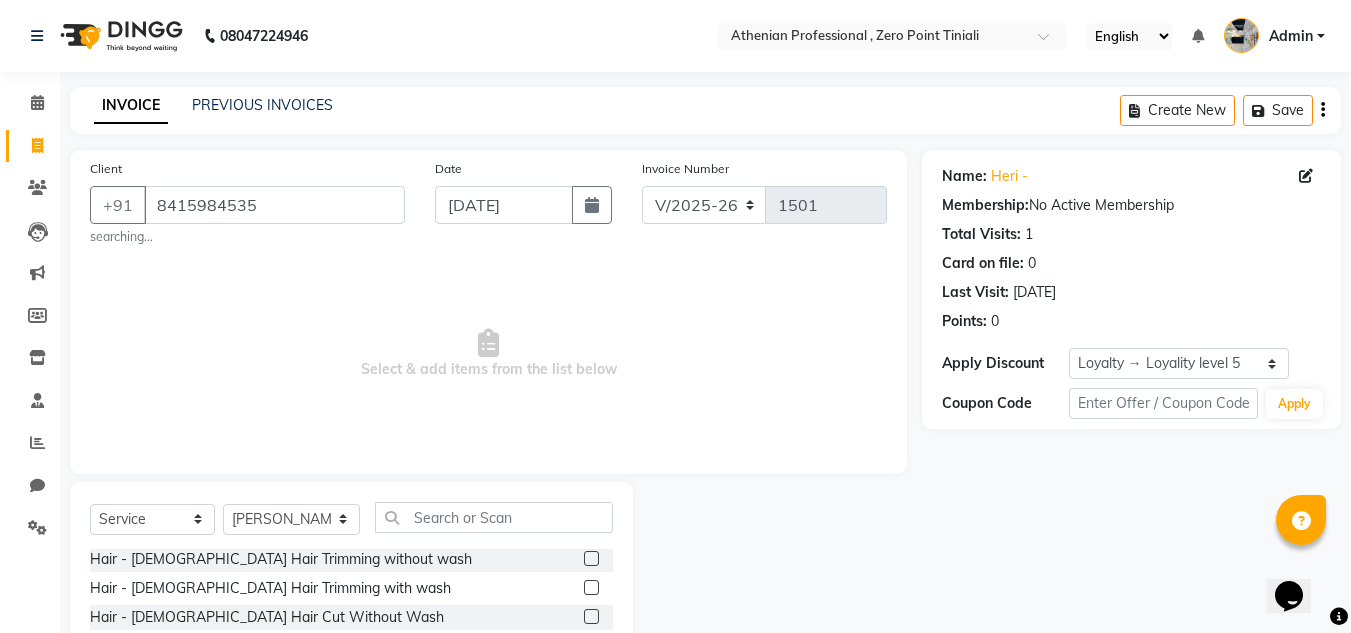 click 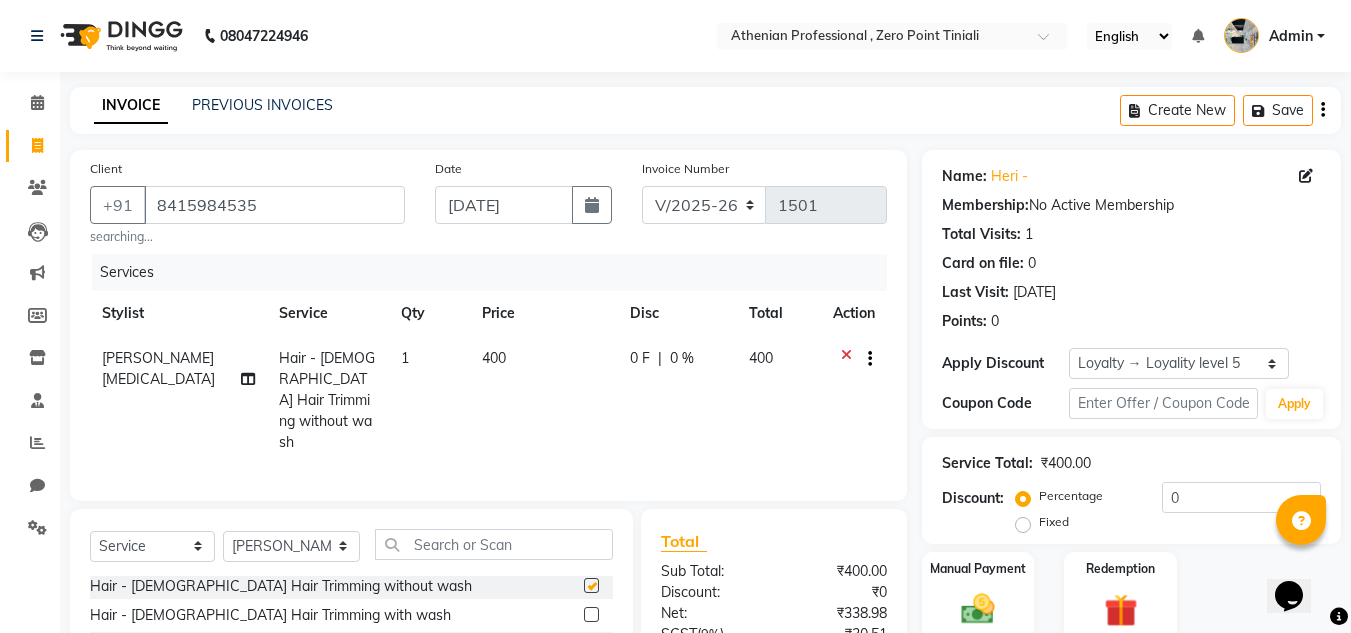 checkbox on "false" 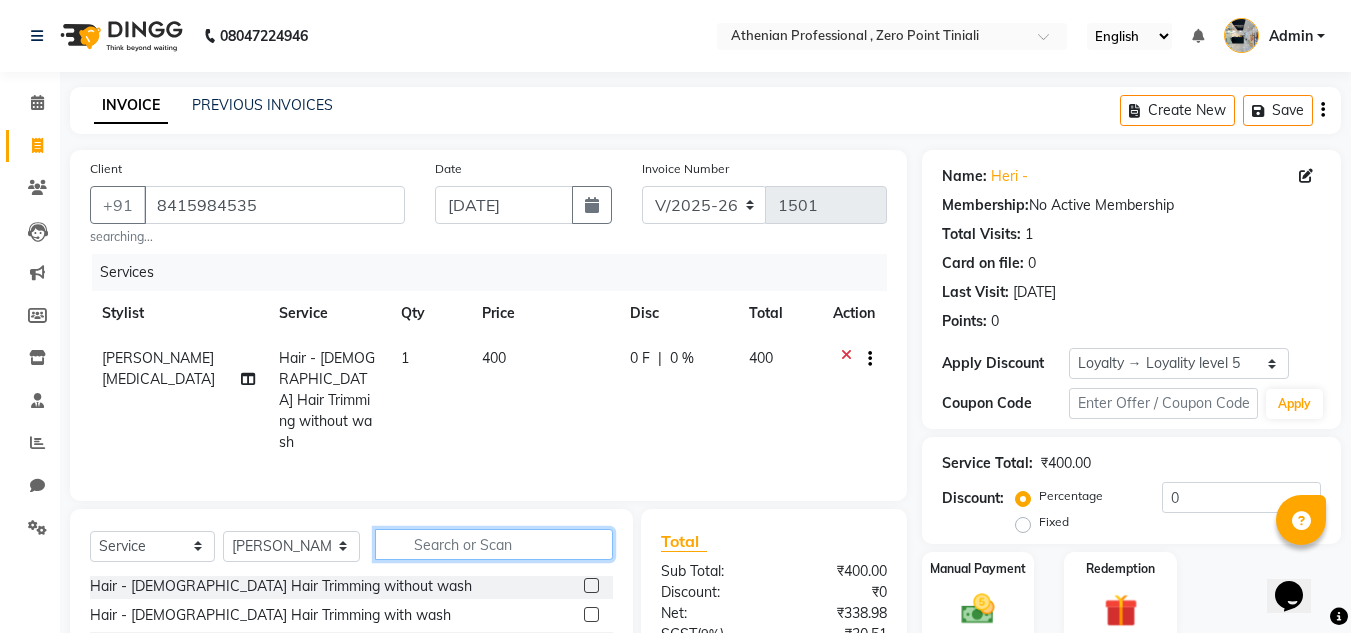 click 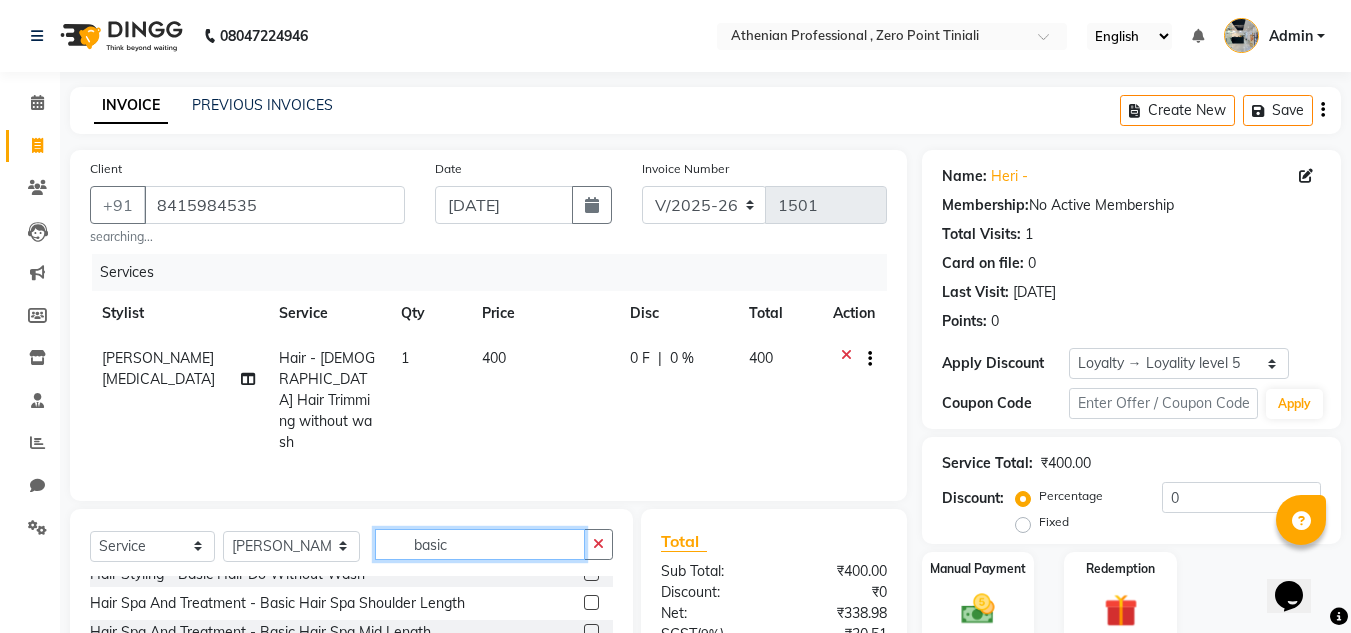 scroll, scrollTop: 71, scrollLeft: 0, axis: vertical 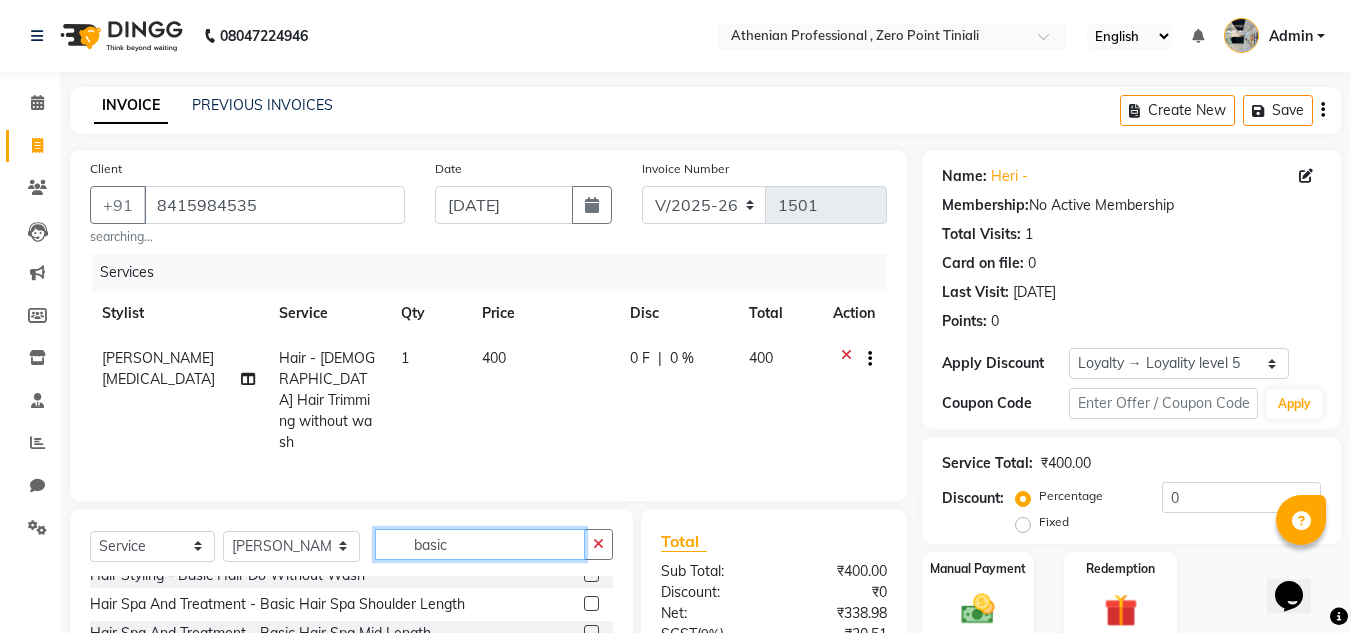 type on "basic" 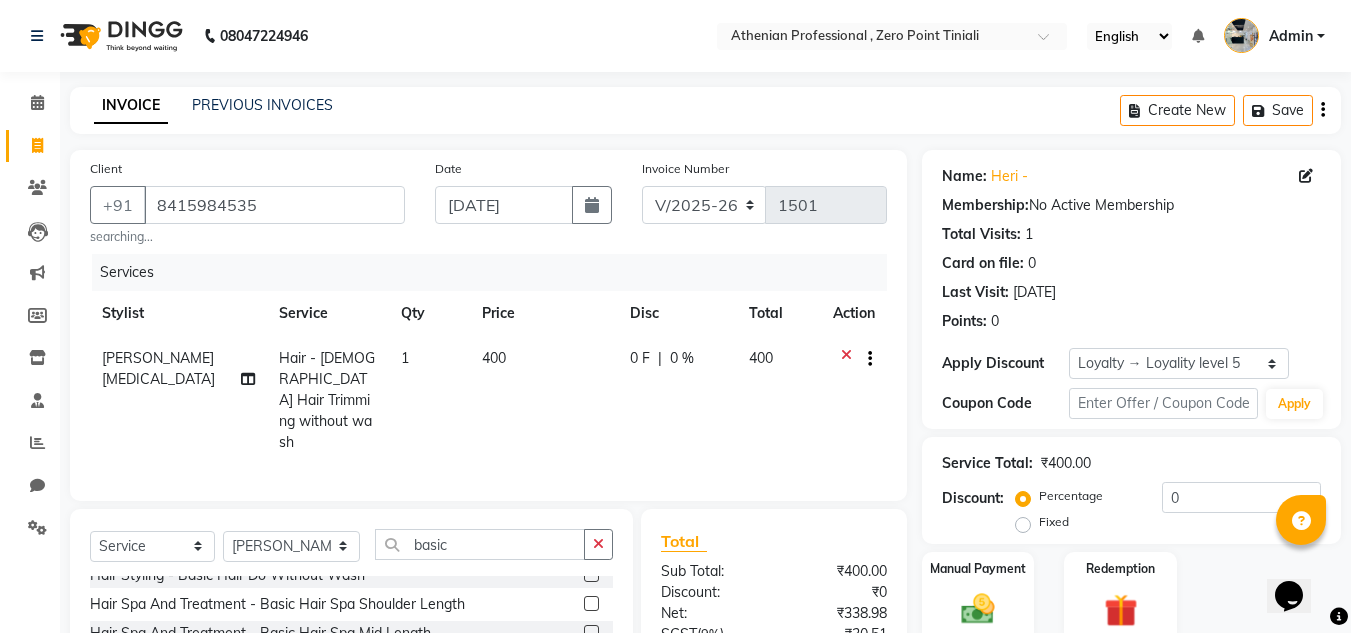 click 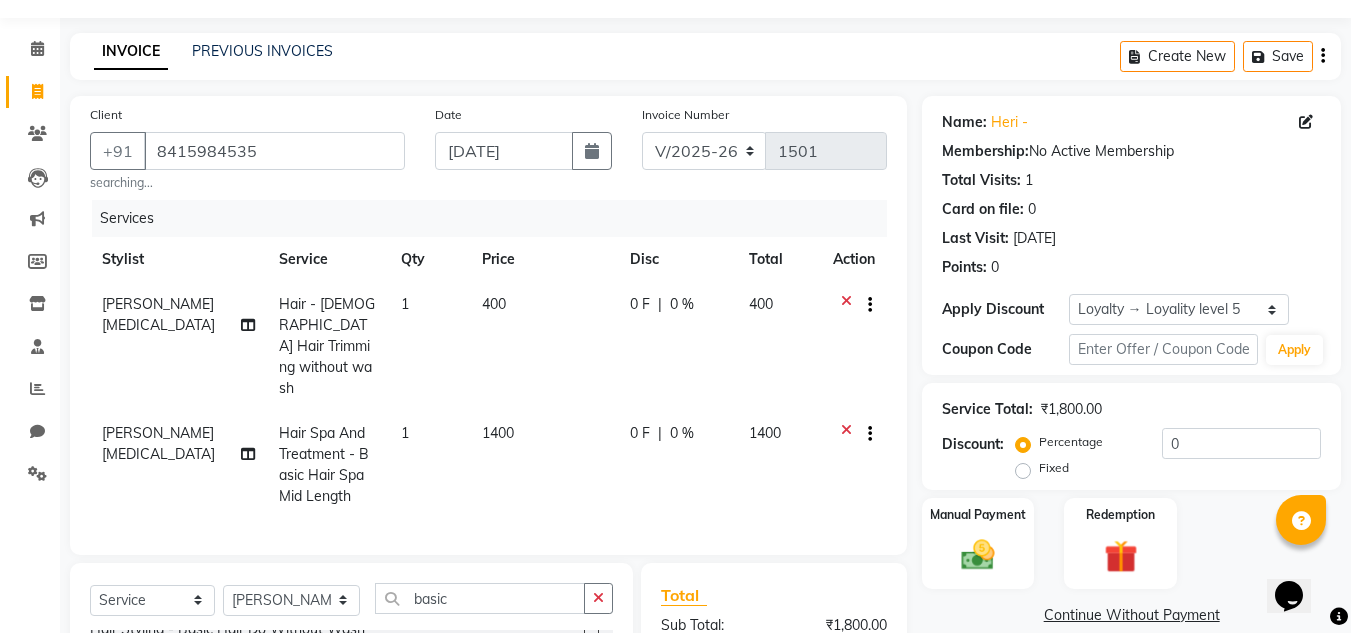 scroll, scrollTop: 176, scrollLeft: 0, axis: vertical 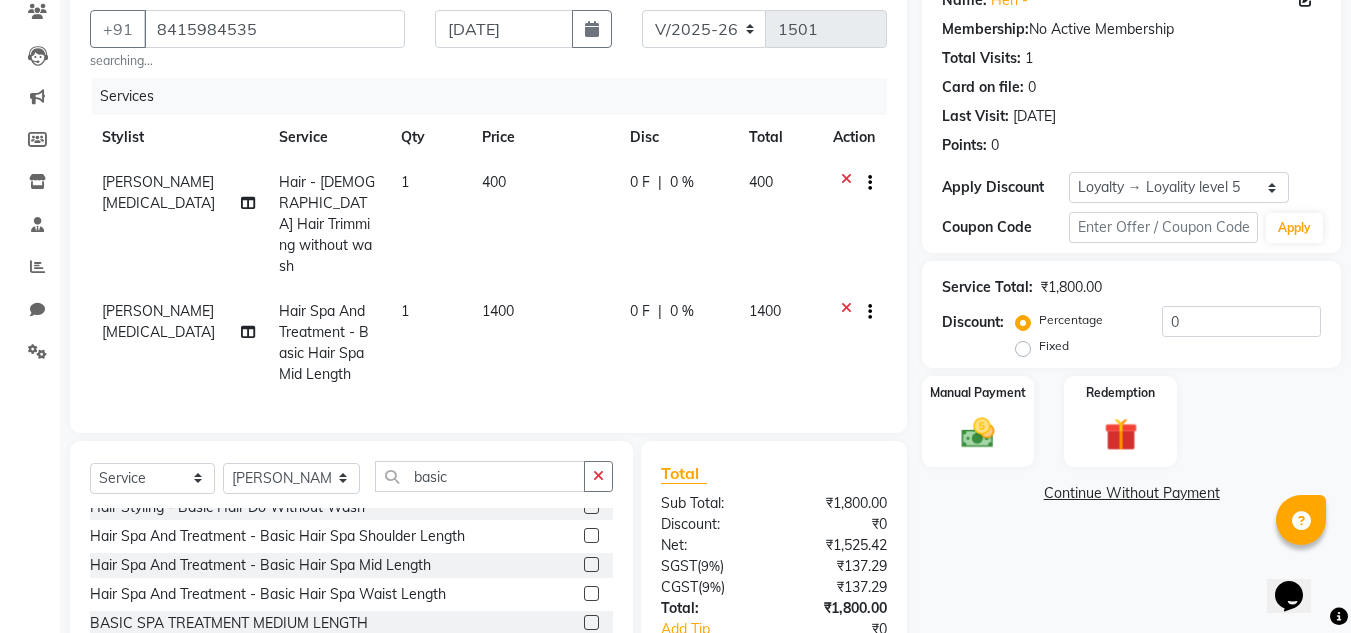 click 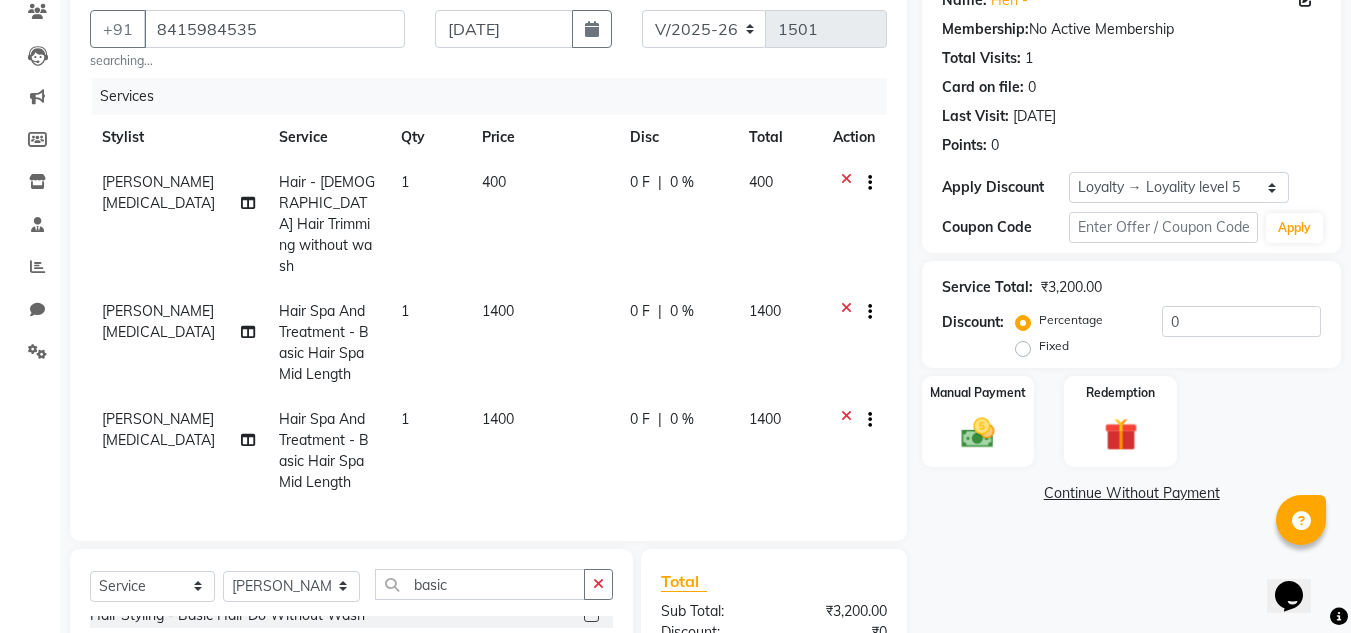 checkbox on "false" 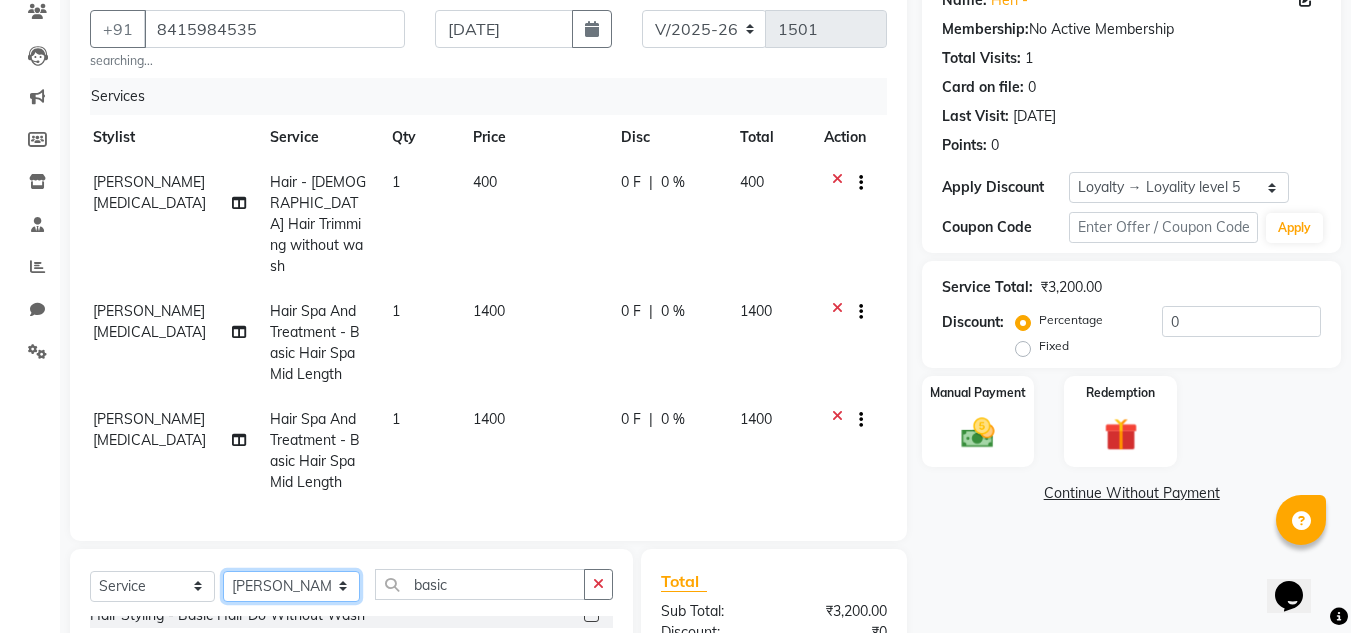 click on "Select Stylist [PERSON_NAME][MEDICAL_DATA] Admin [PERSON_NAME] KOLAM WANGSU KOSHEH BIHAM LINDUM NEME MAHINDRA [PERSON_NAME] Manager [PERSON_NAME] MINUKA [PERSON_NAME] NGAMNON RALONGHAM [PERSON_NAME] [PERSON_NAME] SUMI [PERSON_NAME] DEVI [PERSON_NAME] Jamikham YELLI LIKHA" 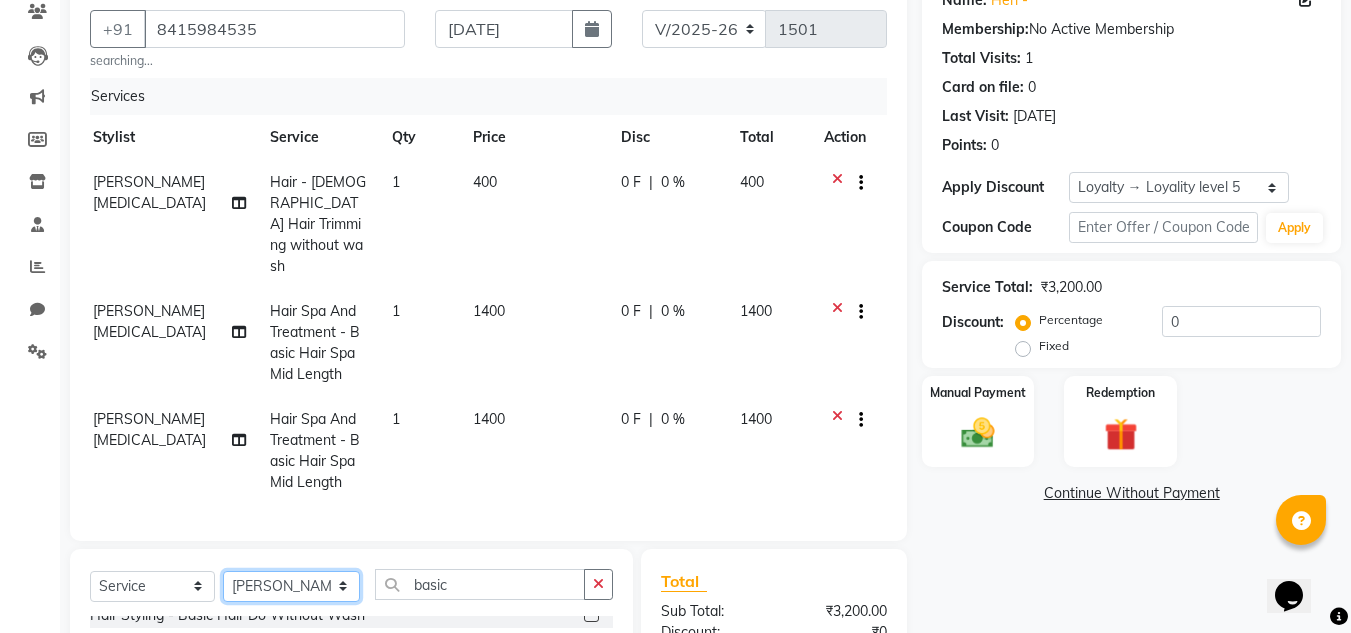 select on "80203" 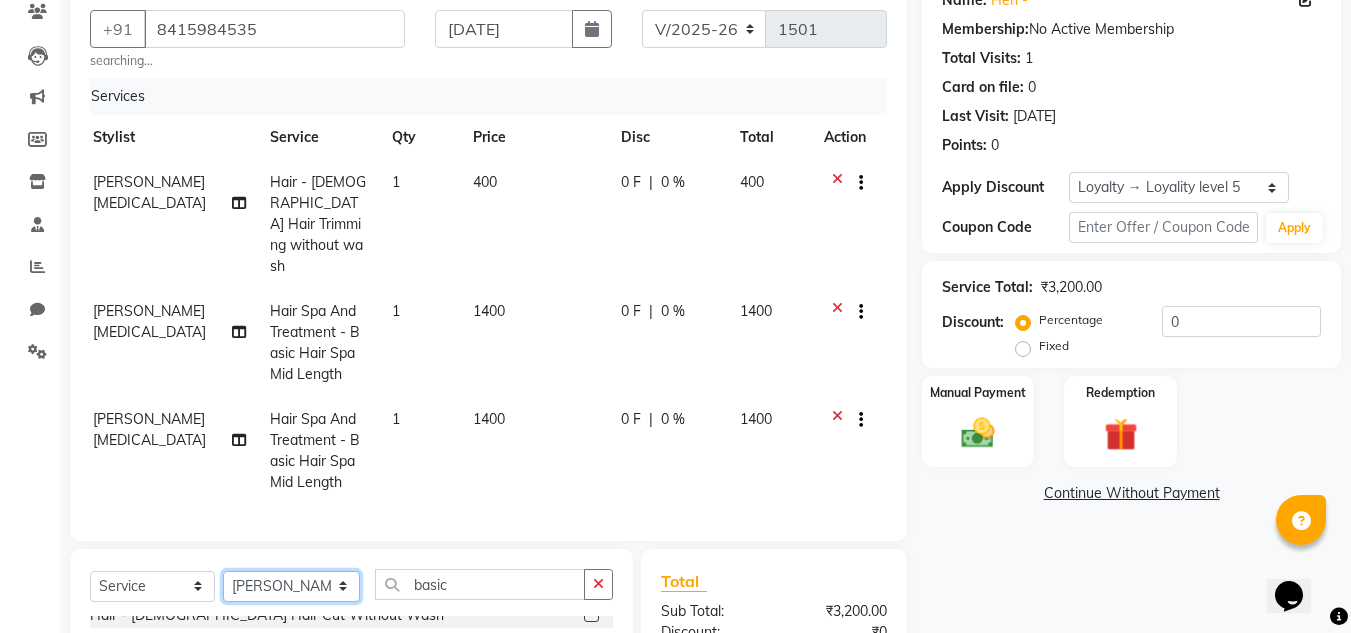scroll, scrollTop: 316, scrollLeft: 0, axis: vertical 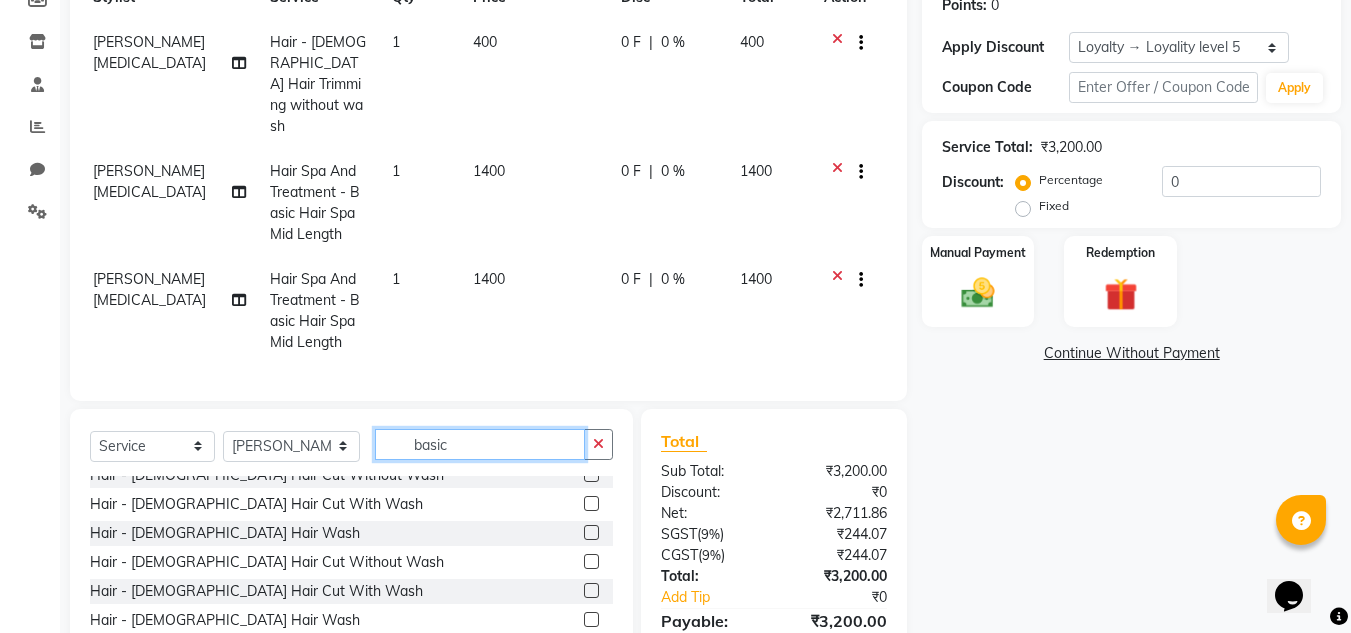 click on "basic" 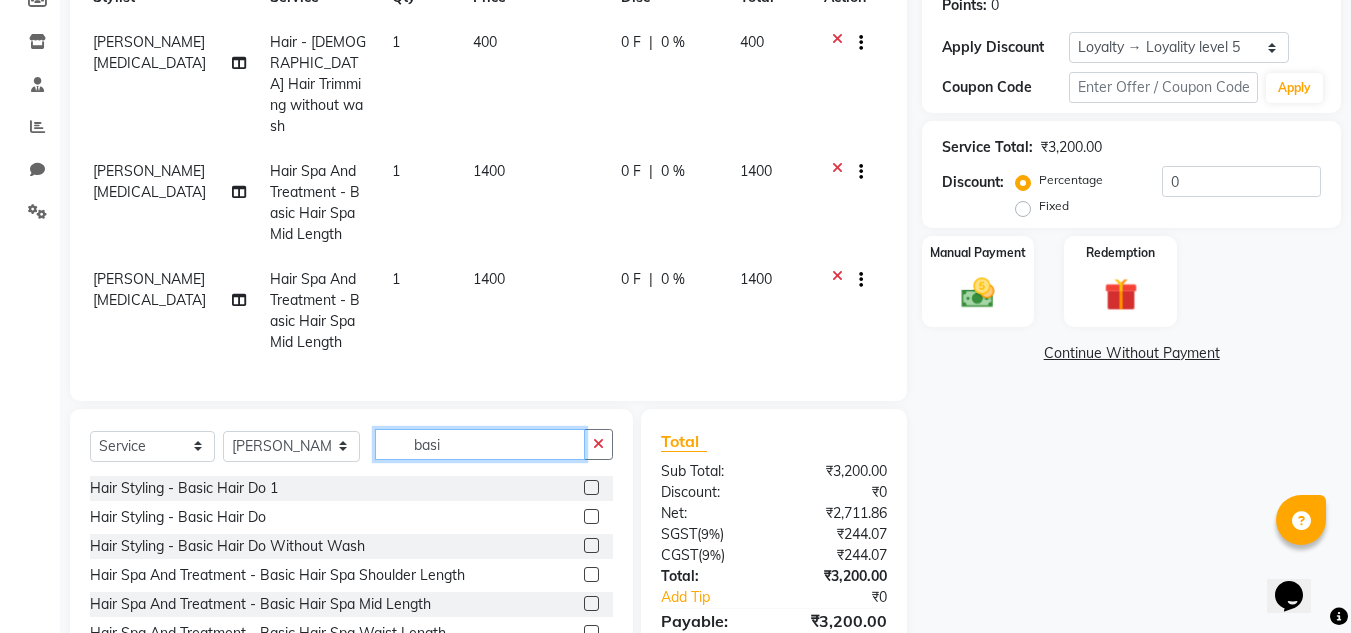 scroll, scrollTop: 0, scrollLeft: 0, axis: both 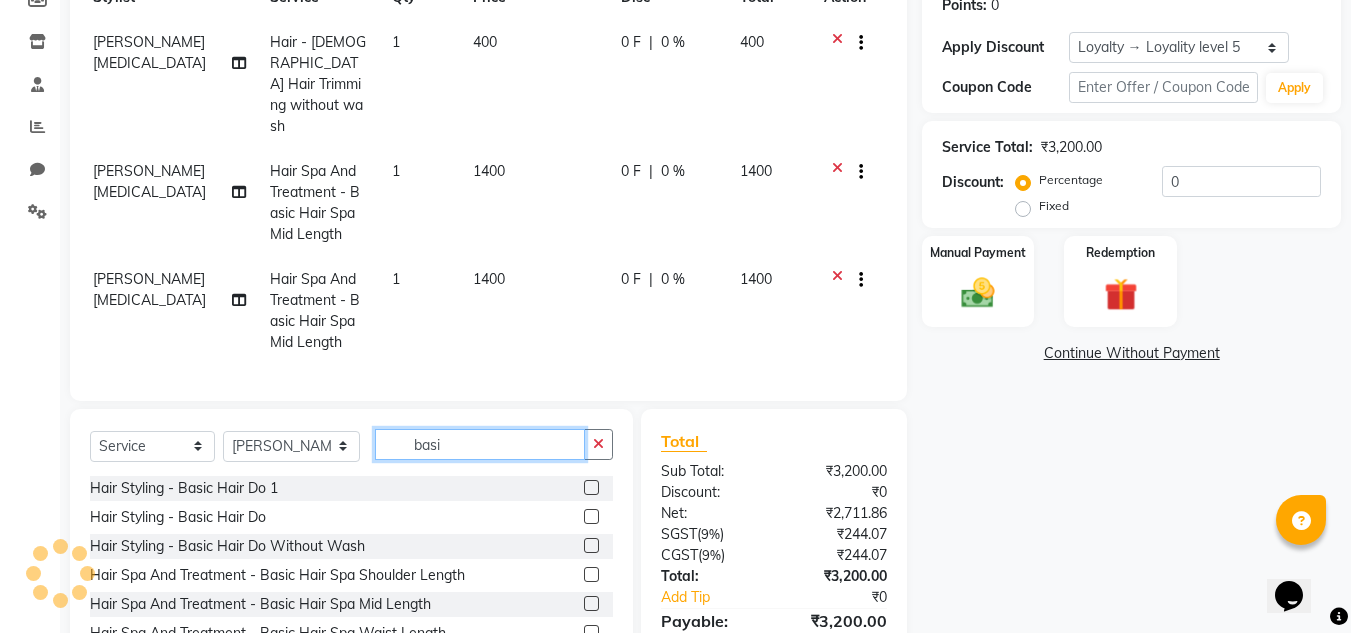 type on "basic" 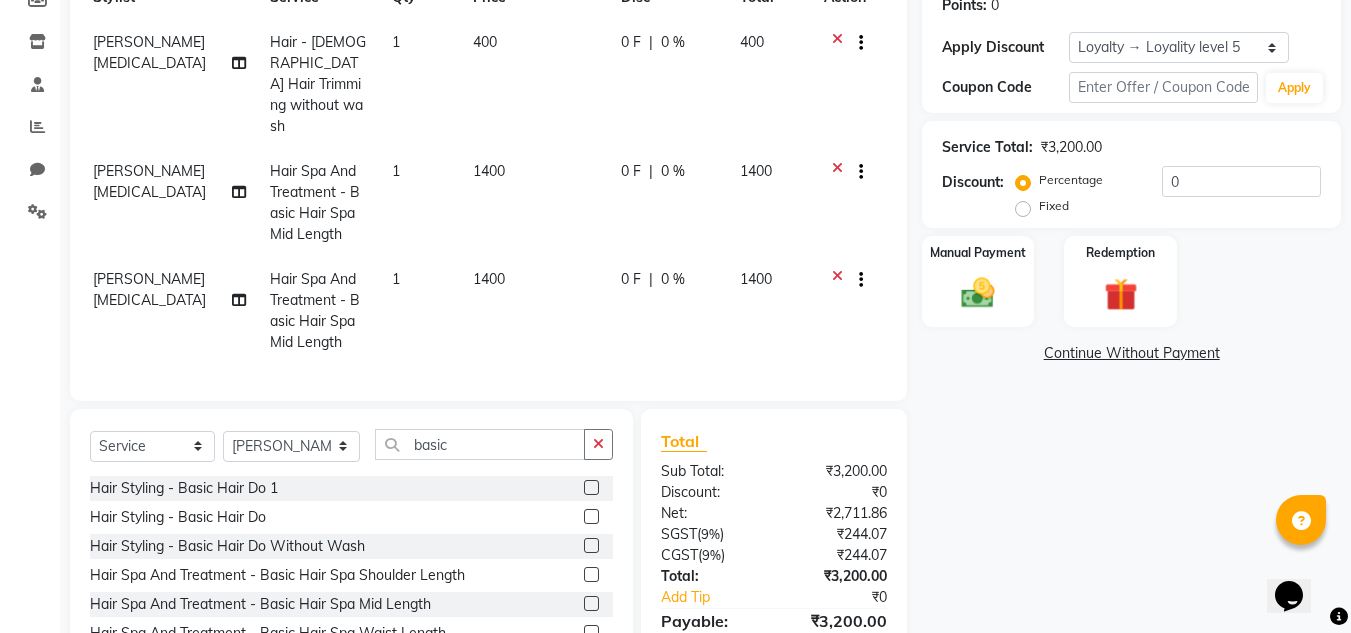 click 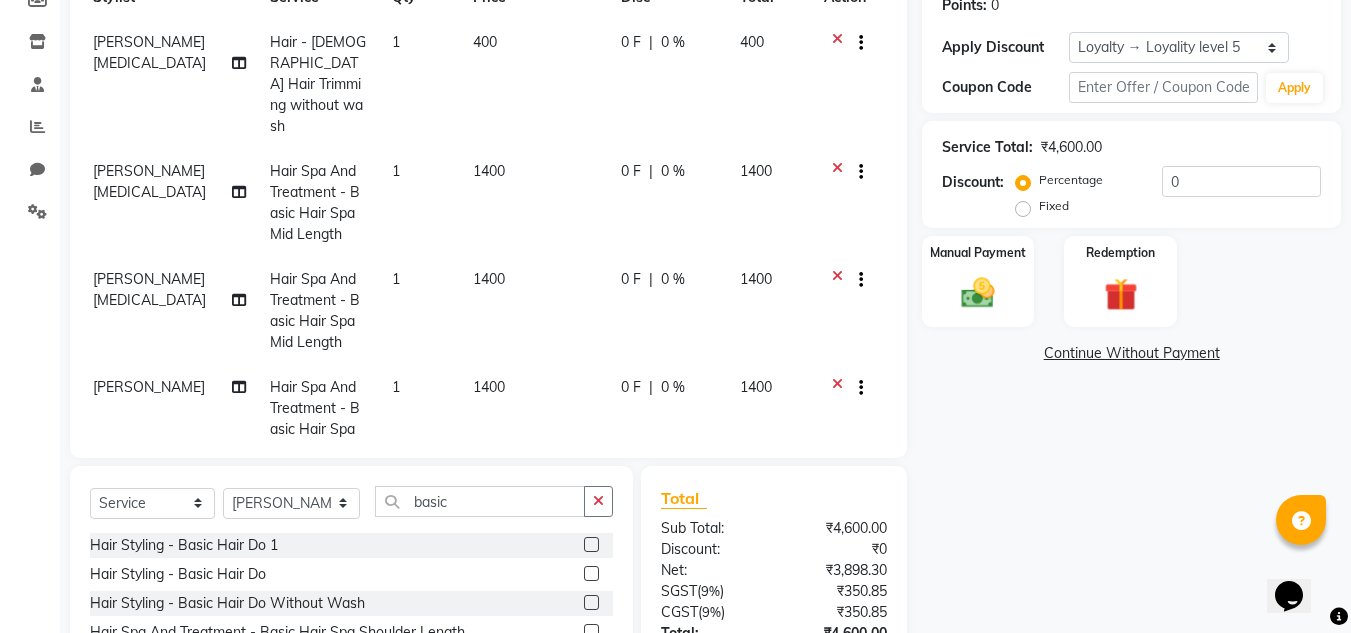 checkbox on "false" 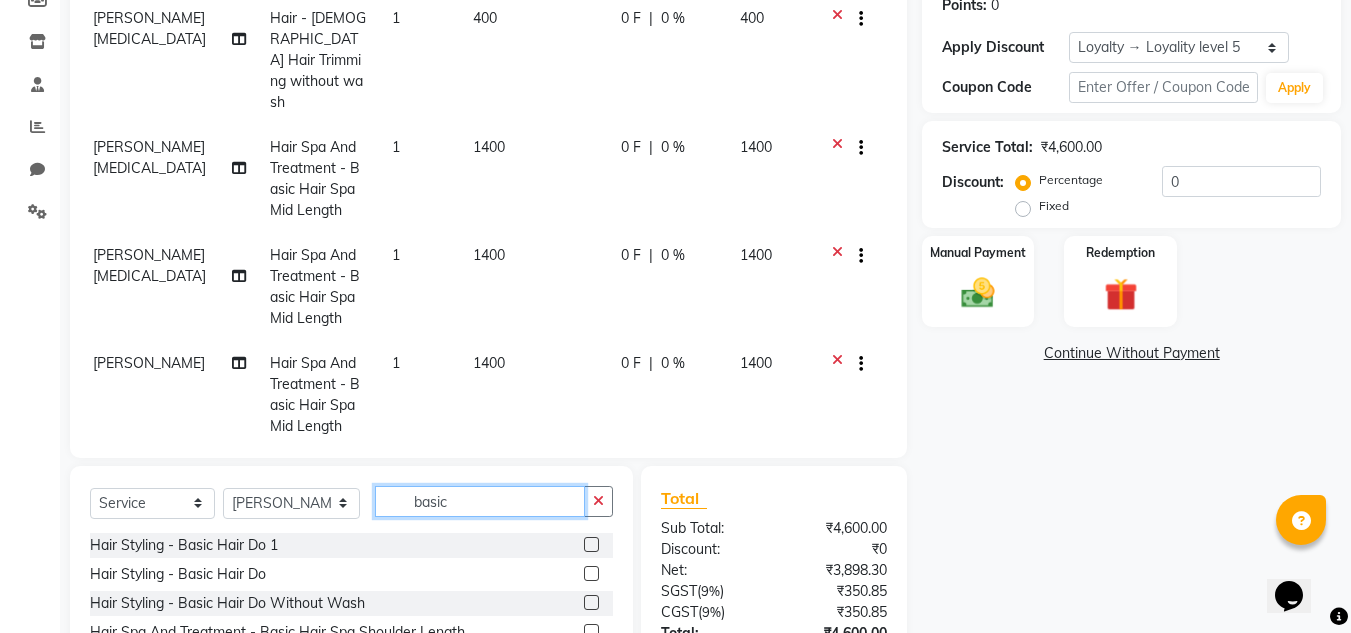 click on "basic" 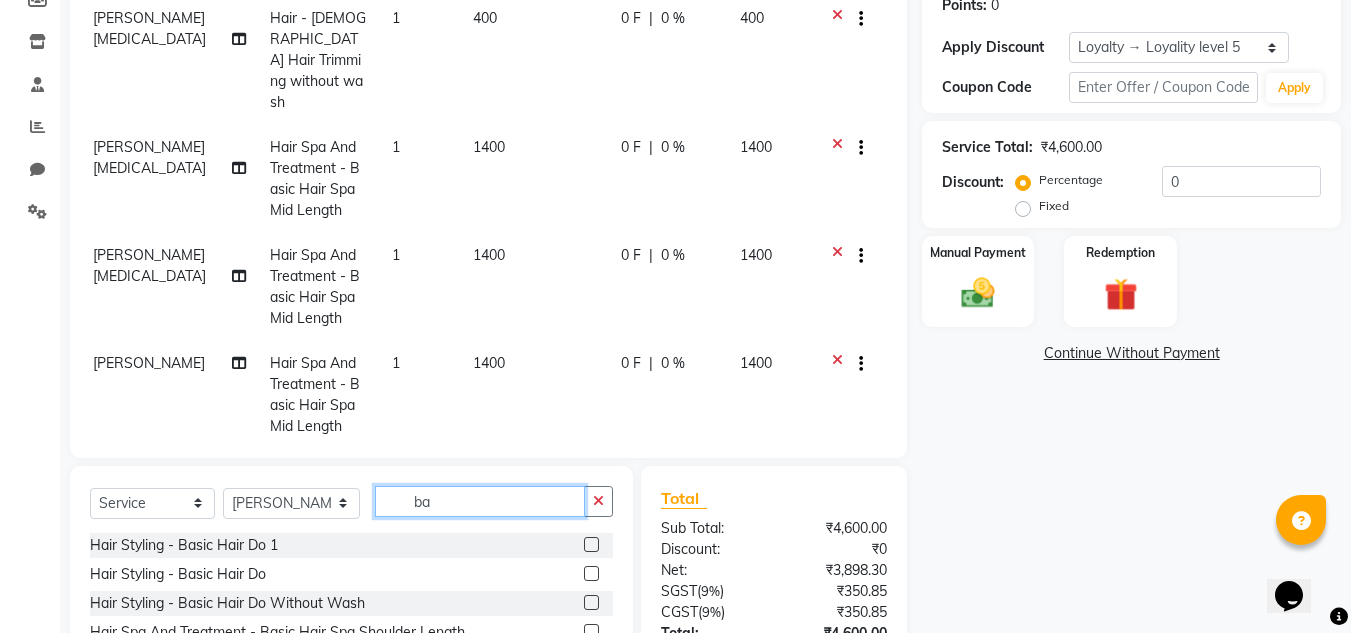 type on "b" 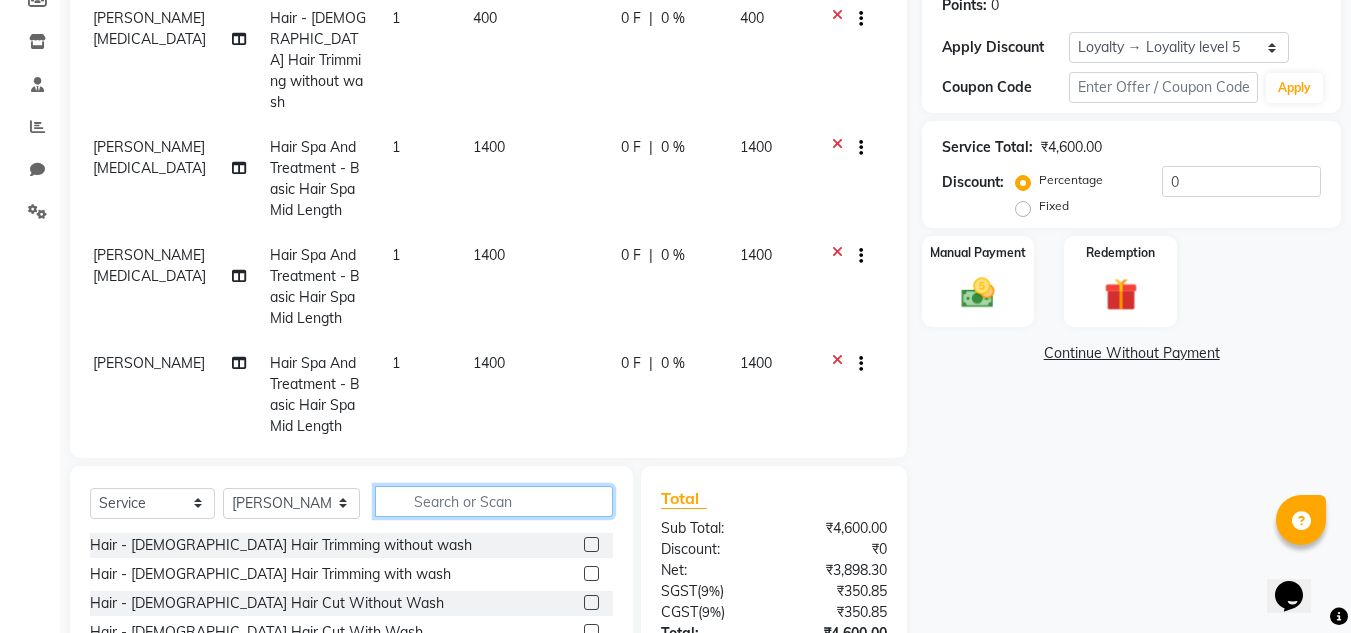 type 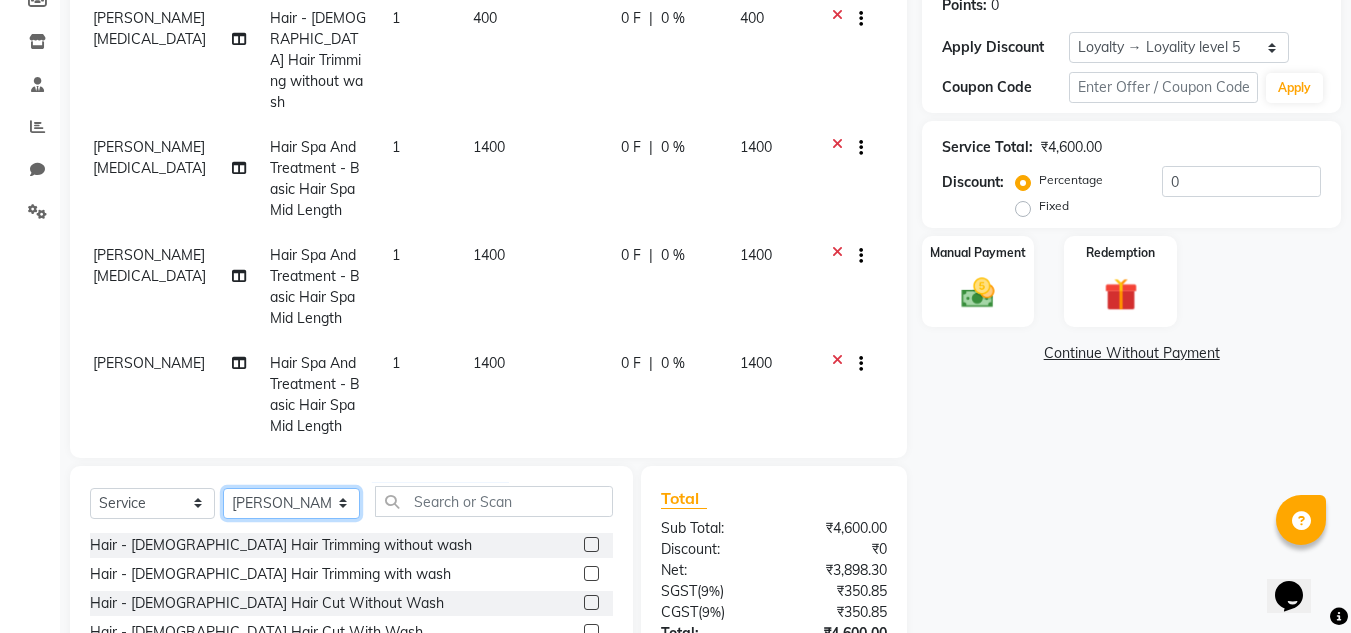 click on "Select Stylist [PERSON_NAME][MEDICAL_DATA] Admin [PERSON_NAME] KOLAM WANGSU KOSHEH BIHAM LINDUM NEME MAHINDRA [PERSON_NAME] Manager [PERSON_NAME] MINUKA [PERSON_NAME] NGAMNON RALONGHAM [PERSON_NAME] [PERSON_NAME] SUMI [PERSON_NAME] DEVI [PERSON_NAME] Jamikham YELLI LIKHA" 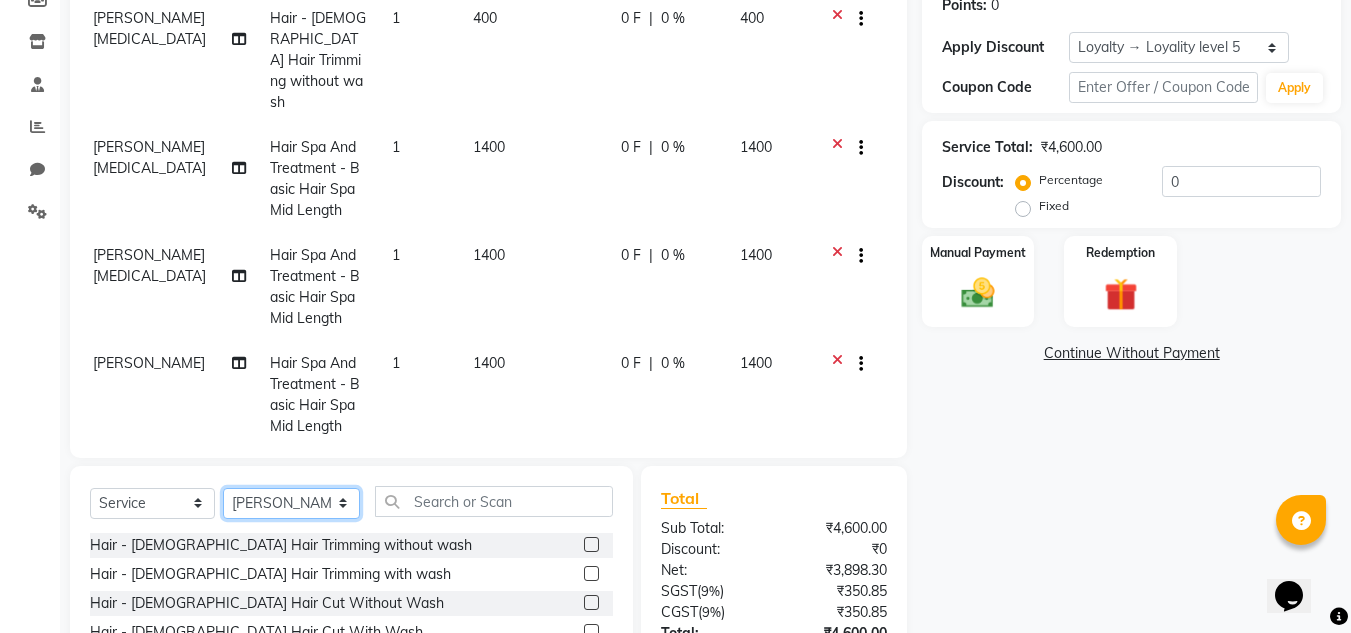 select on "80201" 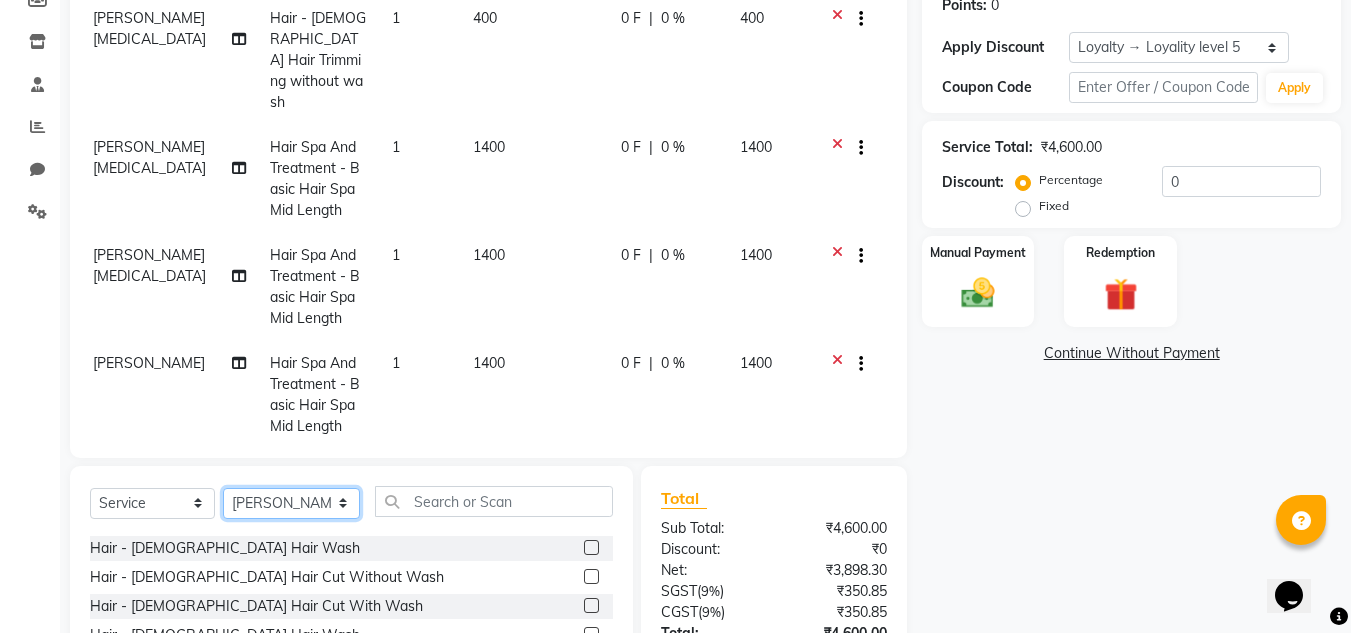 scroll, scrollTop: 114, scrollLeft: 0, axis: vertical 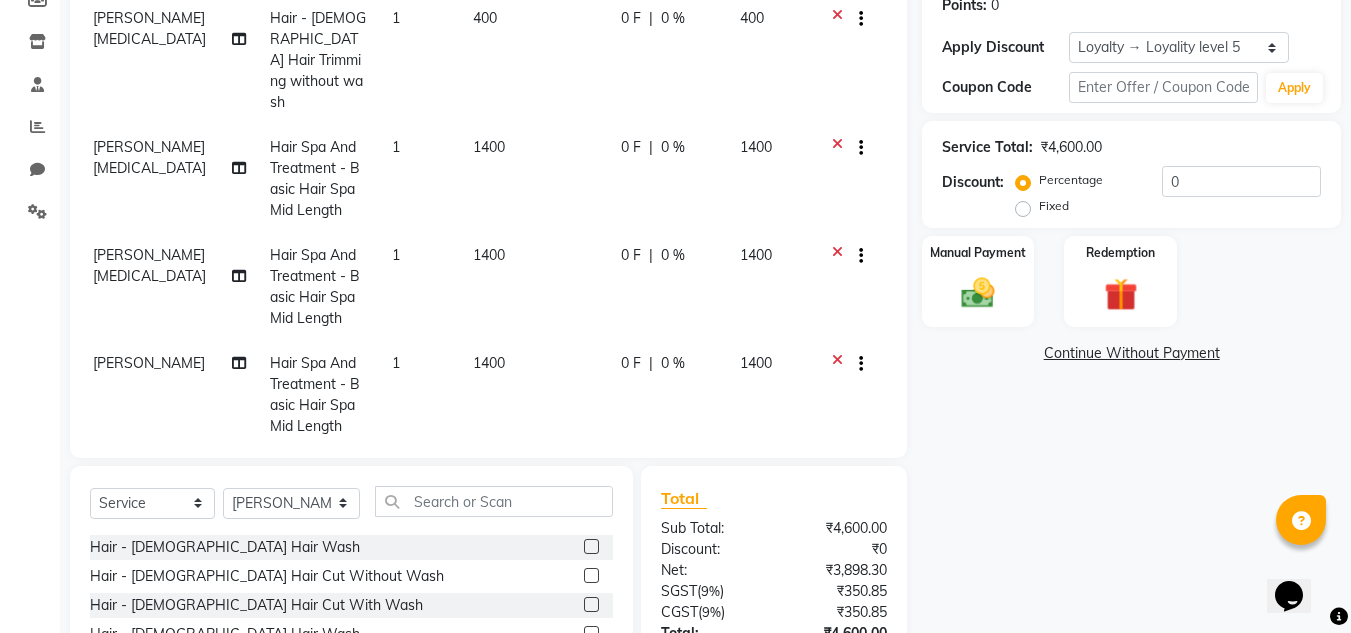click 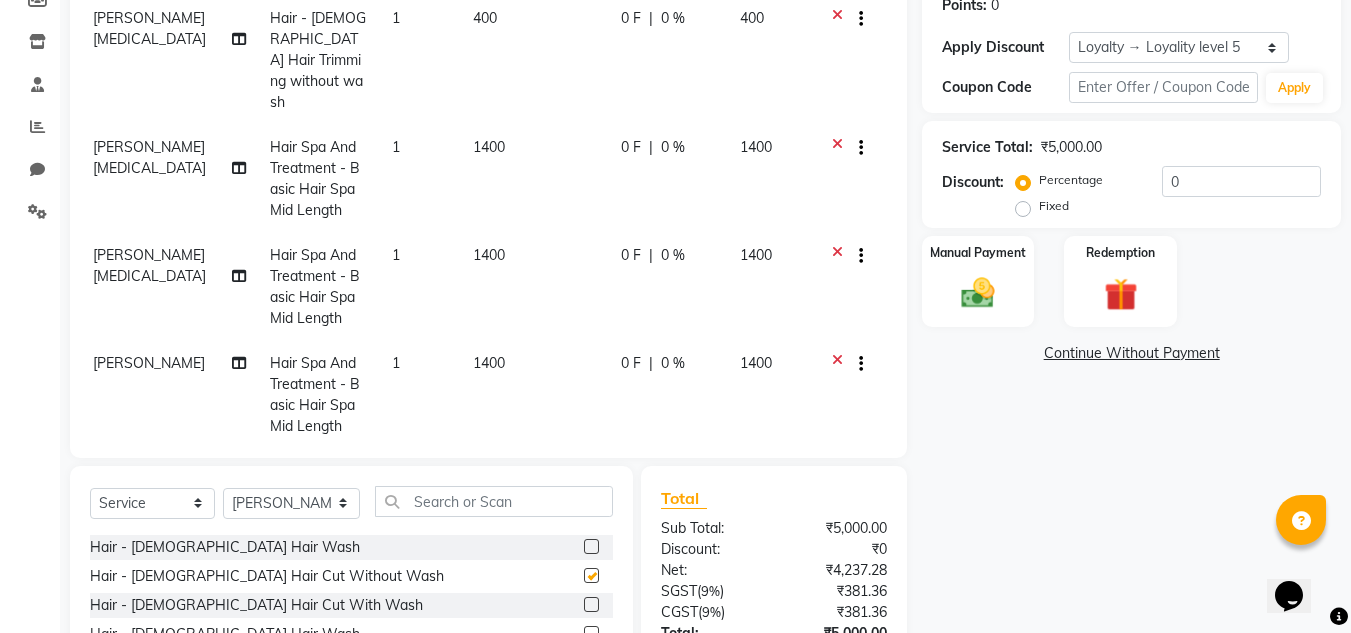 checkbox on "false" 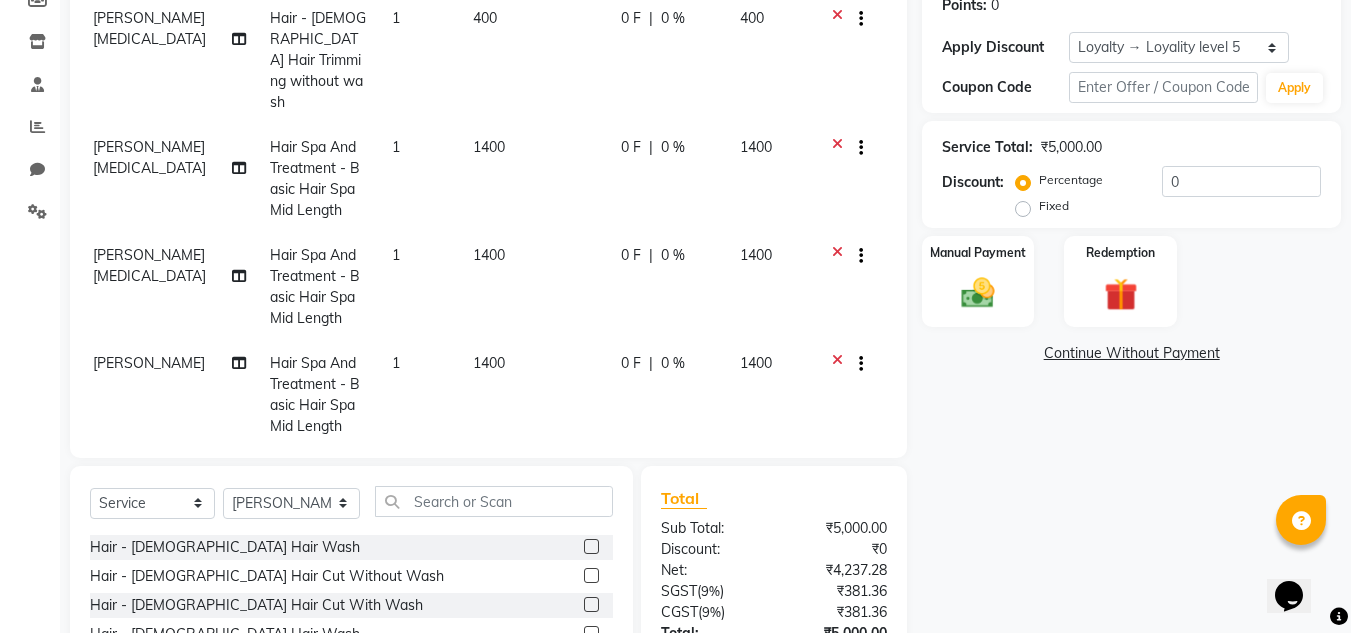 scroll, scrollTop: 111, scrollLeft: 9, axis: both 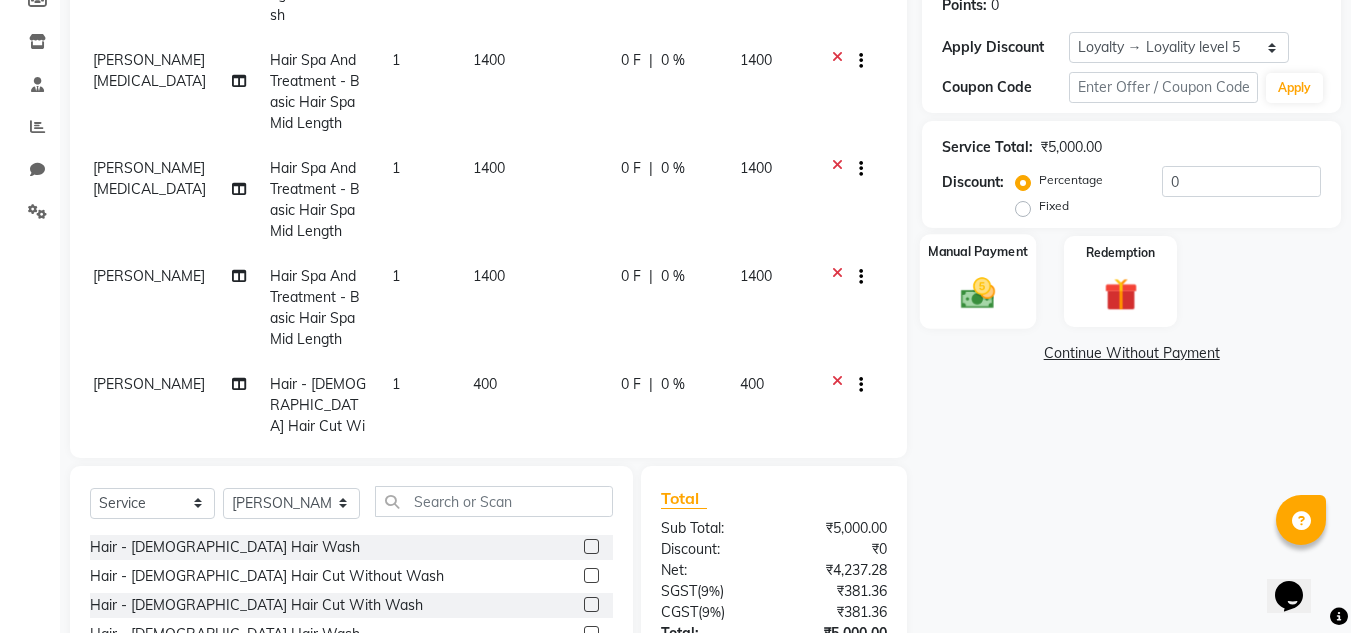 click 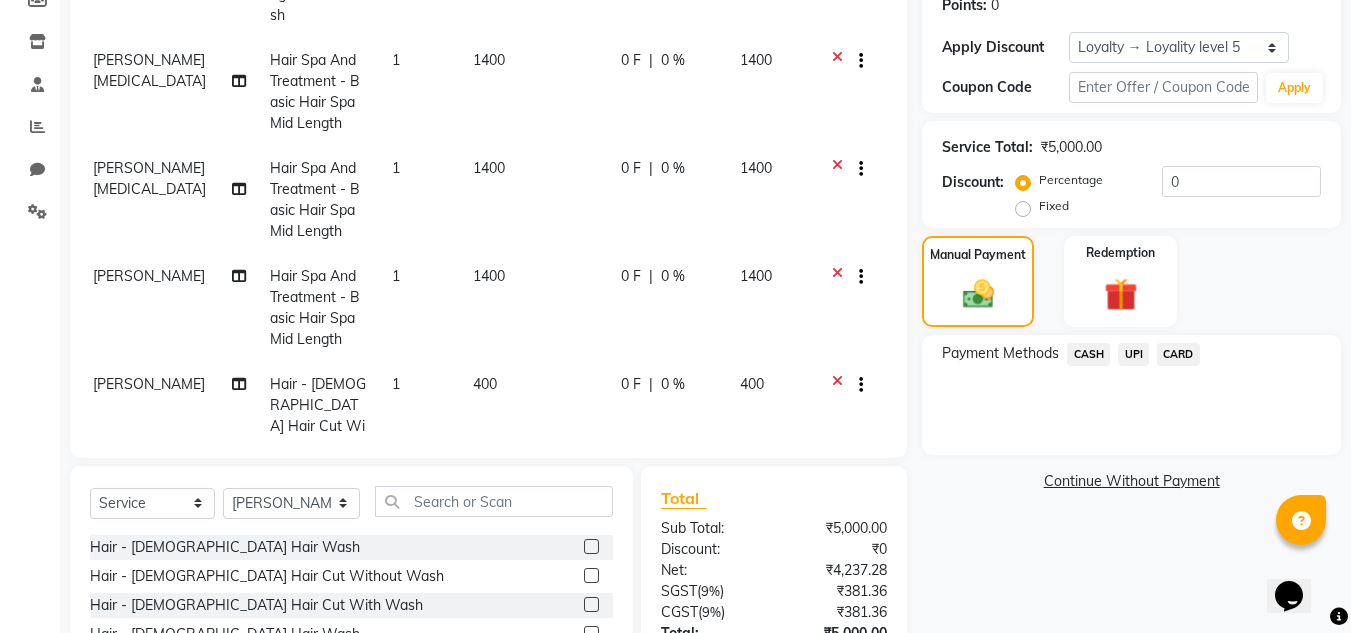scroll, scrollTop: 474, scrollLeft: 0, axis: vertical 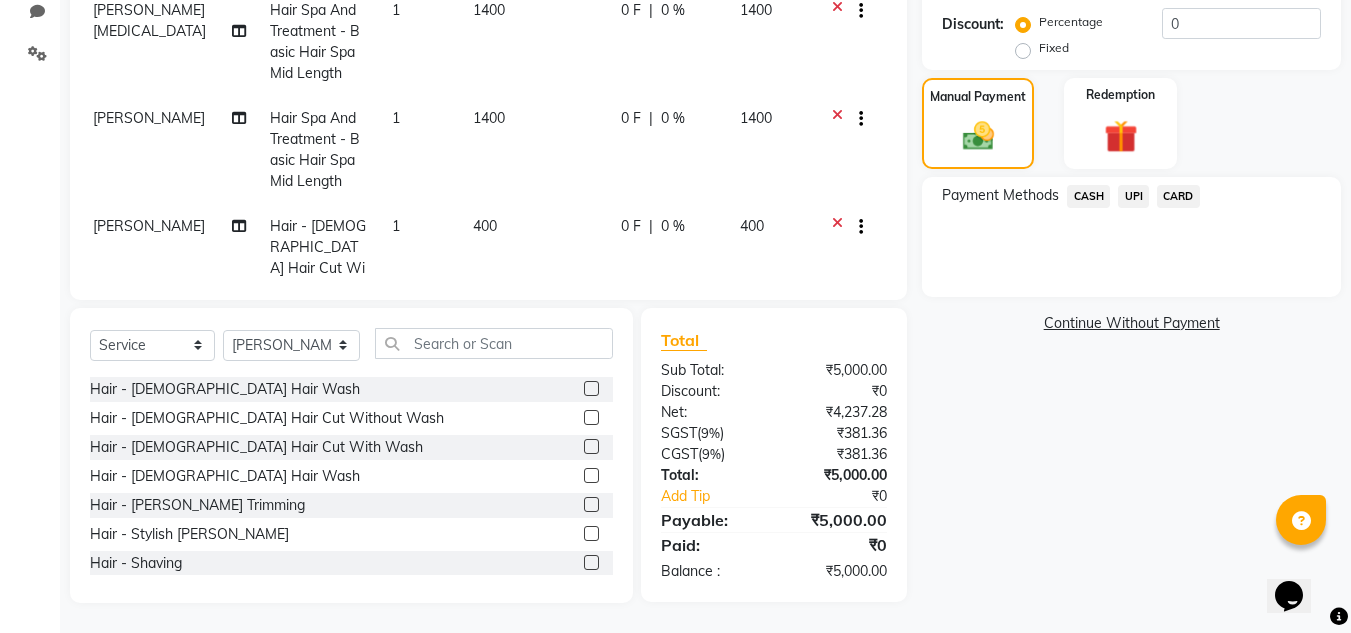 click on "UPI" 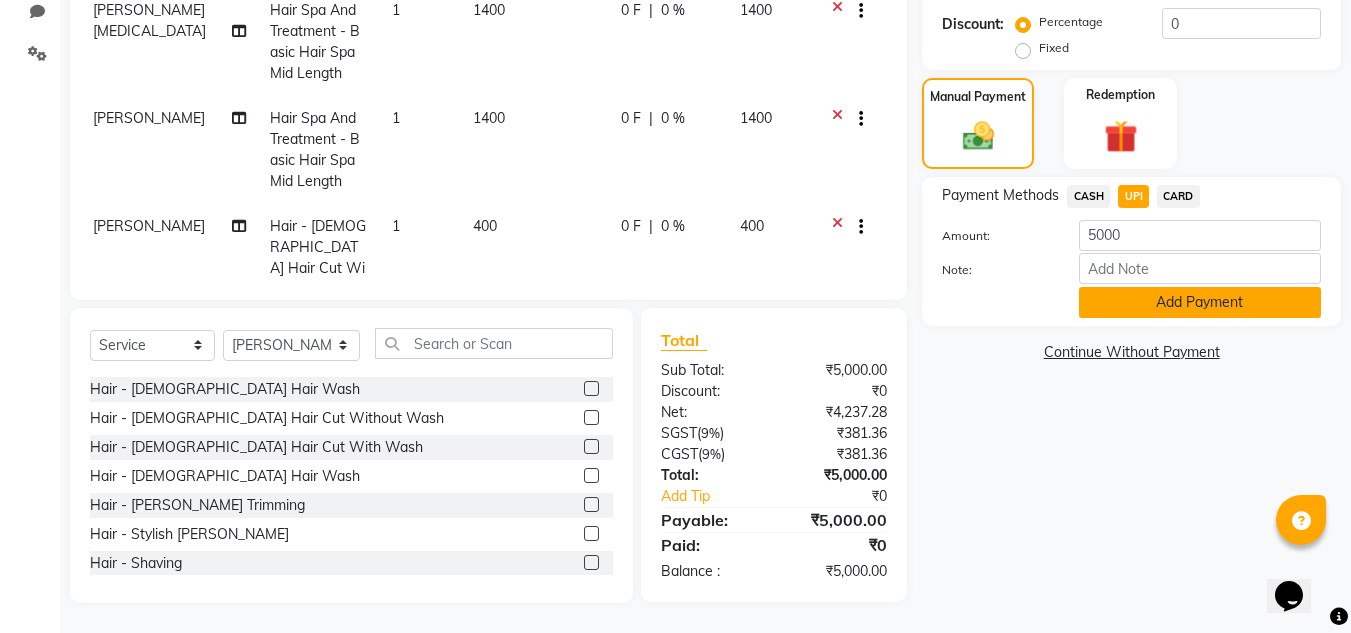 click on "Add Payment" 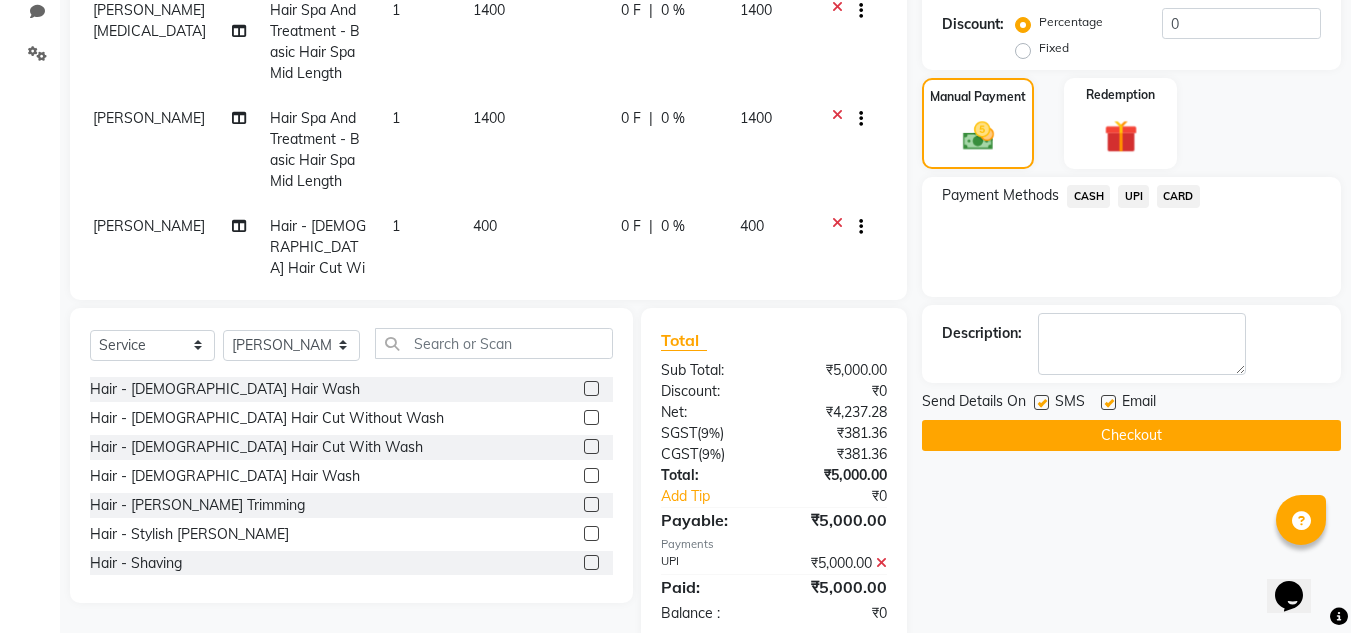 scroll, scrollTop: 635, scrollLeft: 0, axis: vertical 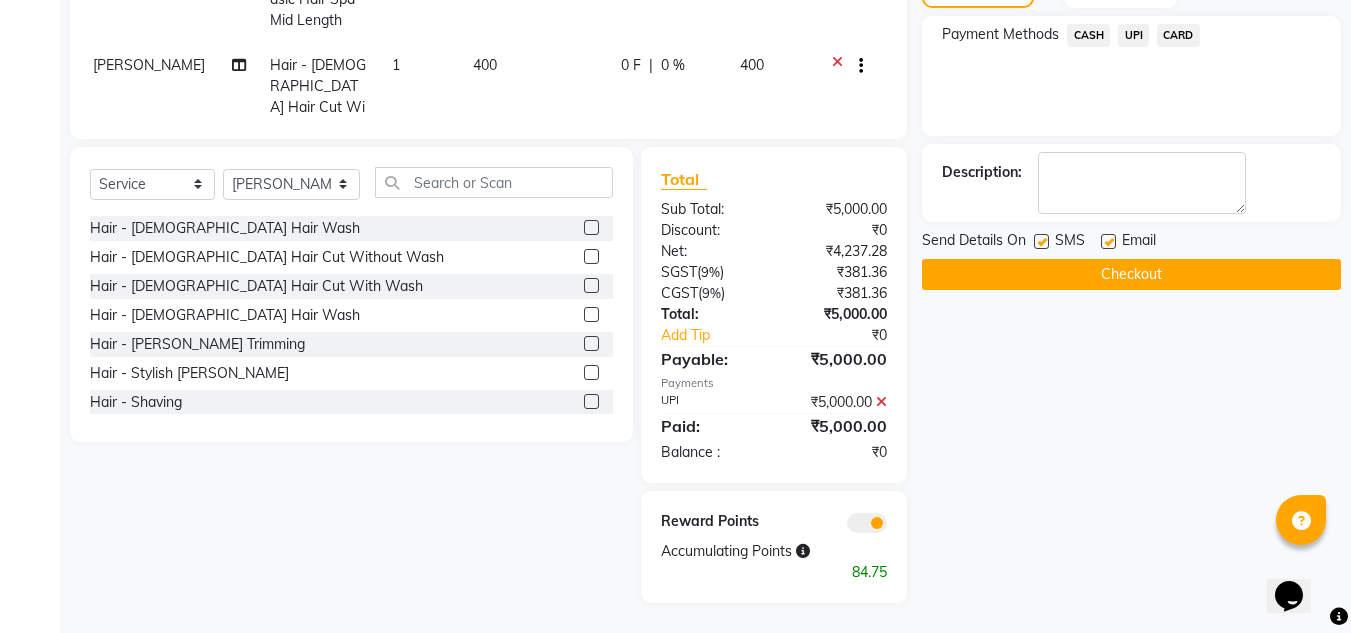 click 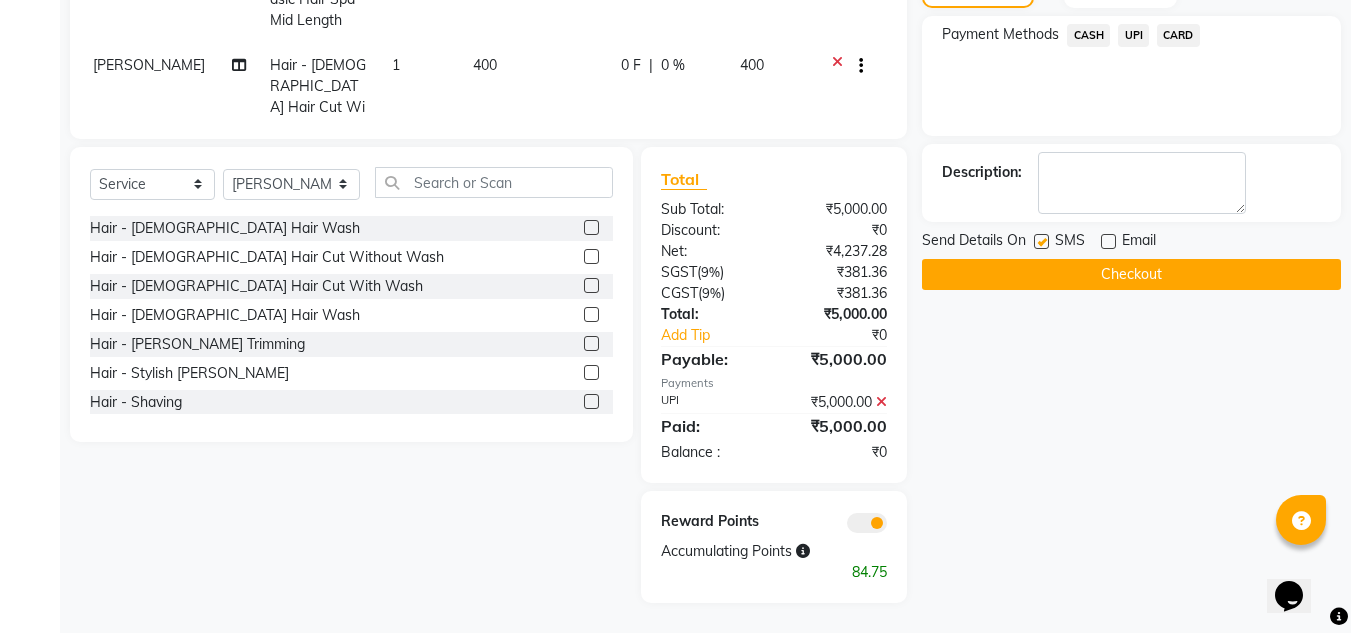 click on "Checkout" 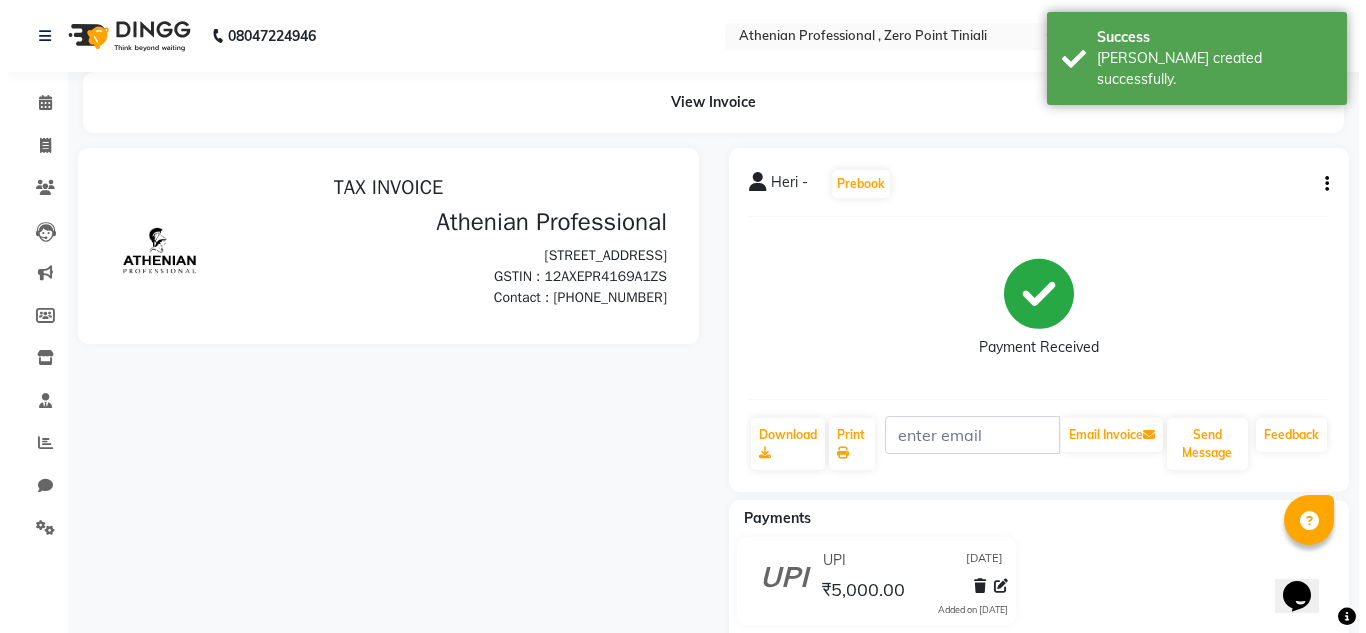 scroll, scrollTop: 0, scrollLeft: 0, axis: both 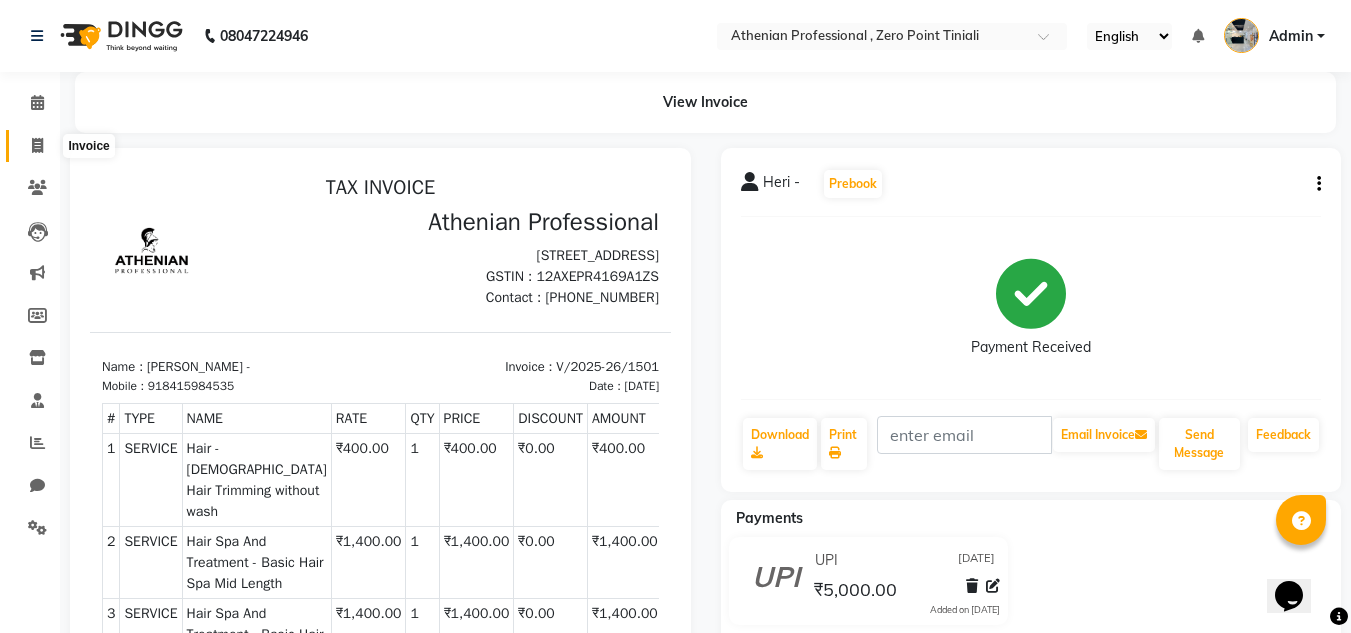 click 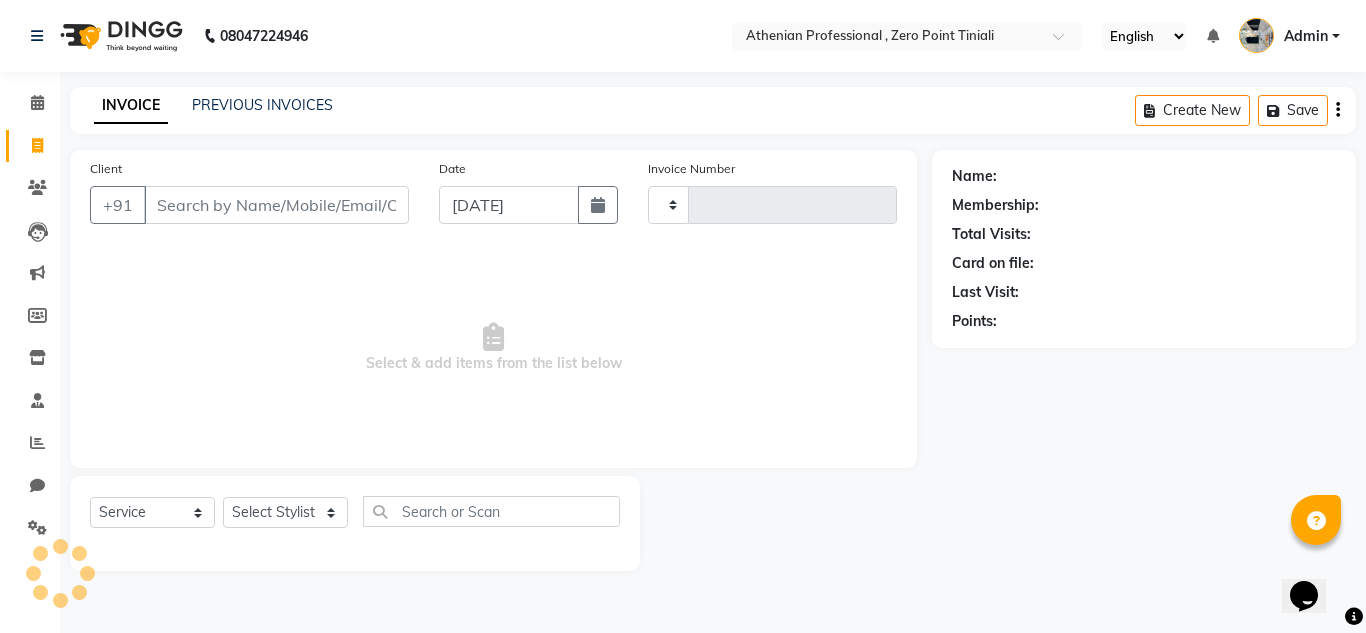 type on "1502" 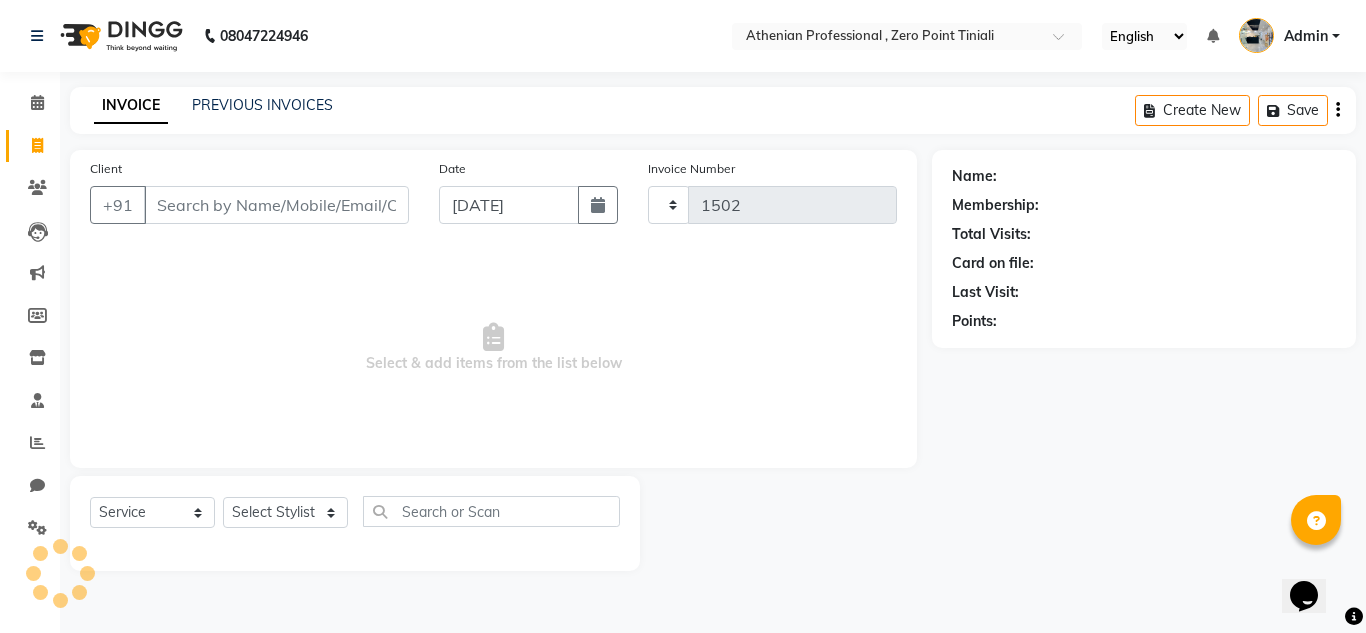 select on "8300" 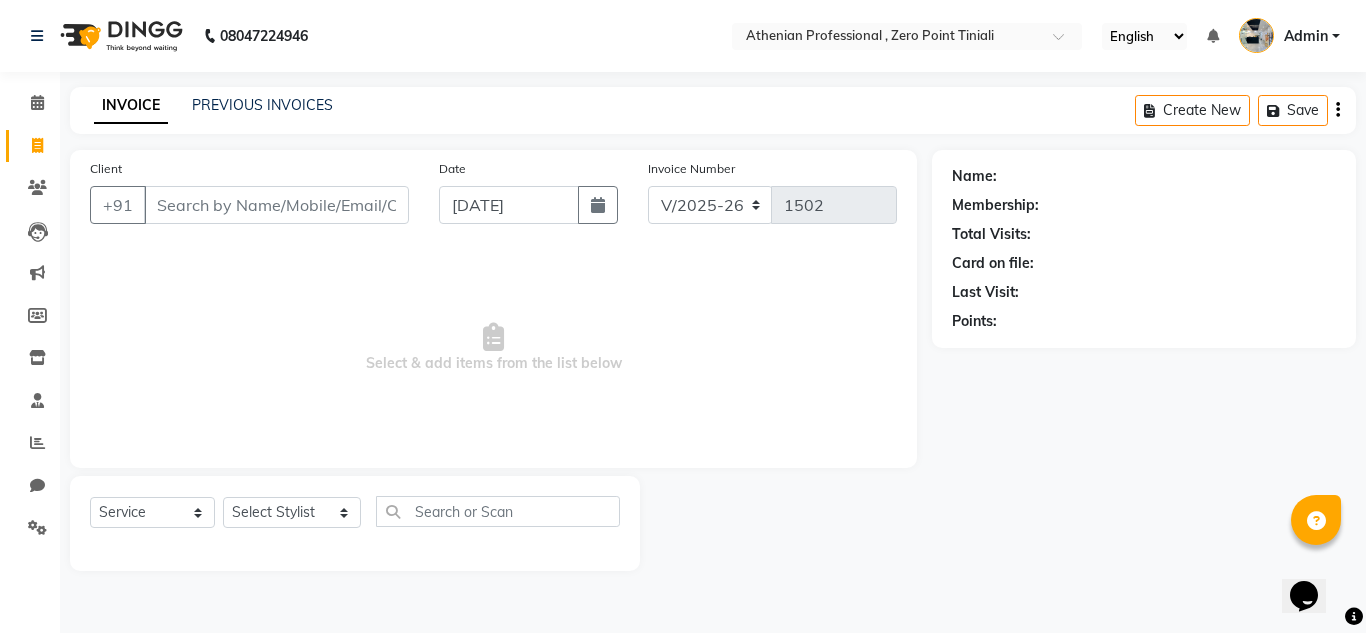click on "Client" at bounding box center [276, 205] 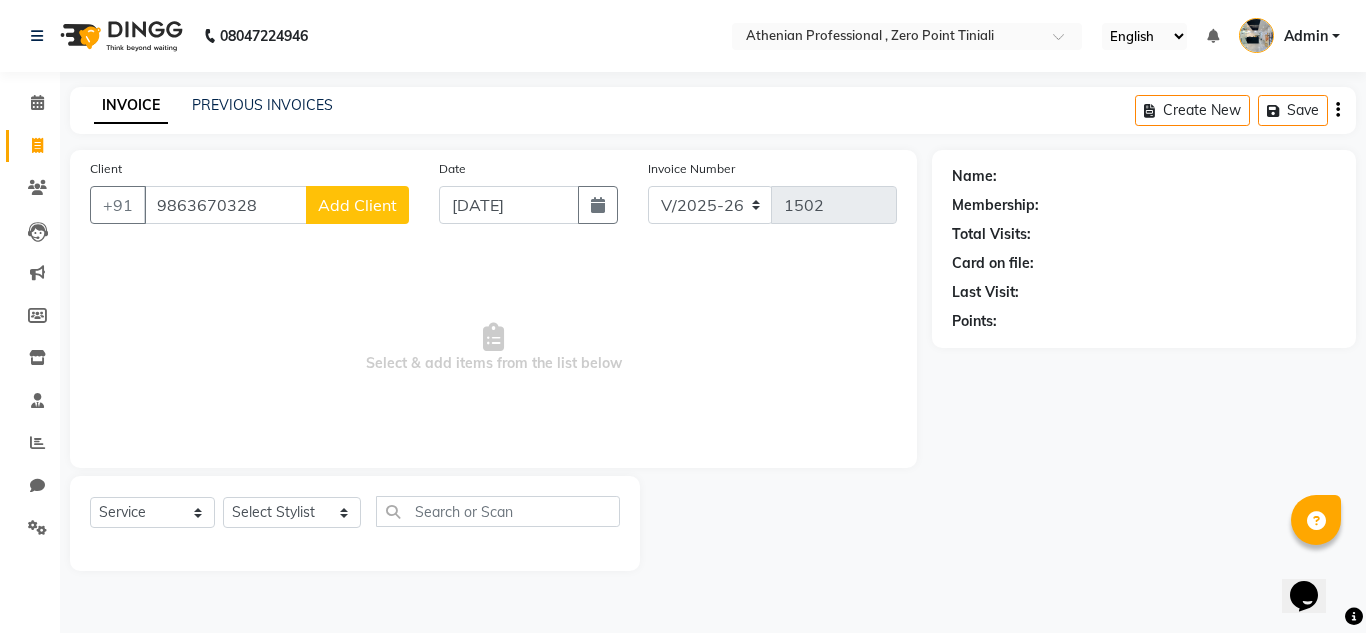 type on "9863670328" 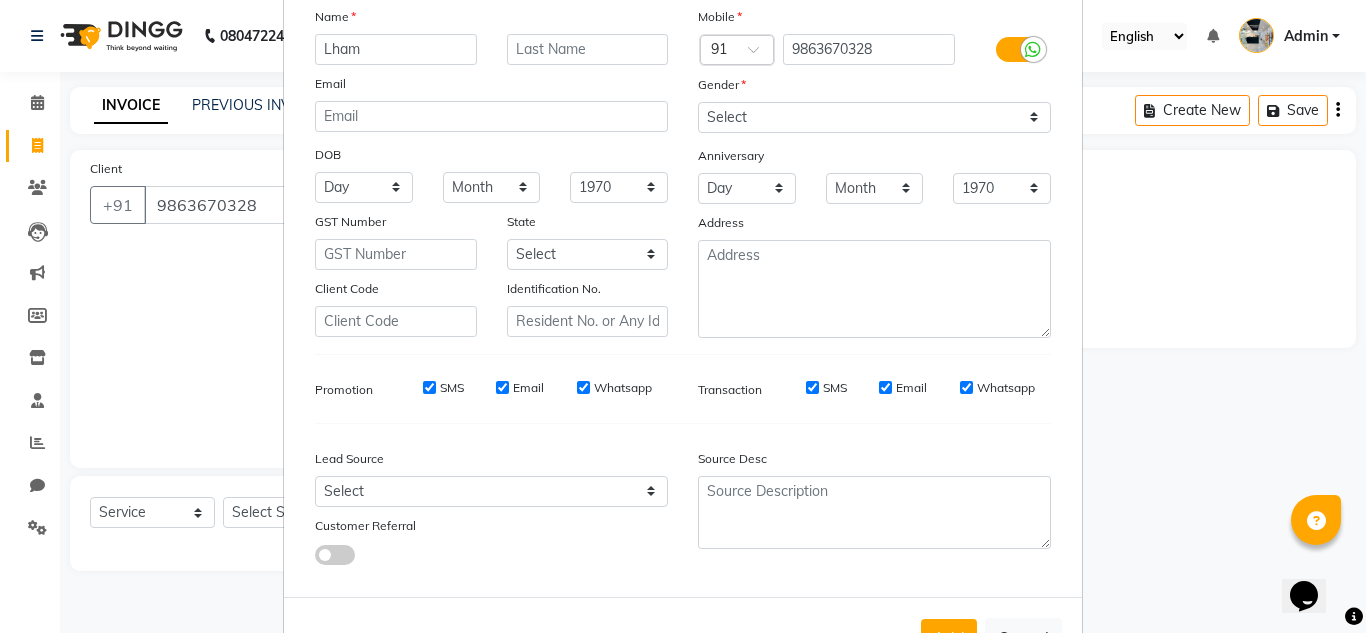 scroll, scrollTop: 149, scrollLeft: 0, axis: vertical 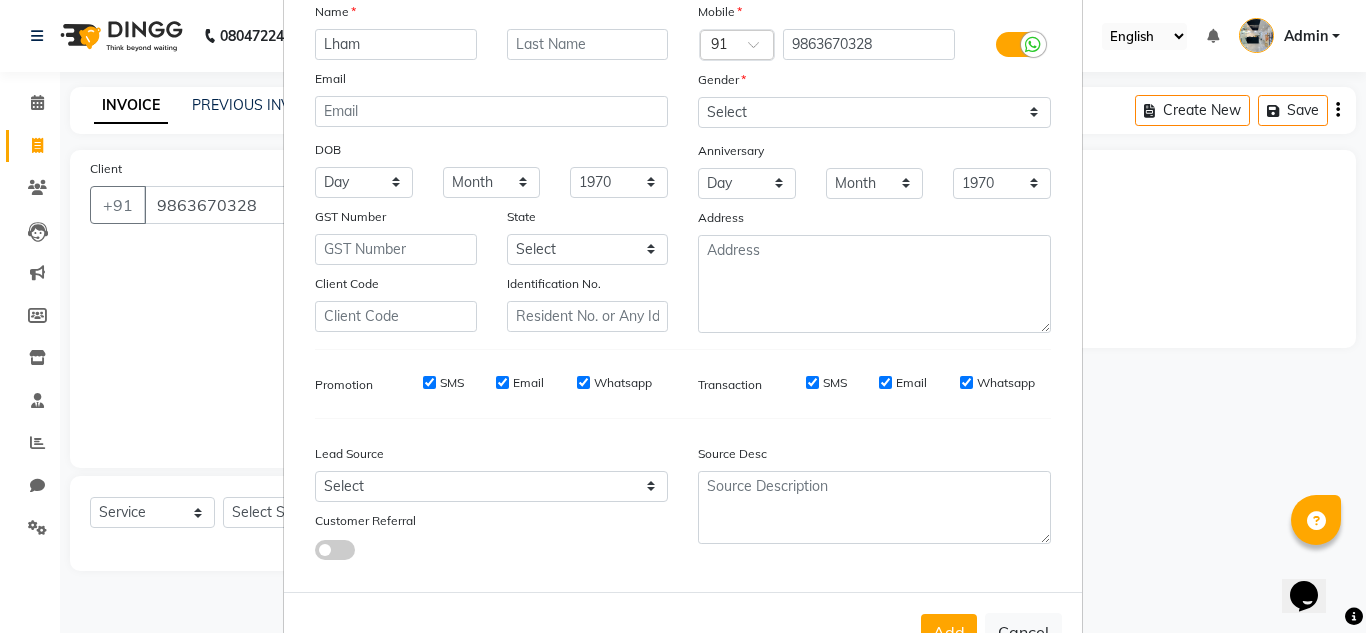 type on "Lham" 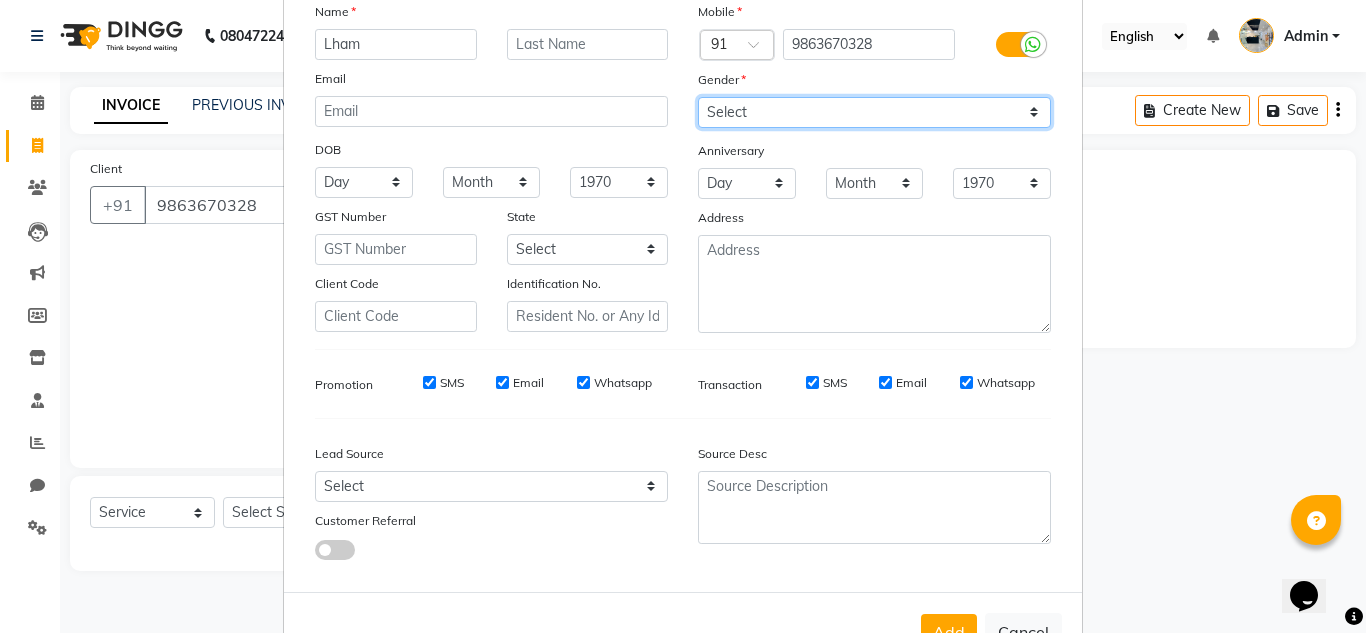 click on "Select [DEMOGRAPHIC_DATA] [DEMOGRAPHIC_DATA] Other Prefer Not To Say" at bounding box center (874, 112) 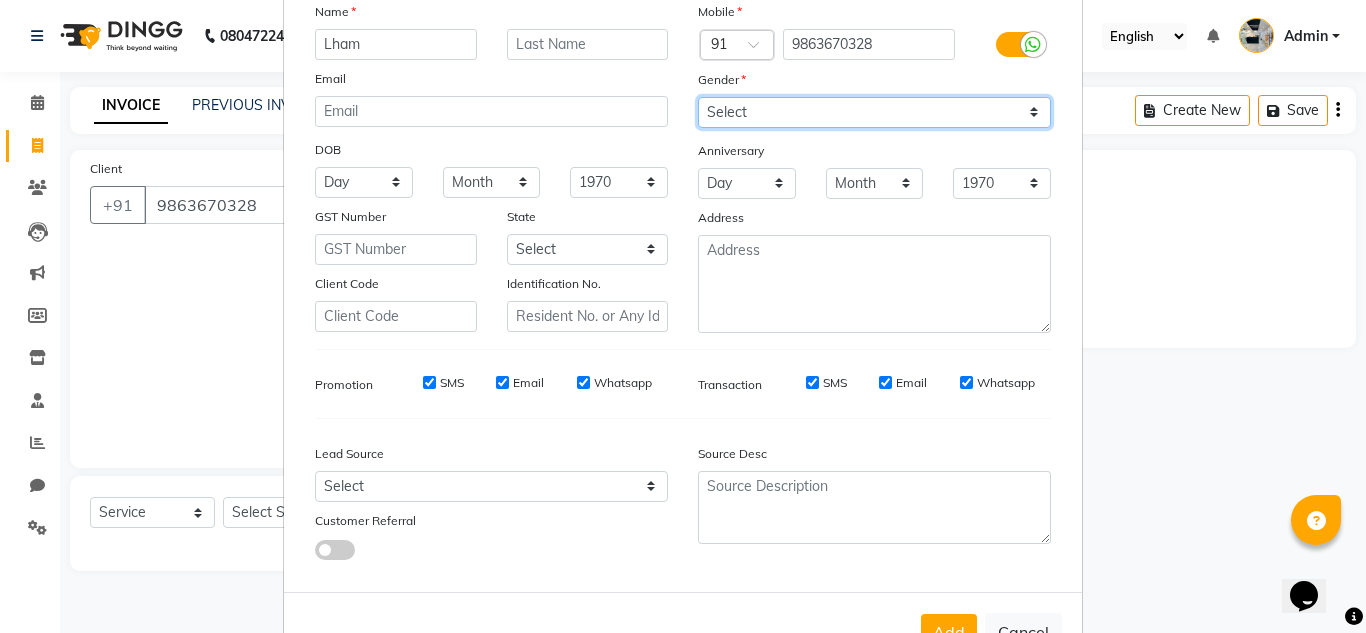 select on "[DEMOGRAPHIC_DATA]" 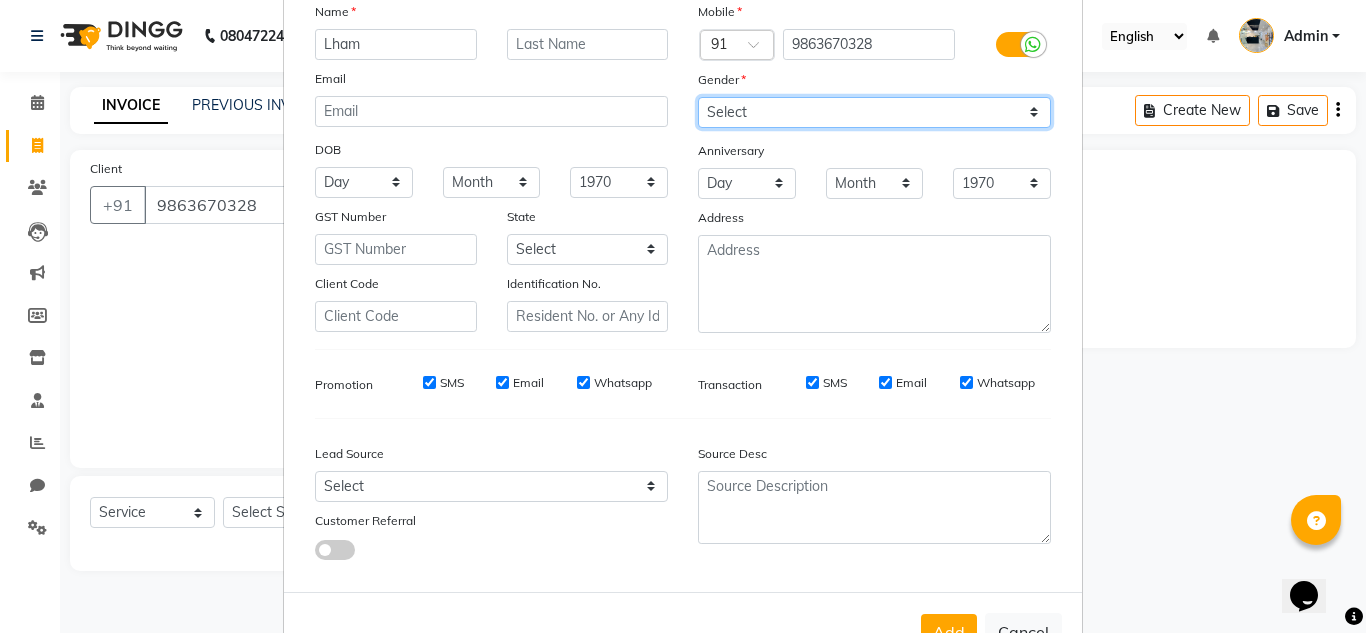 click on "Select [DEMOGRAPHIC_DATA] [DEMOGRAPHIC_DATA] Other Prefer Not To Say" at bounding box center [874, 112] 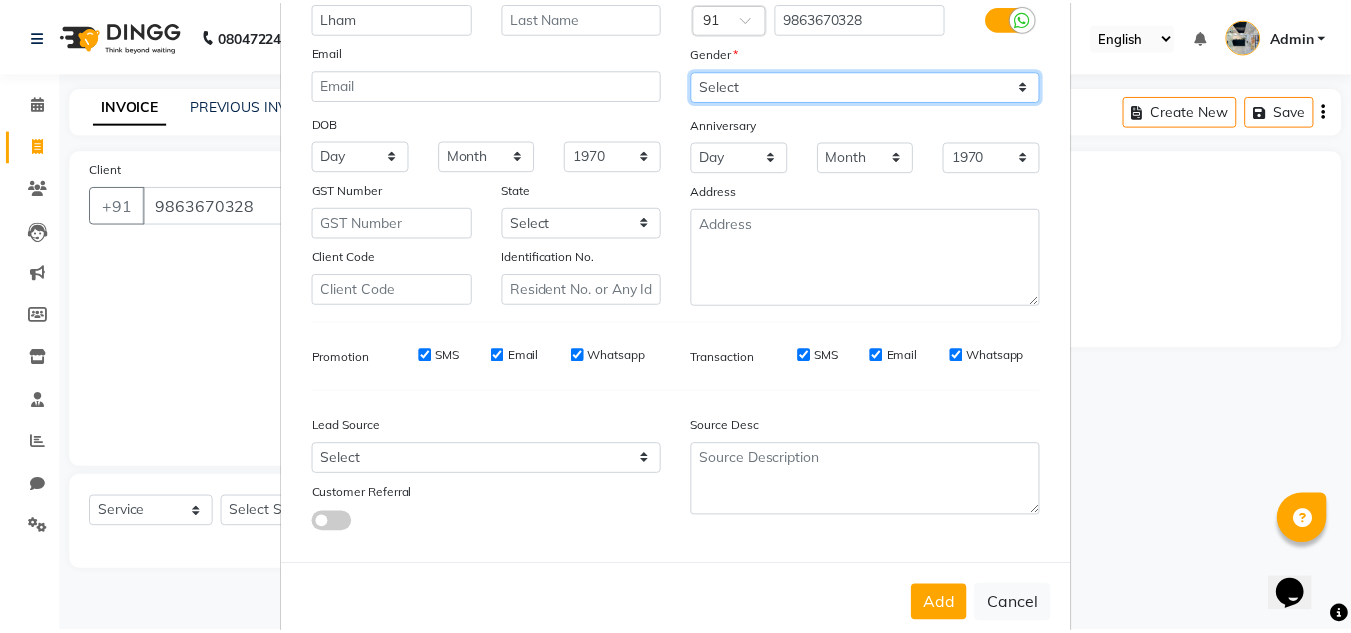 scroll, scrollTop: 216, scrollLeft: 0, axis: vertical 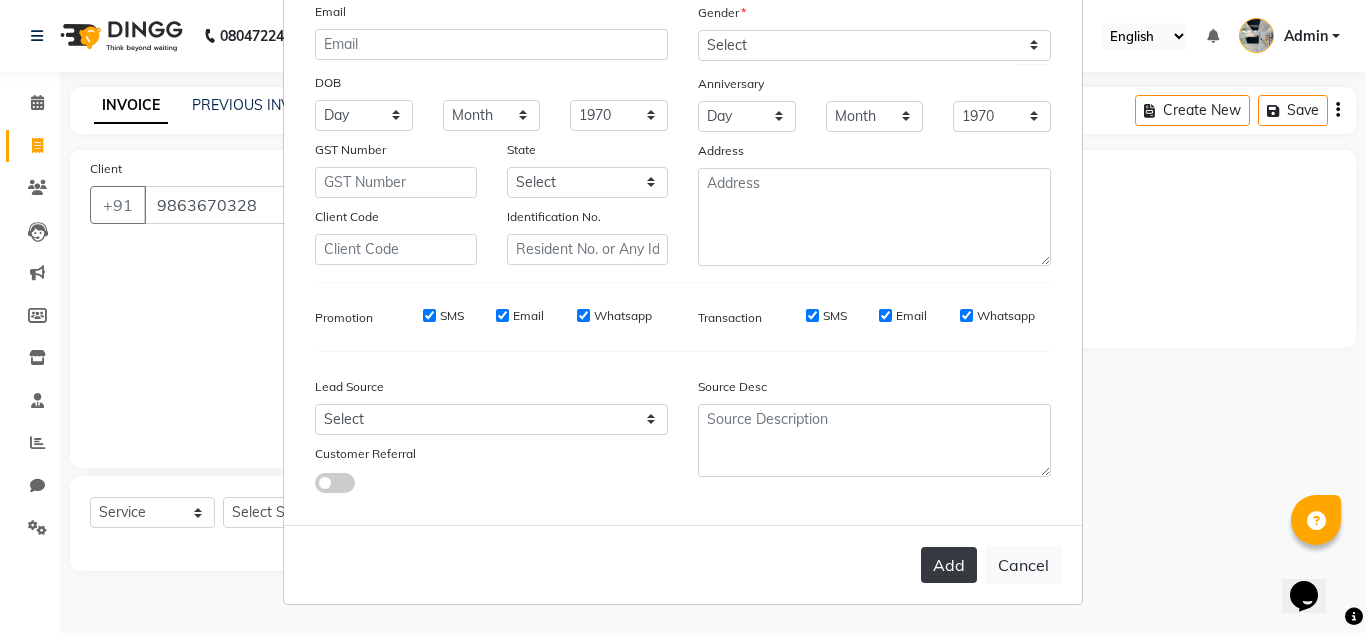 click on "Add" at bounding box center (949, 565) 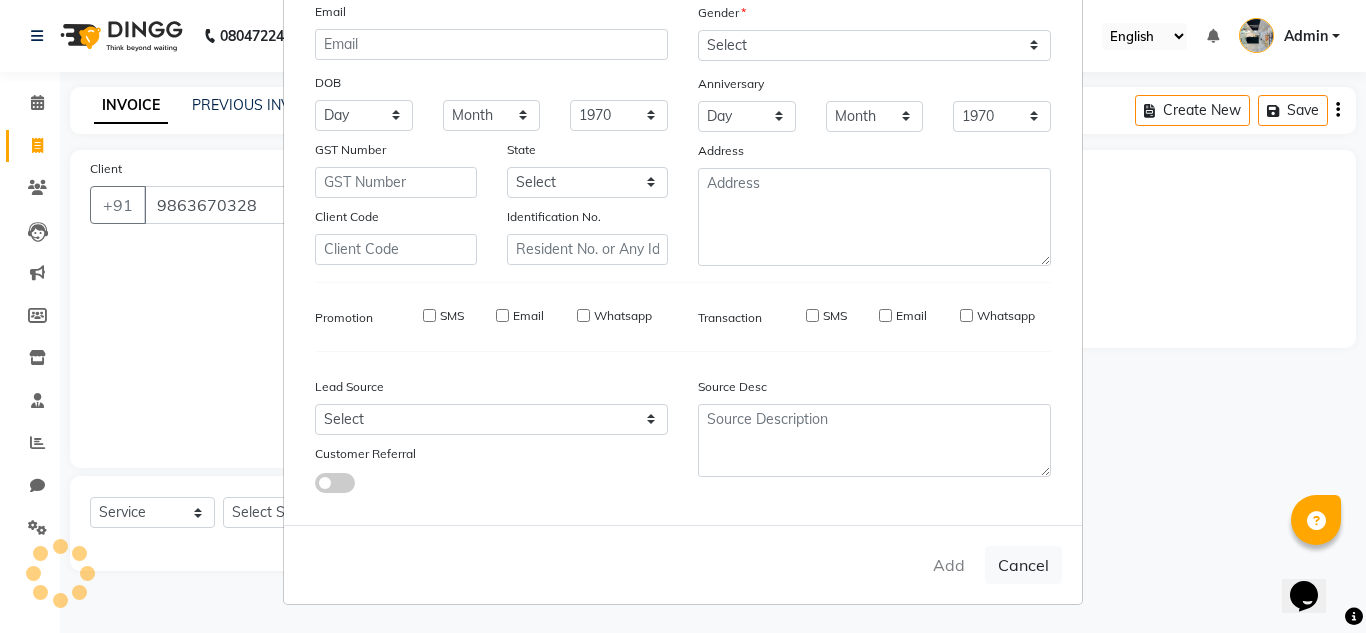 type 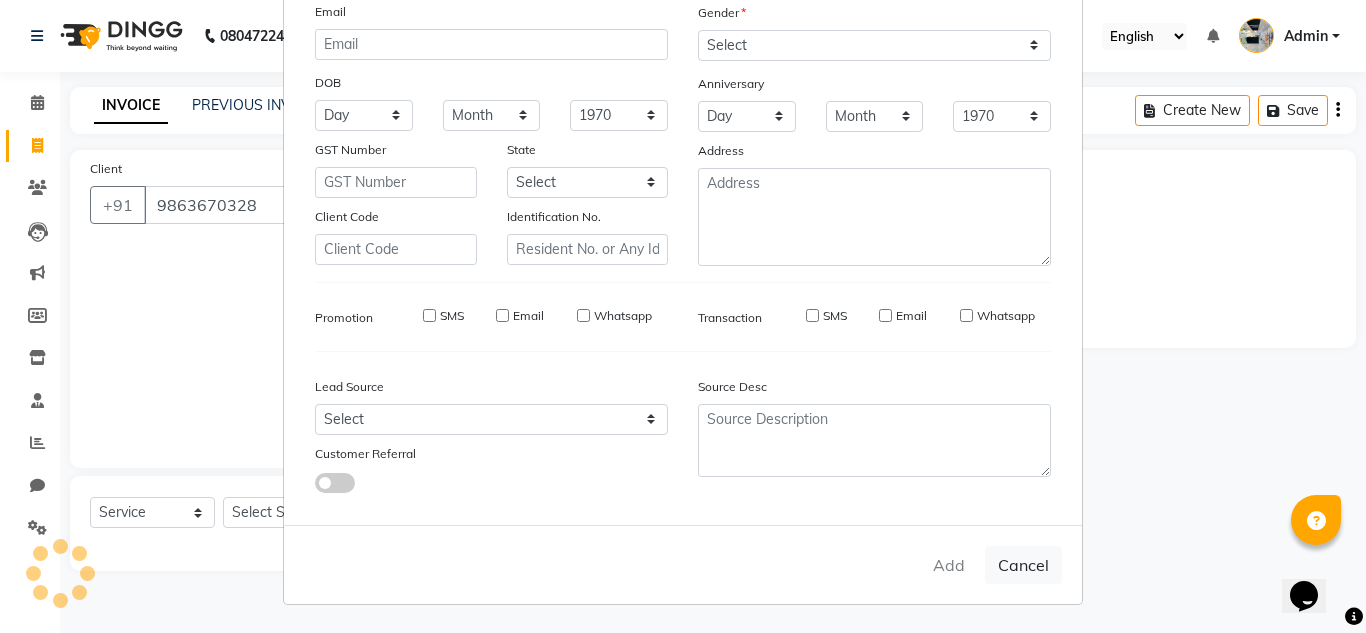 select 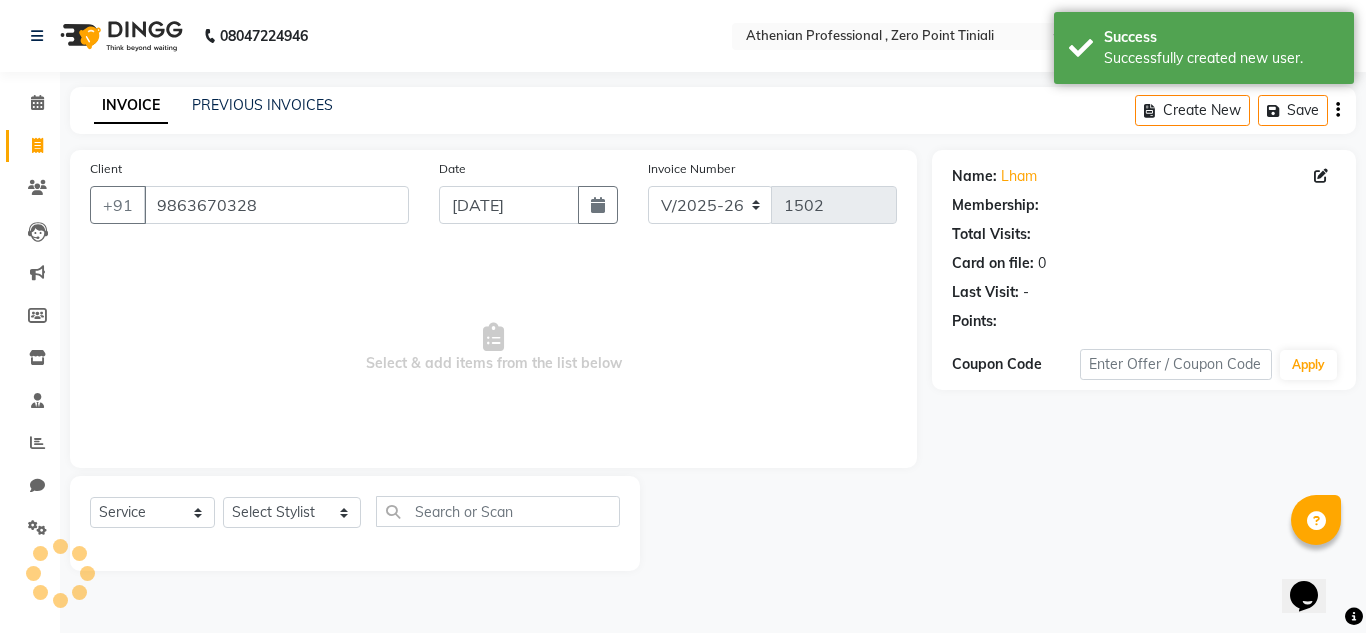 select on "1: Object" 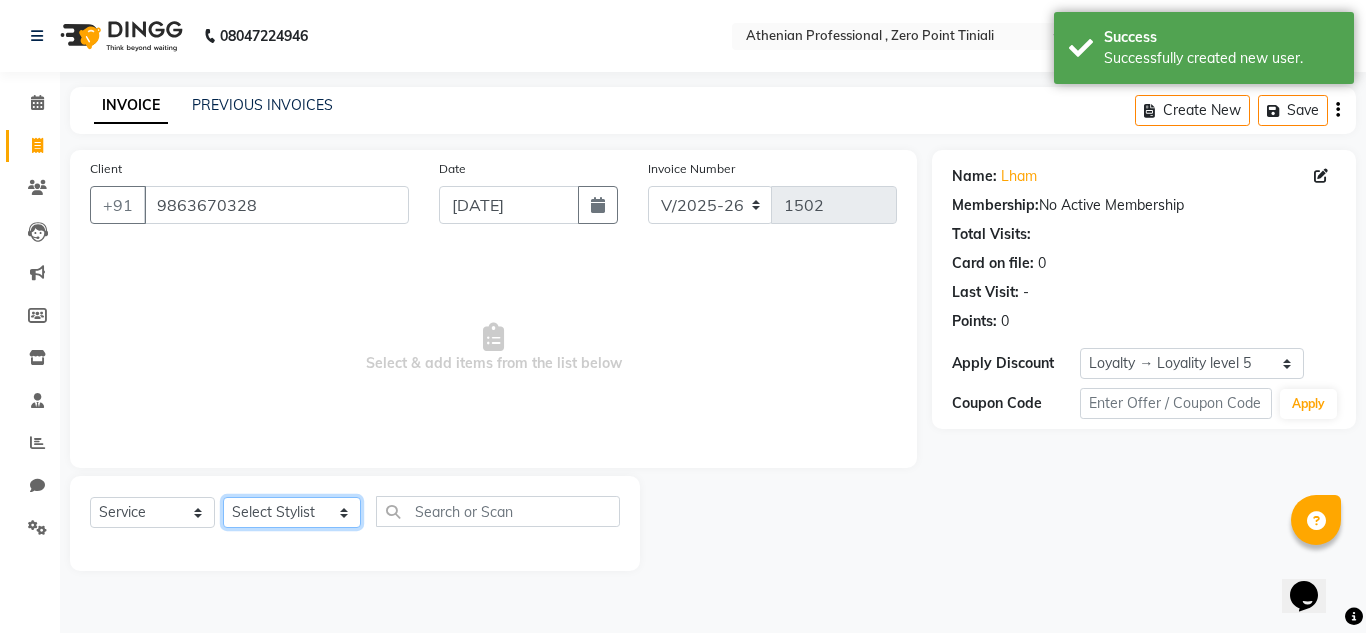 click on "Select Stylist [PERSON_NAME][MEDICAL_DATA] Admin [PERSON_NAME] KOLAM WANGSU KOSHEH BIHAM LINDUM NEME MAHINDRA [PERSON_NAME] Manager [PERSON_NAME] MINUKA [PERSON_NAME] NGAMNON RALONGHAM [PERSON_NAME] [PERSON_NAME] SUMI [PERSON_NAME] DEVI [PERSON_NAME] Jamikham YELLI LIKHA" 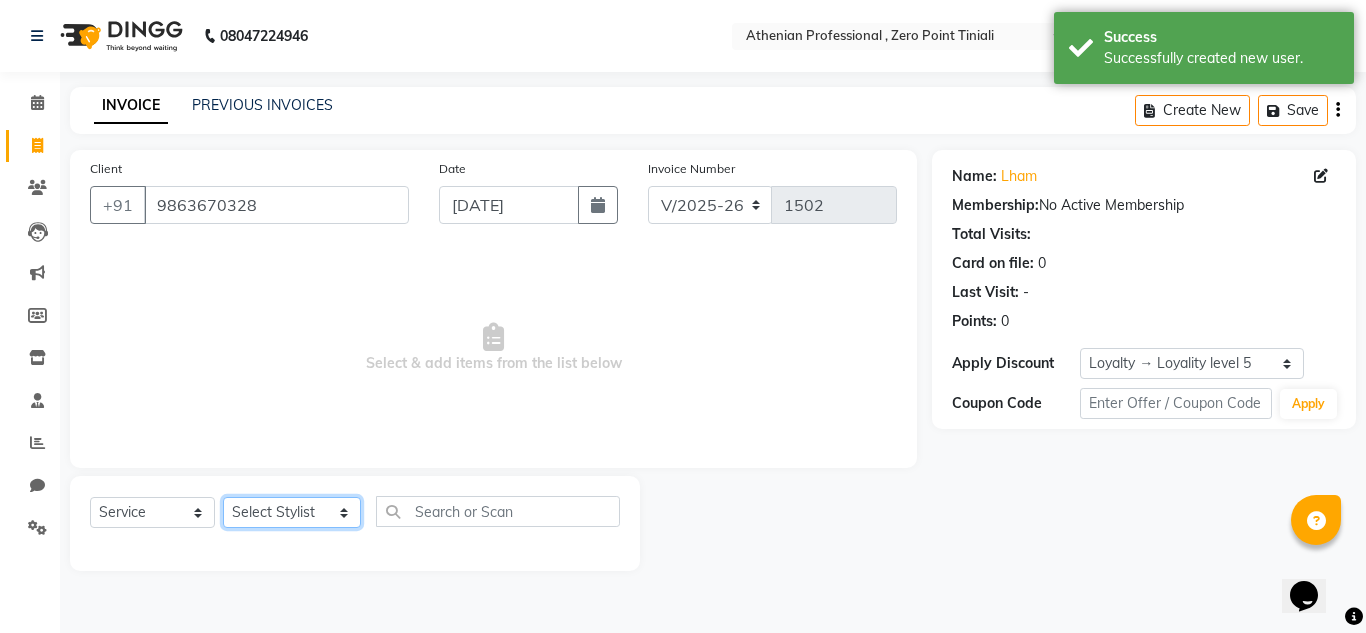 select on "80200" 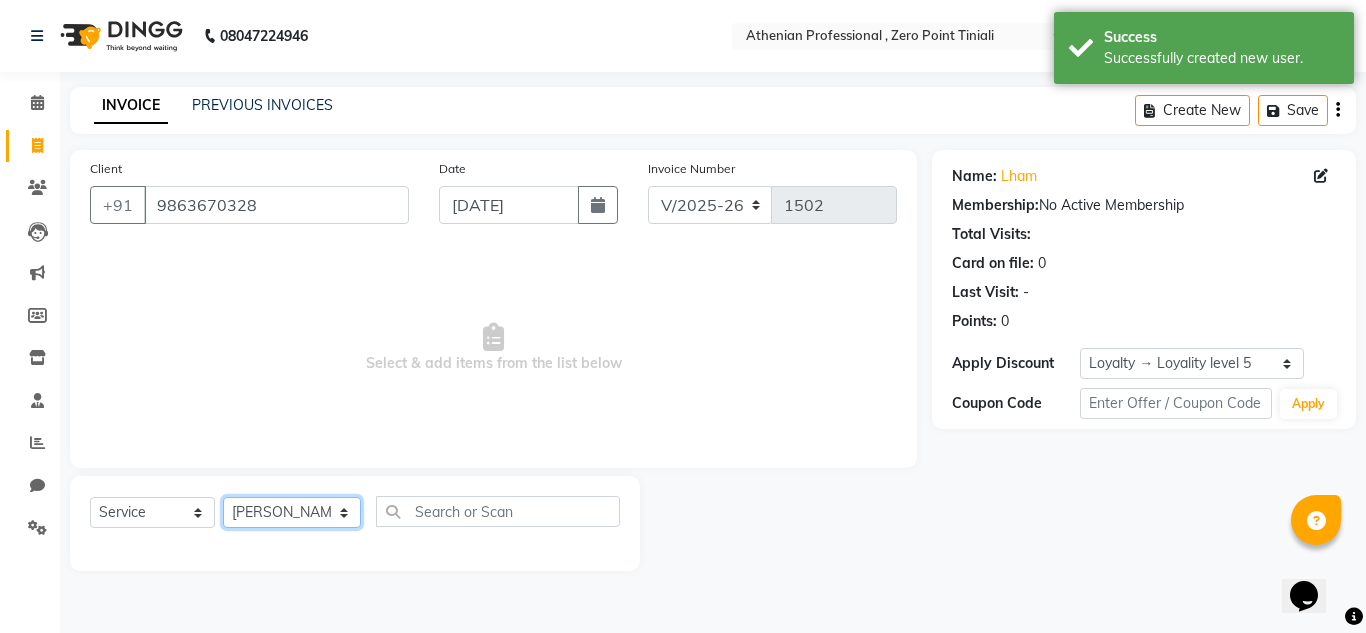 click on "Select Stylist [PERSON_NAME][MEDICAL_DATA] Admin [PERSON_NAME] KOLAM WANGSU KOSHEH BIHAM LINDUM NEME MAHINDRA [PERSON_NAME] Manager [PERSON_NAME] MINUKA [PERSON_NAME] NGAMNON RALONGHAM [PERSON_NAME] [PERSON_NAME] SUMI [PERSON_NAME] DEVI [PERSON_NAME] Jamikham YELLI LIKHA" 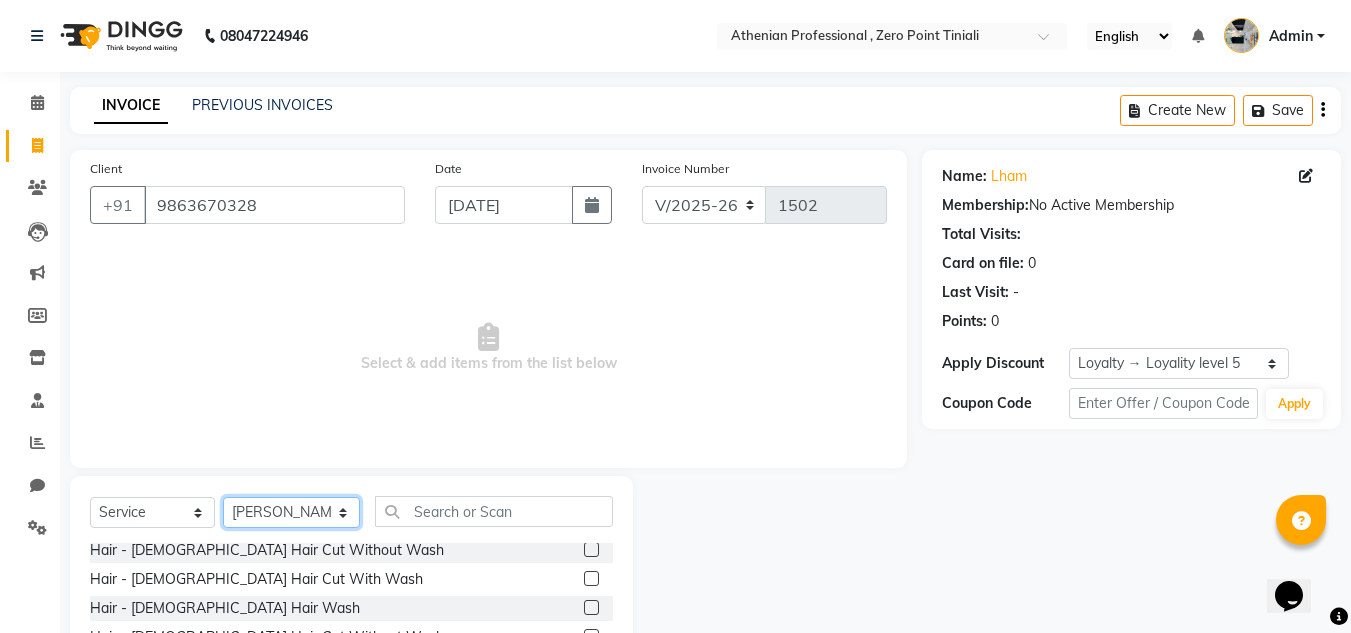 scroll, scrollTop: 64, scrollLeft: 0, axis: vertical 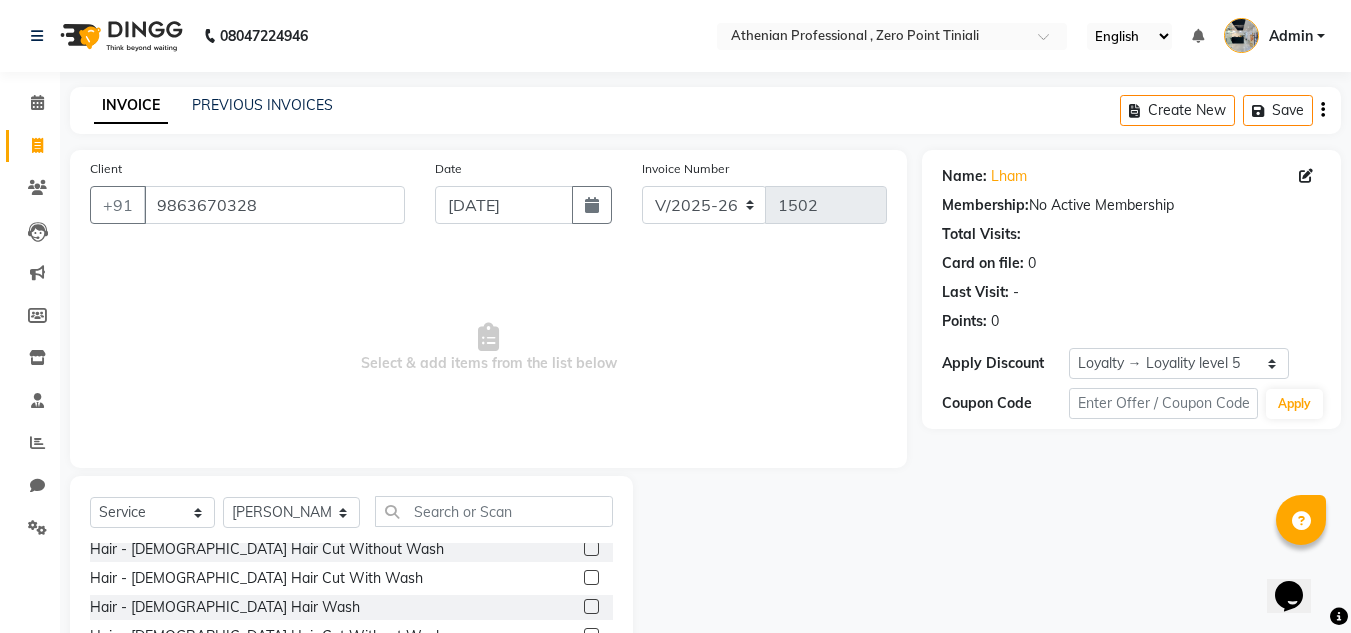 click 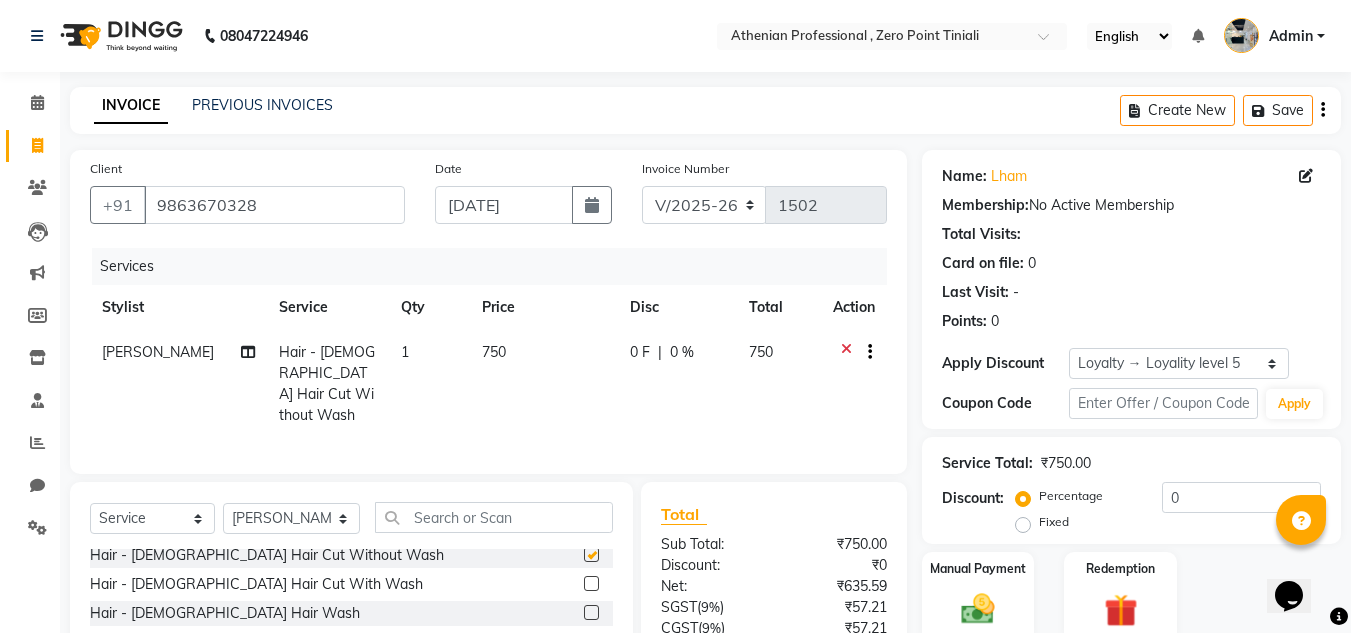 checkbox on "false" 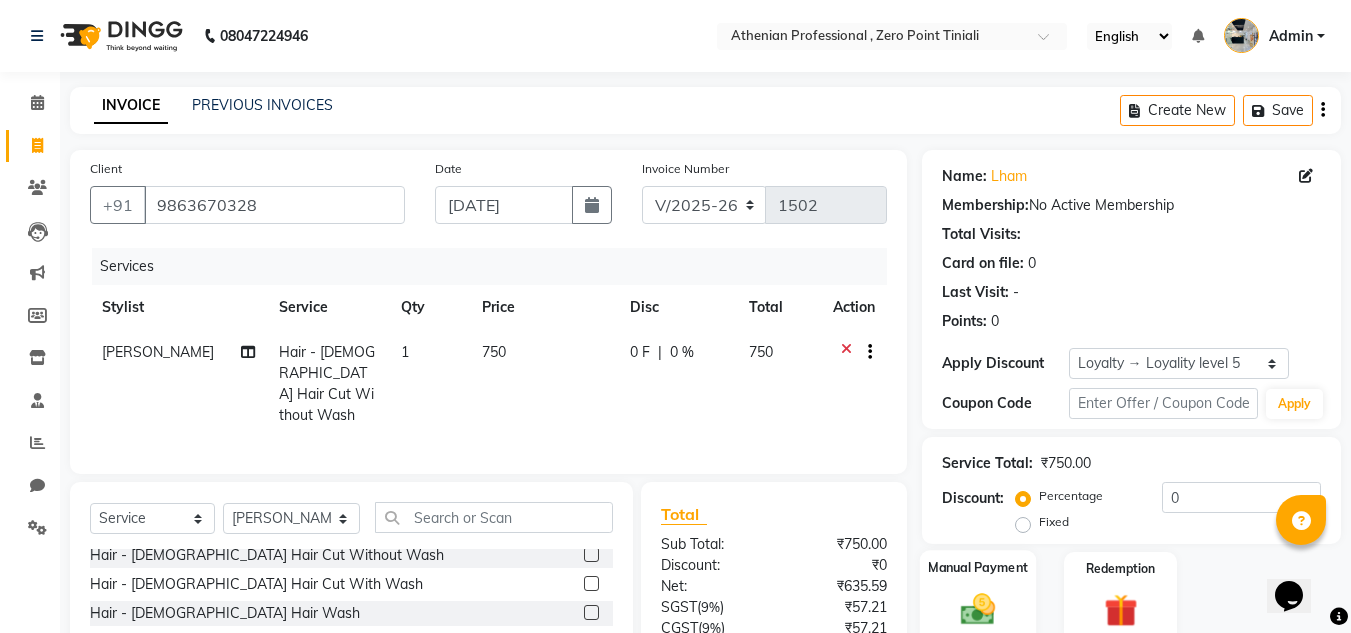 scroll, scrollTop: 168, scrollLeft: 0, axis: vertical 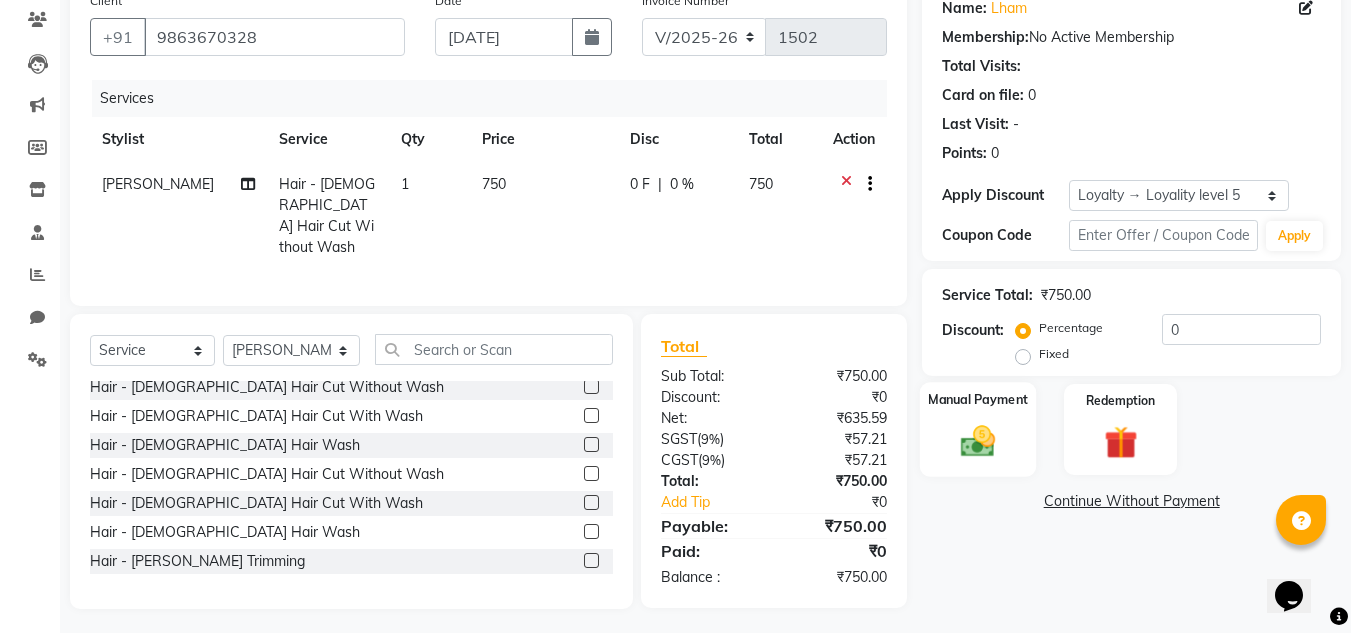 click 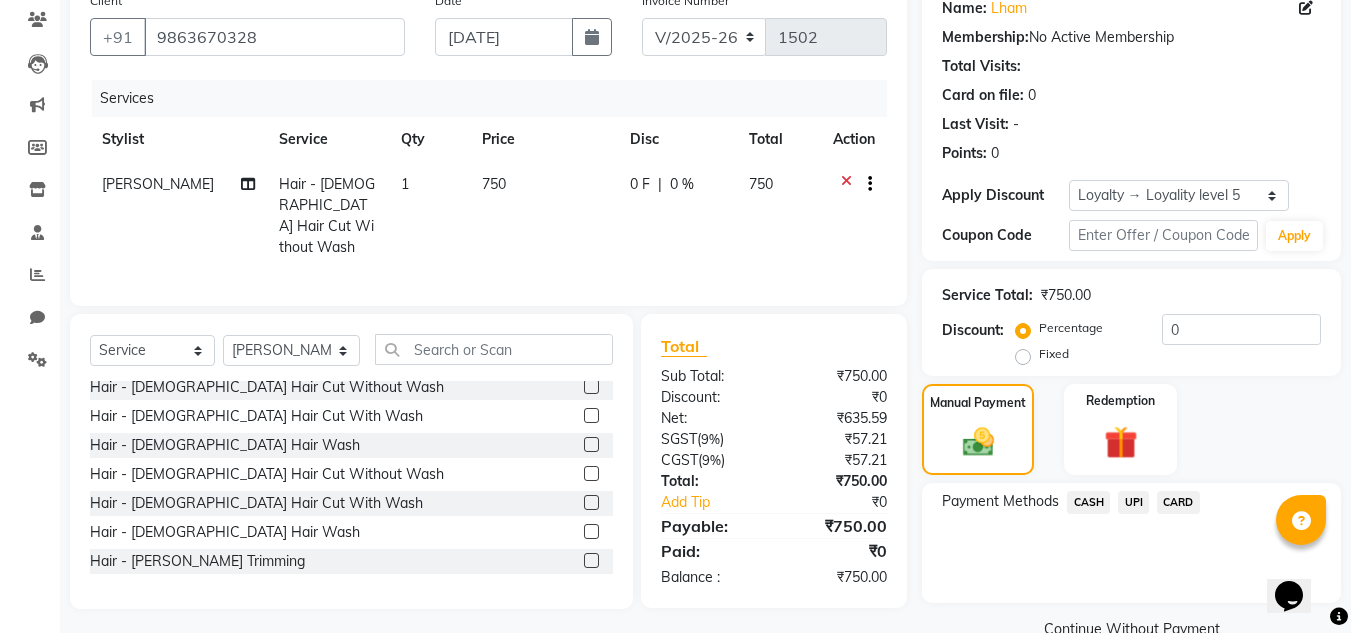 click on "UPI" 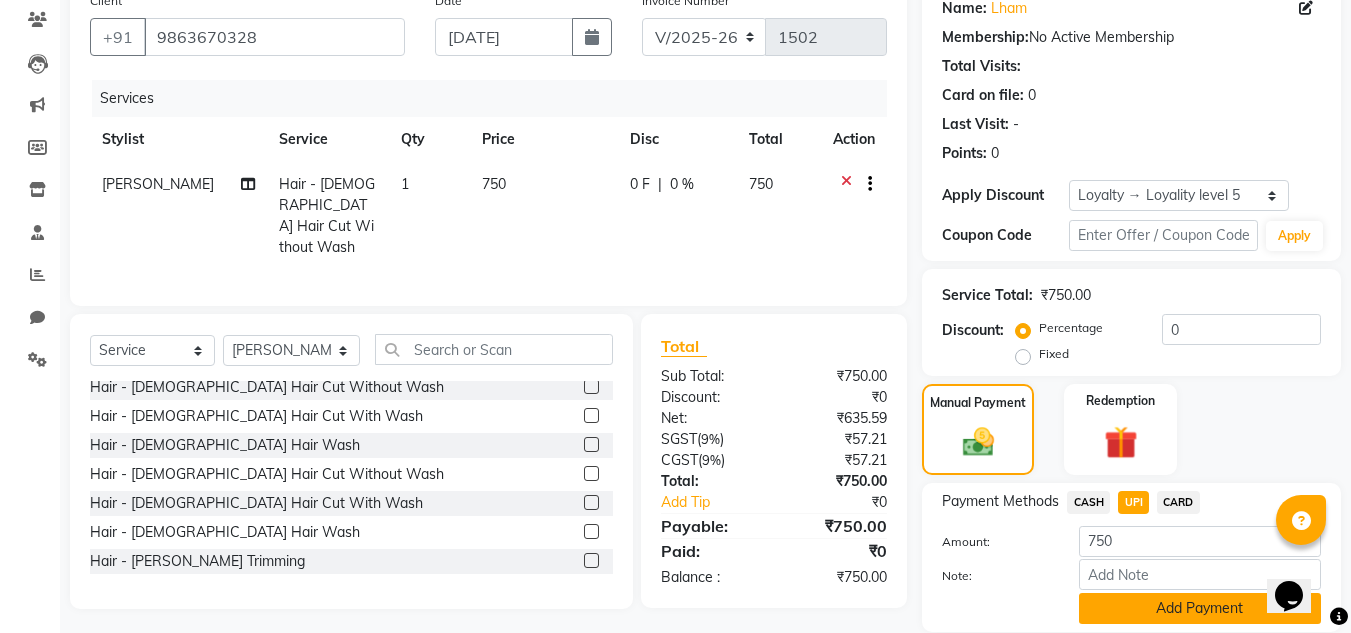click on "Add Payment" 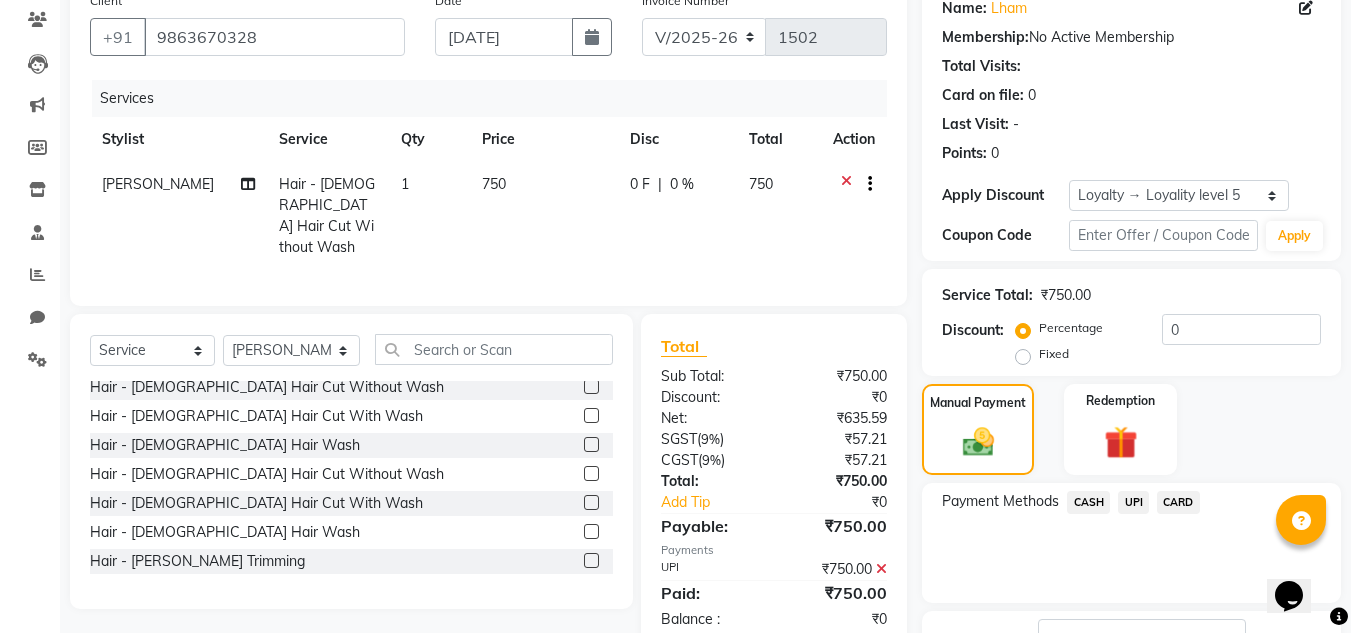 scroll, scrollTop: 322, scrollLeft: 0, axis: vertical 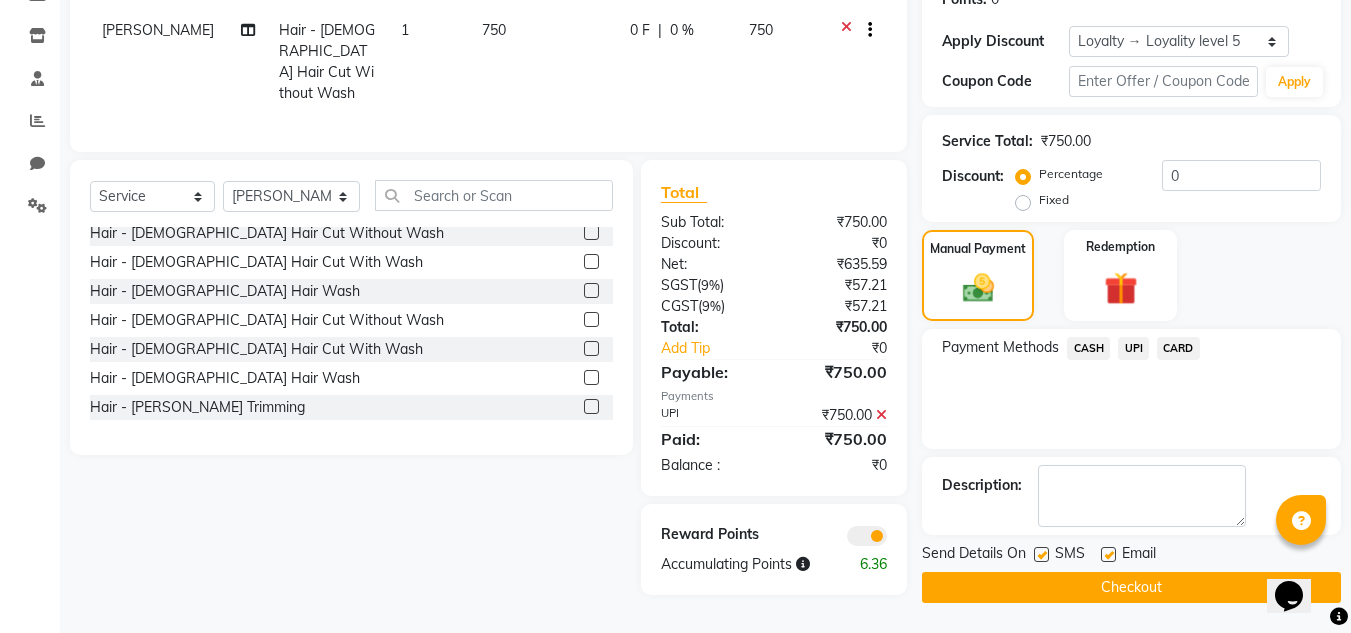 click 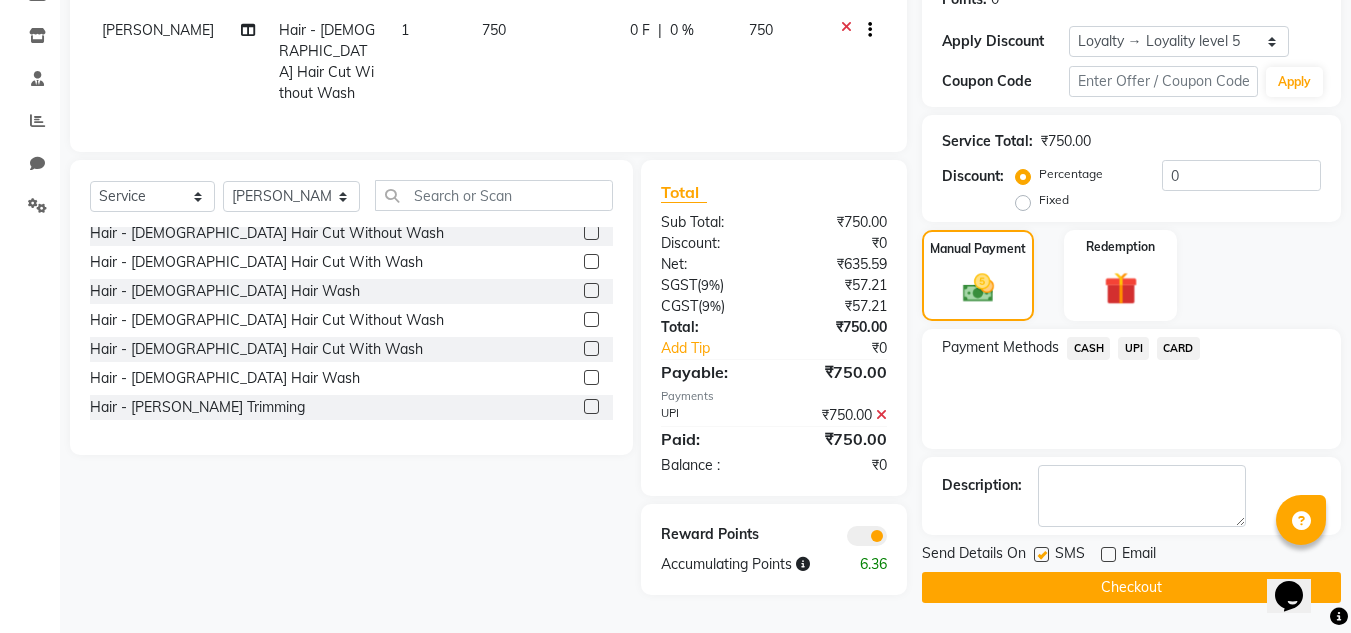 click on "Checkout" 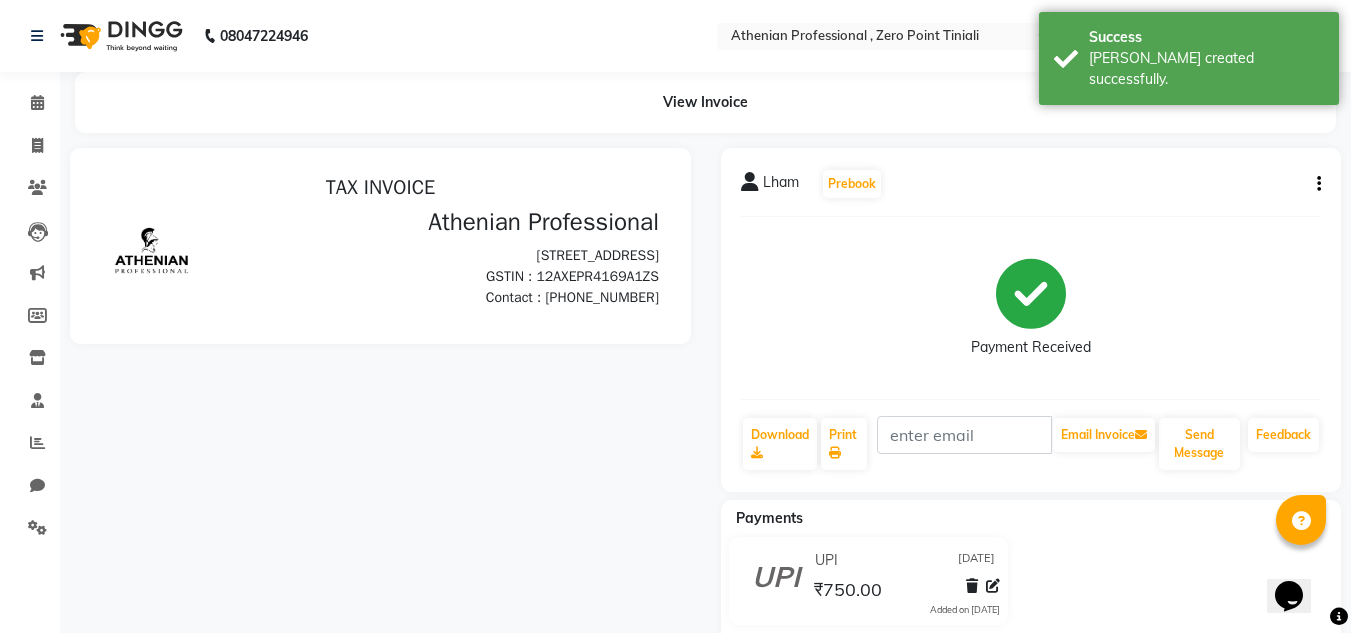 scroll, scrollTop: 0, scrollLeft: 0, axis: both 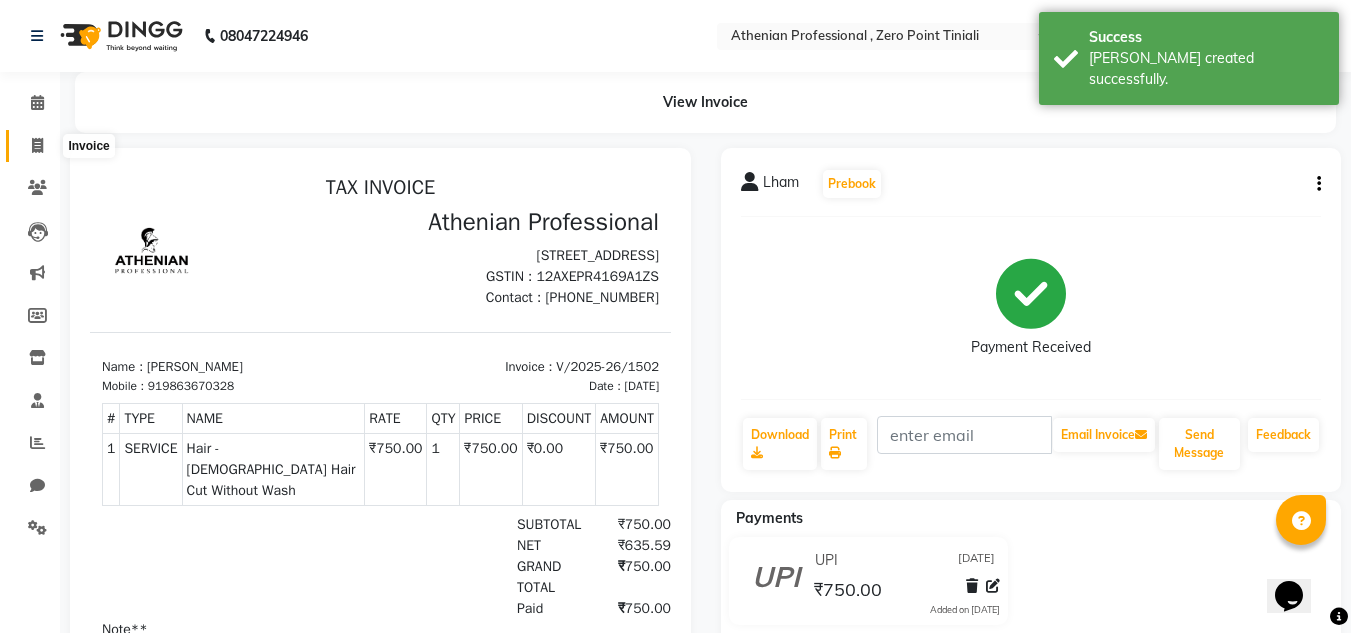 click 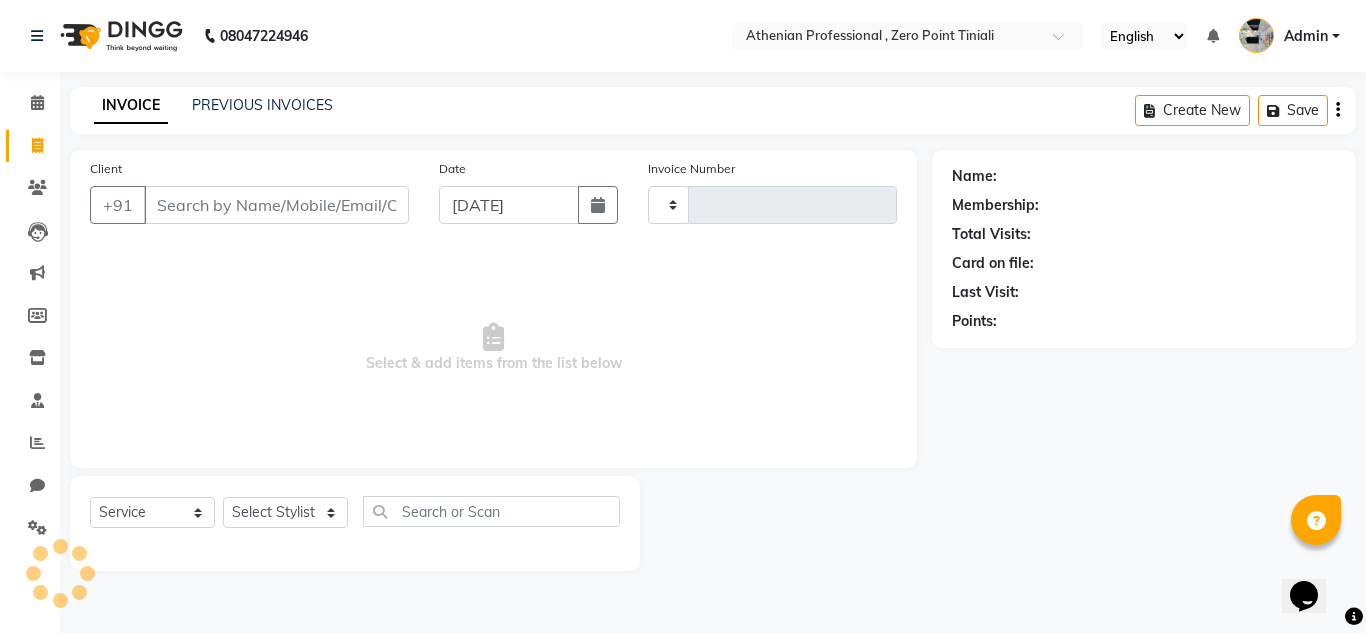 type on "1503" 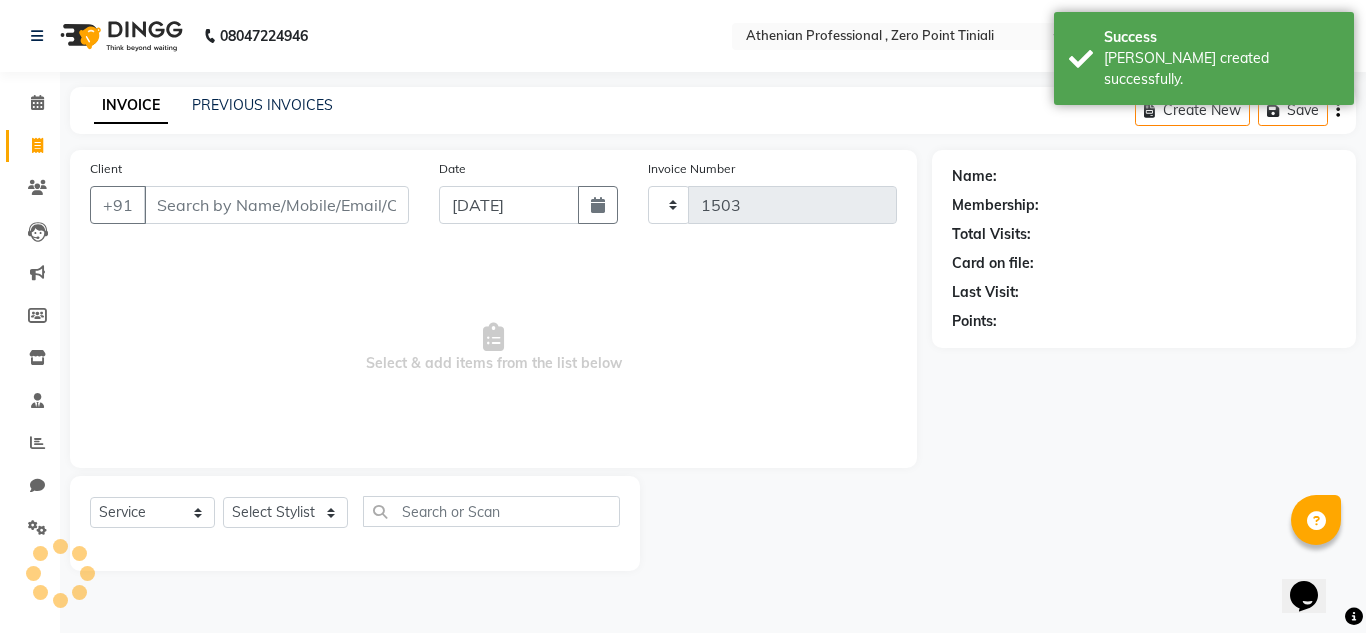 select on "8300" 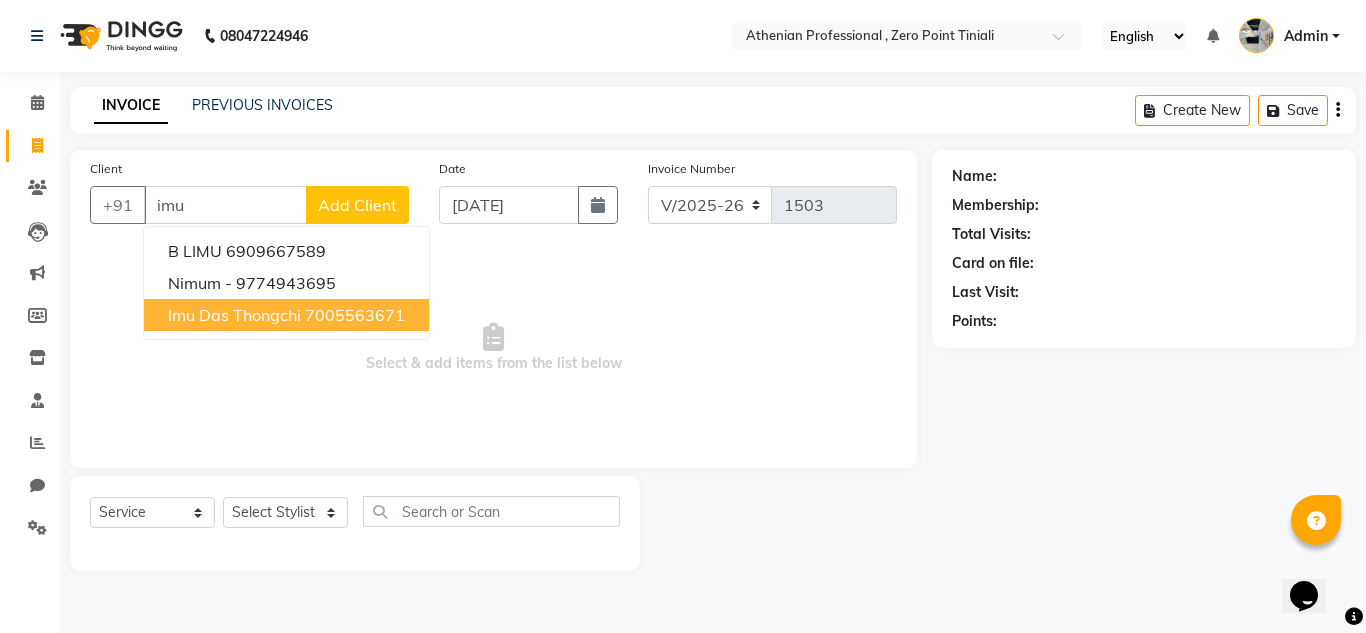 click on "Imu das Thongchi" at bounding box center [234, 315] 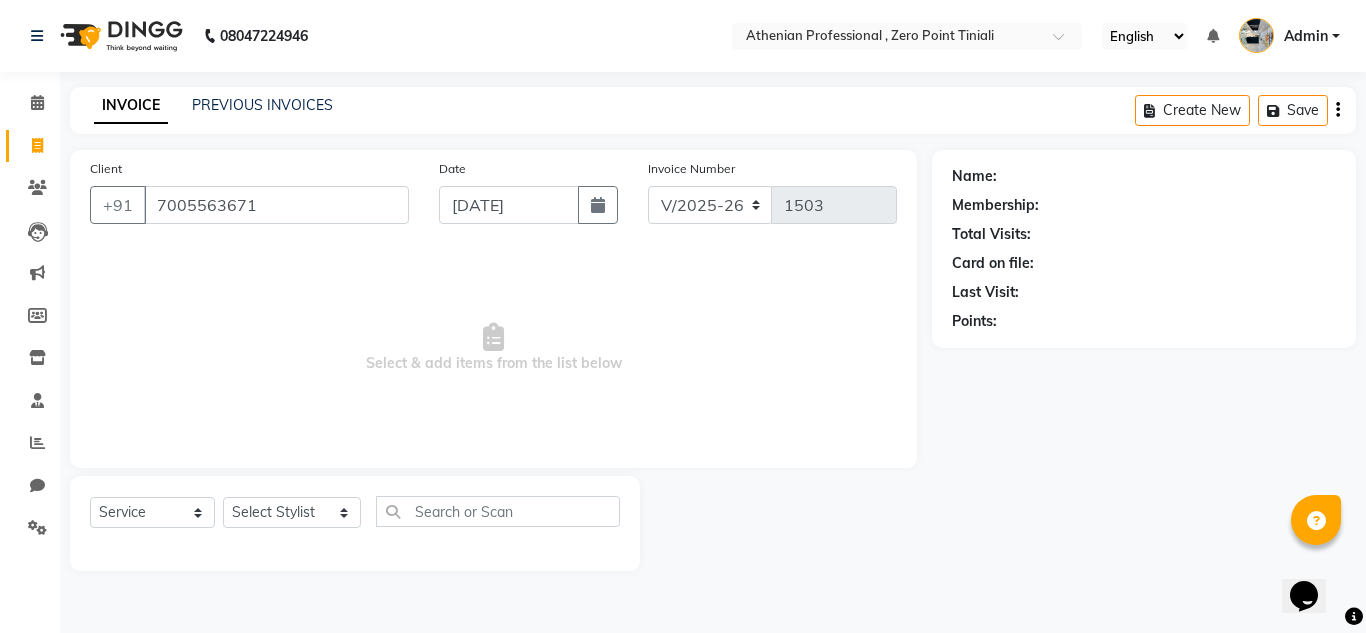 type on "7005563671" 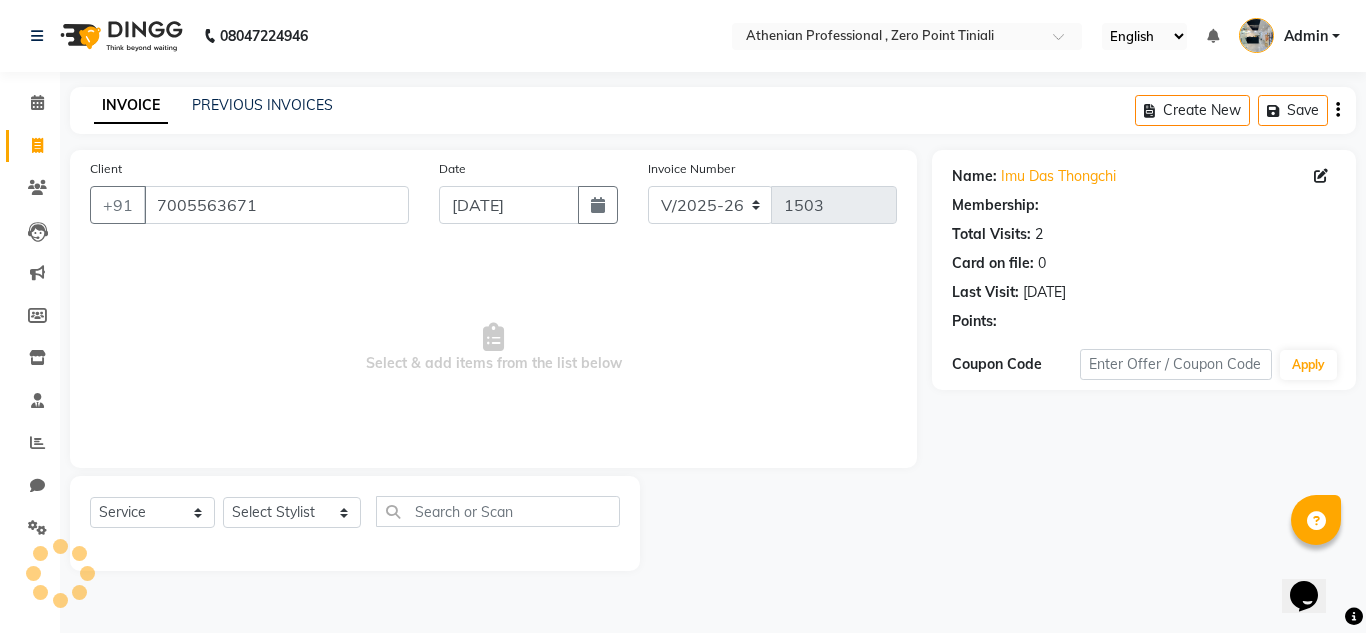 select on "1: Object" 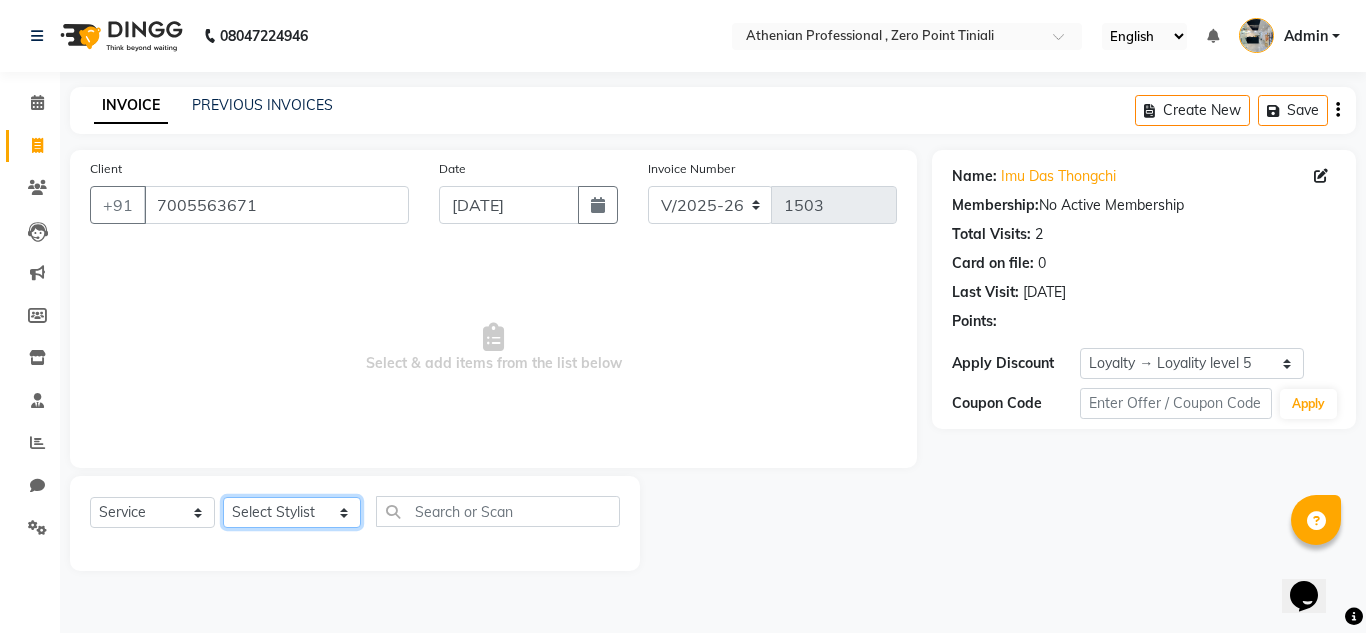 click on "Select Stylist [PERSON_NAME][MEDICAL_DATA] Admin [PERSON_NAME] KOLAM WANGSU KOSHEH BIHAM LINDUM NEME MAHINDRA [PERSON_NAME] Manager [PERSON_NAME] MINUKA [PERSON_NAME] NGAMNON RALONGHAM [PERSON_NAME] [PERSON_NAME] SUMI [PERSON_NAME] DEVI [PERSON_NAME] Jamikham YELLI LIKHA" 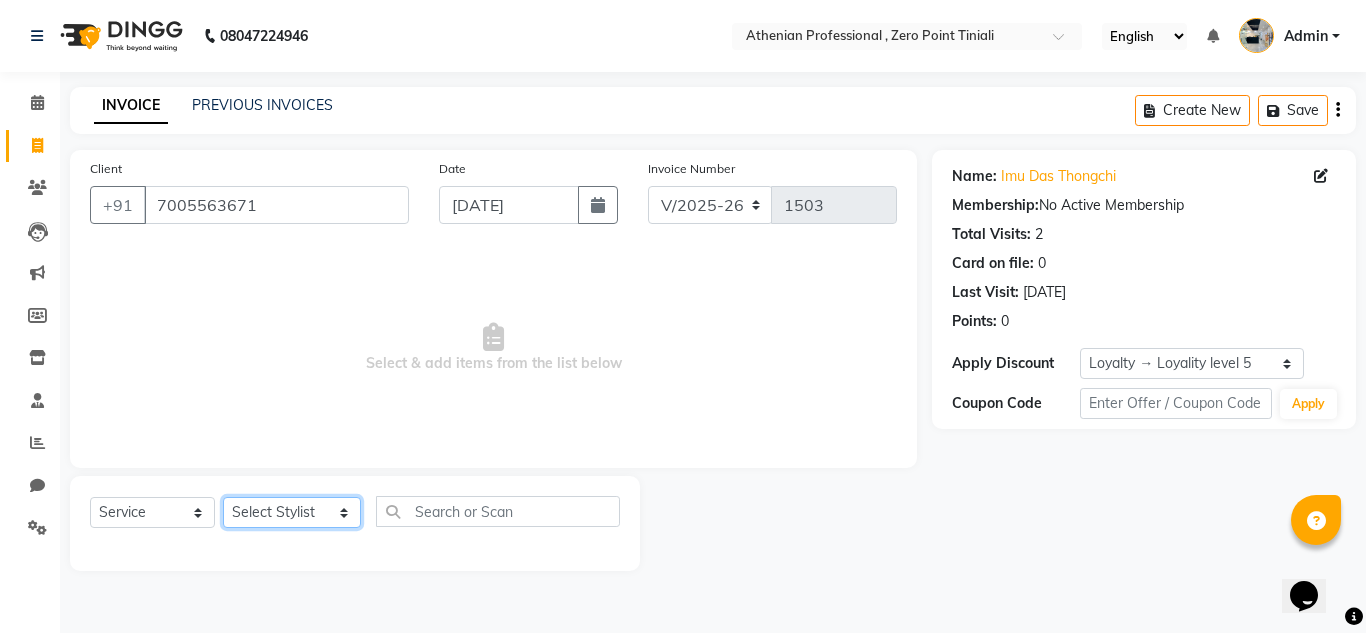 select on "80048" 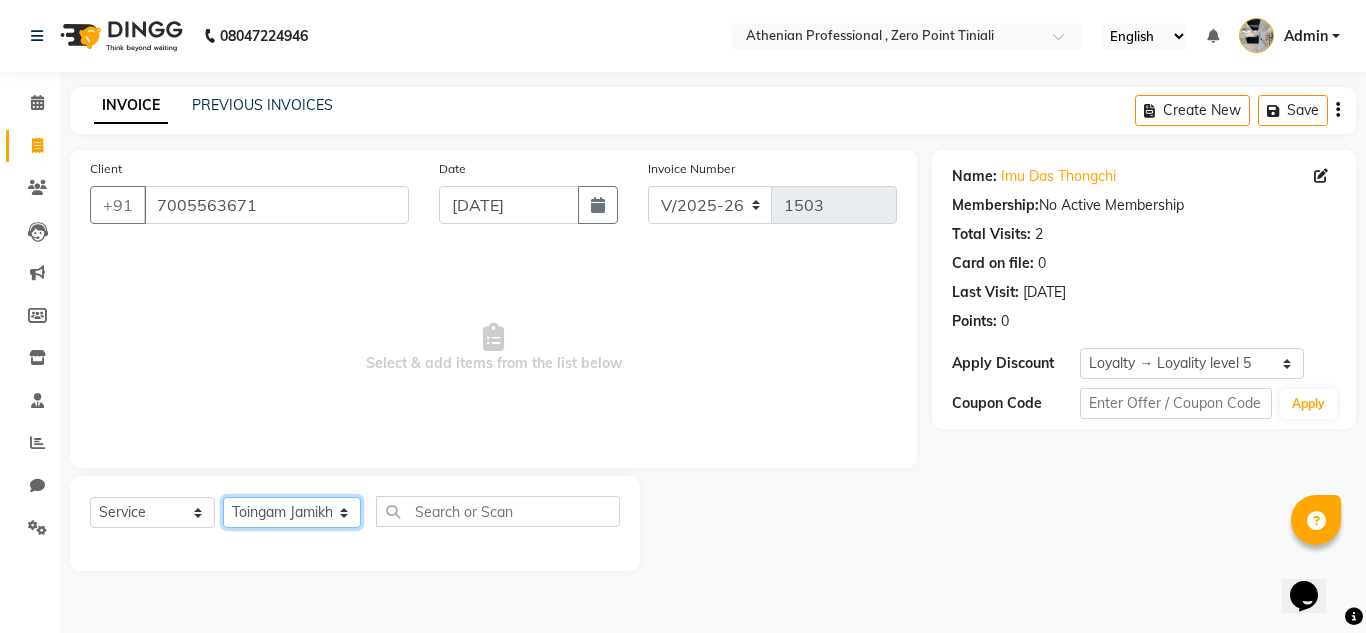 click on "Select Stylist [PERSON_NAME][MEDICAL_DATA] Admin [PERSON_NAME] KOLAM WANGSU KOSHEH BIHAM LINDUM NEME MAHINDRA [PERSON_NAME] Manager [PERSON_NAME] MINUKA [PERSON_NAME] NGAMNON RALONGHAM [PERSON_NAME] [PERSON_NAME] SUMI [PERSON_NAME] DEVI [PERSON_NAME] Jamikham YELLI LIKHA" 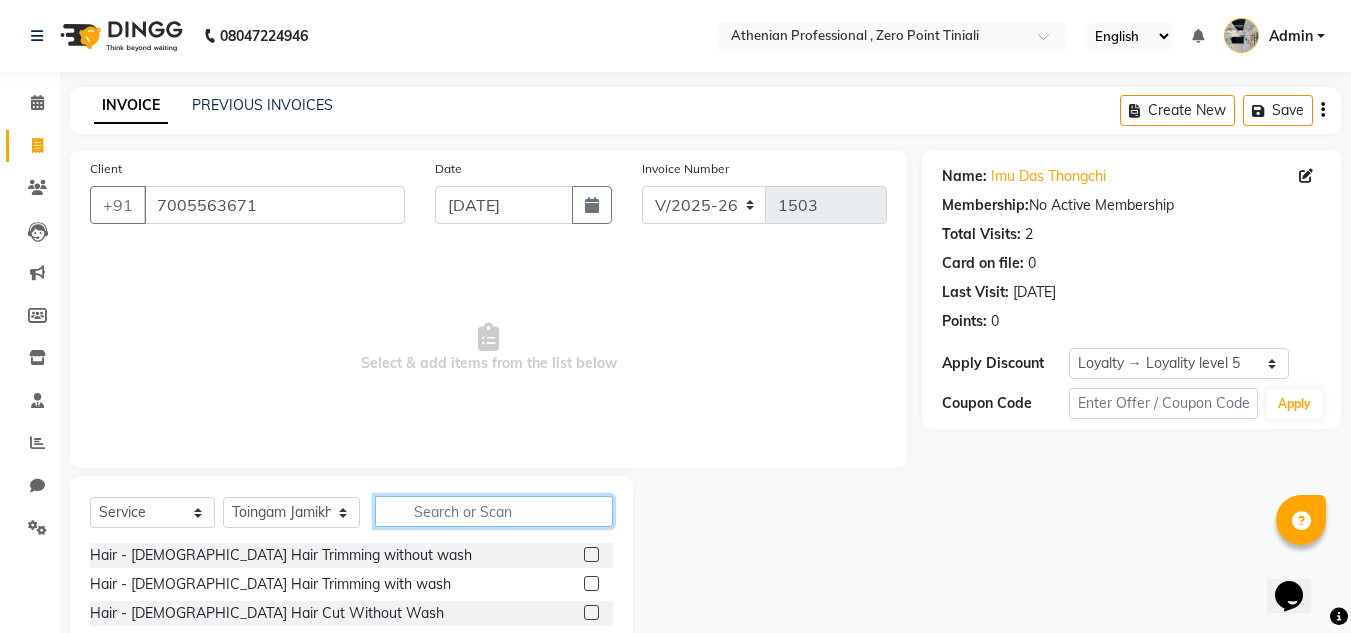 click 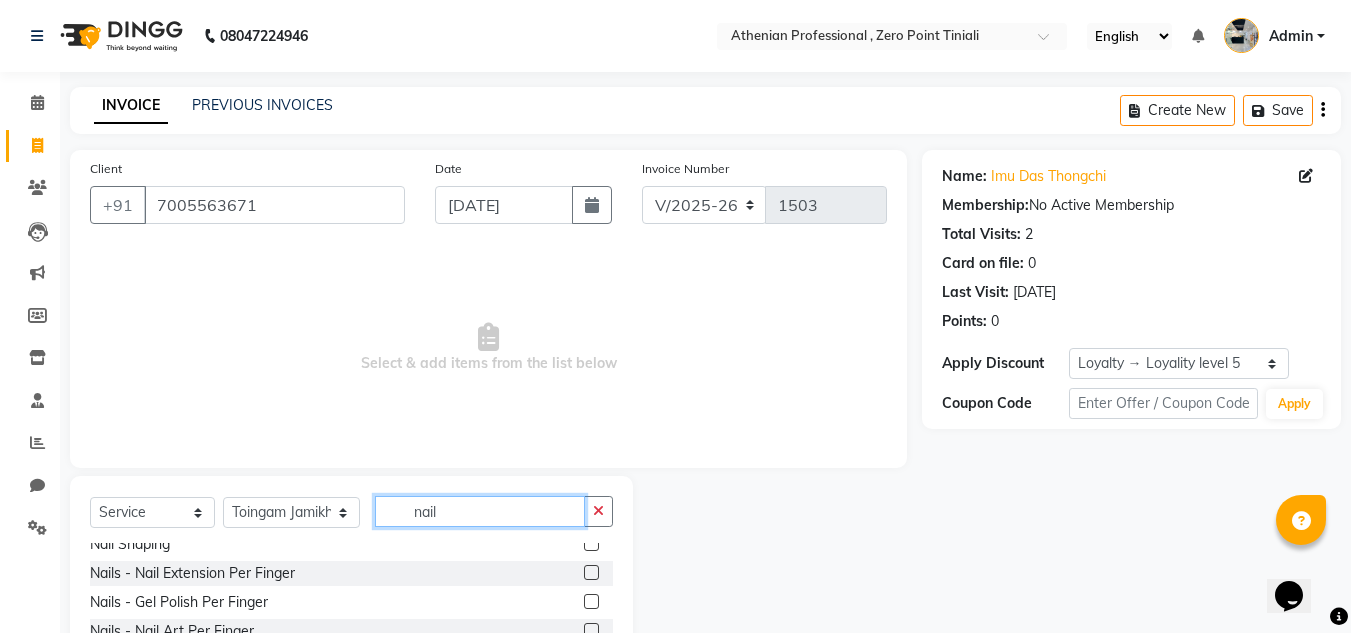 scroll, scrollTop: 467, scrollLeft: 0, axis: vertical 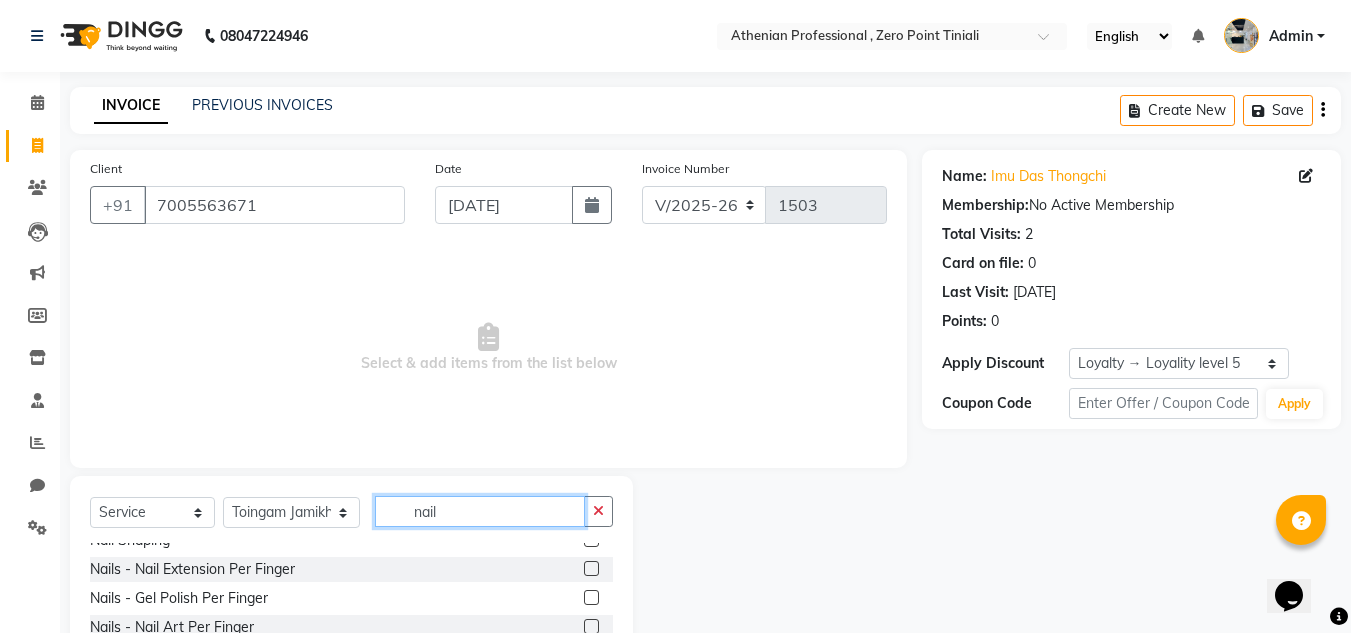 type on "nail" 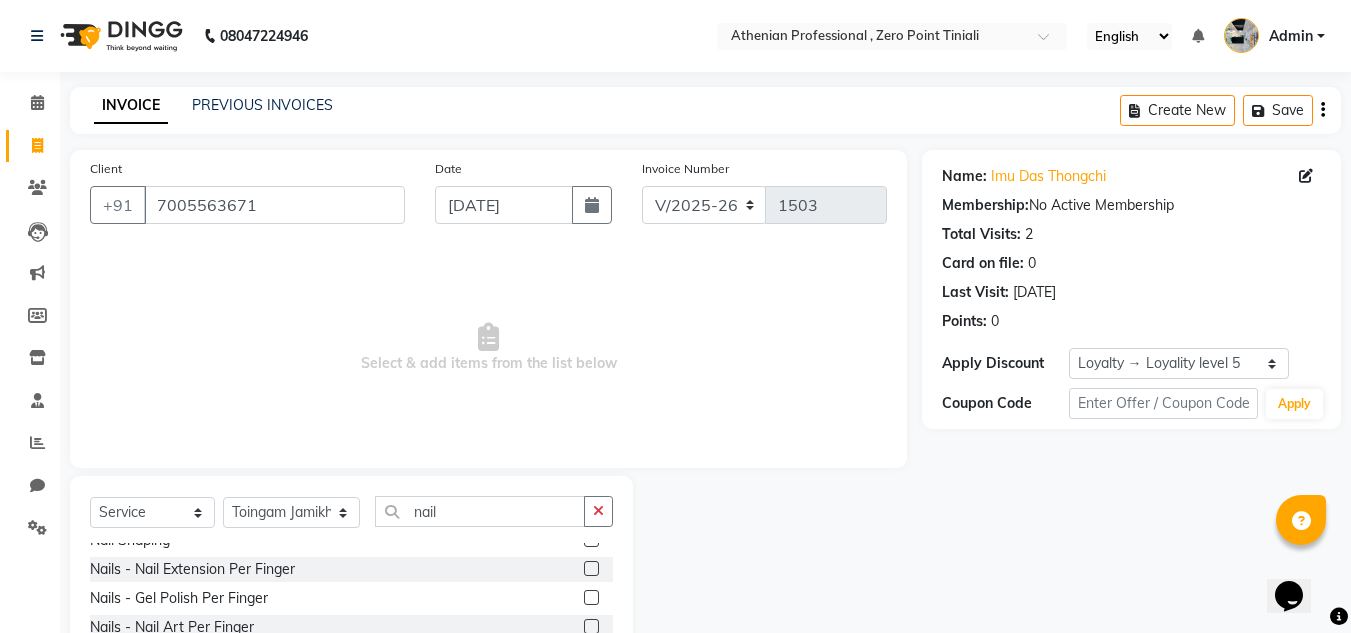 click 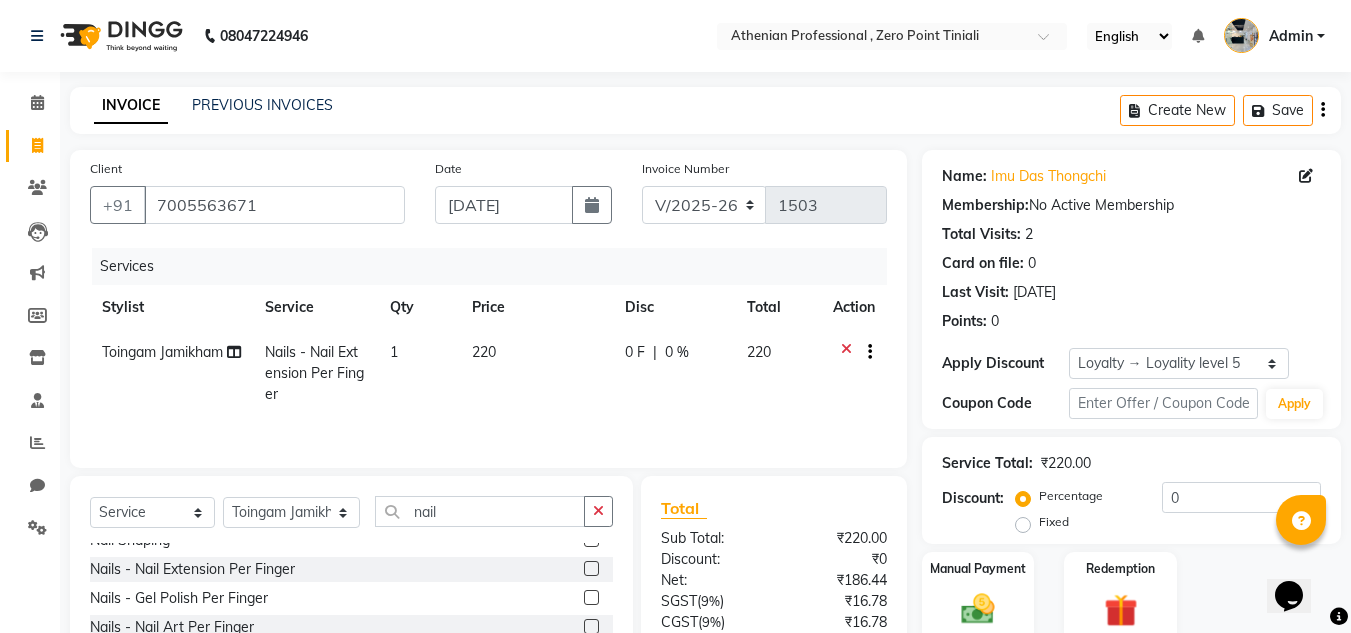 click 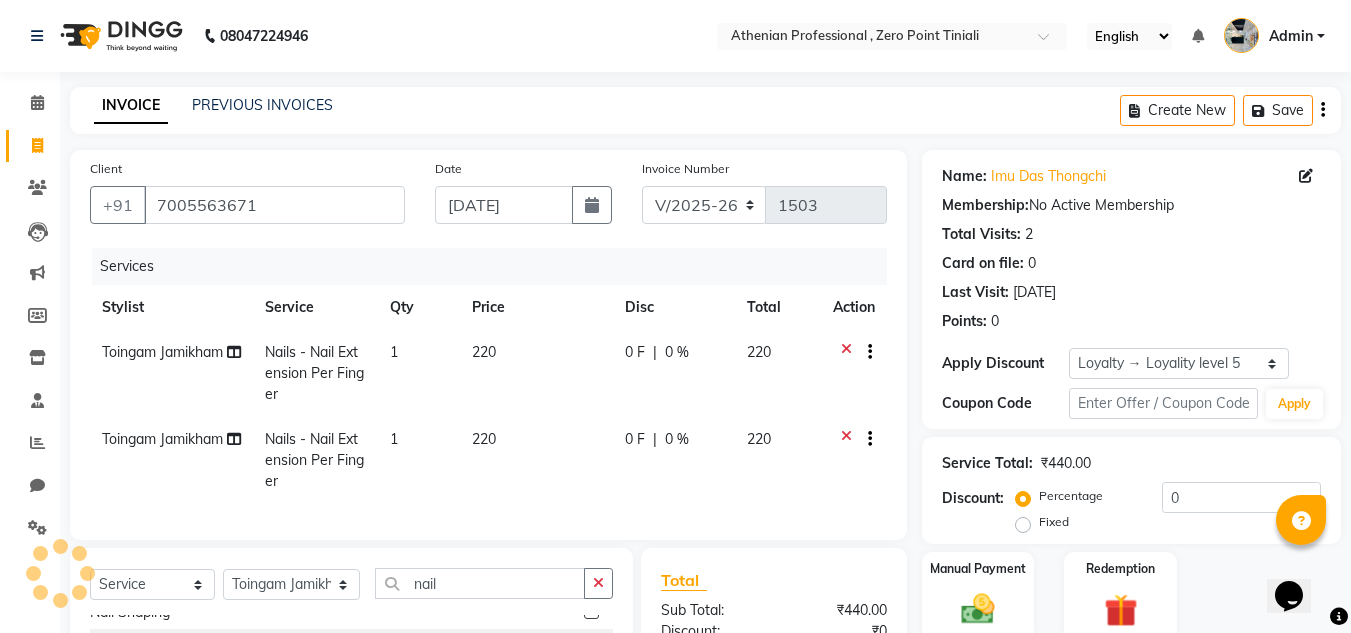 checkbox on "false" 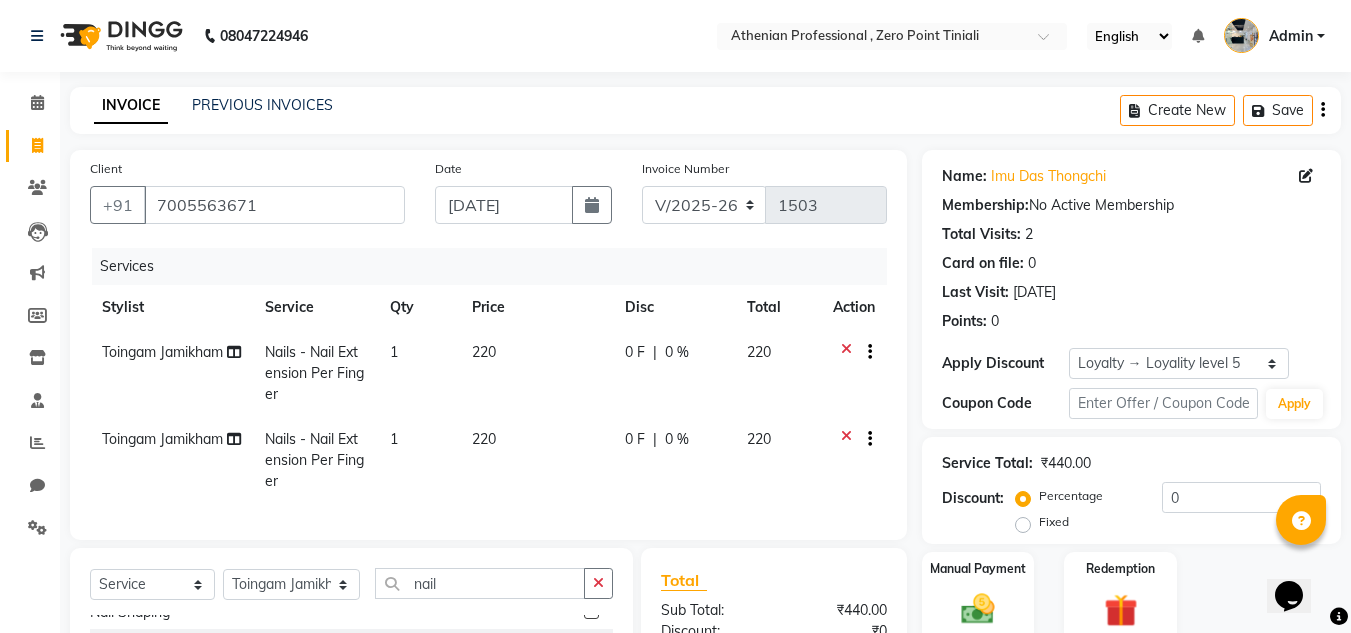 scroll, scrollTop: 197, scrollLeft: 0, axis: vertical 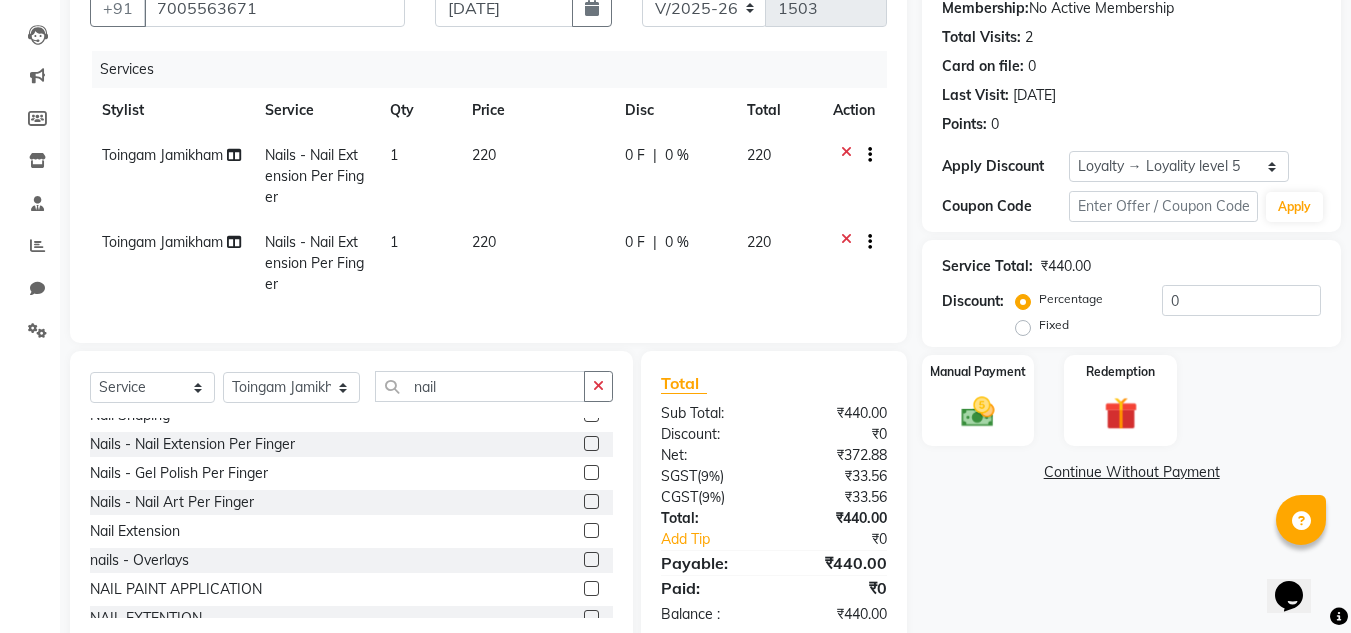click on "Toingam Jamikham" 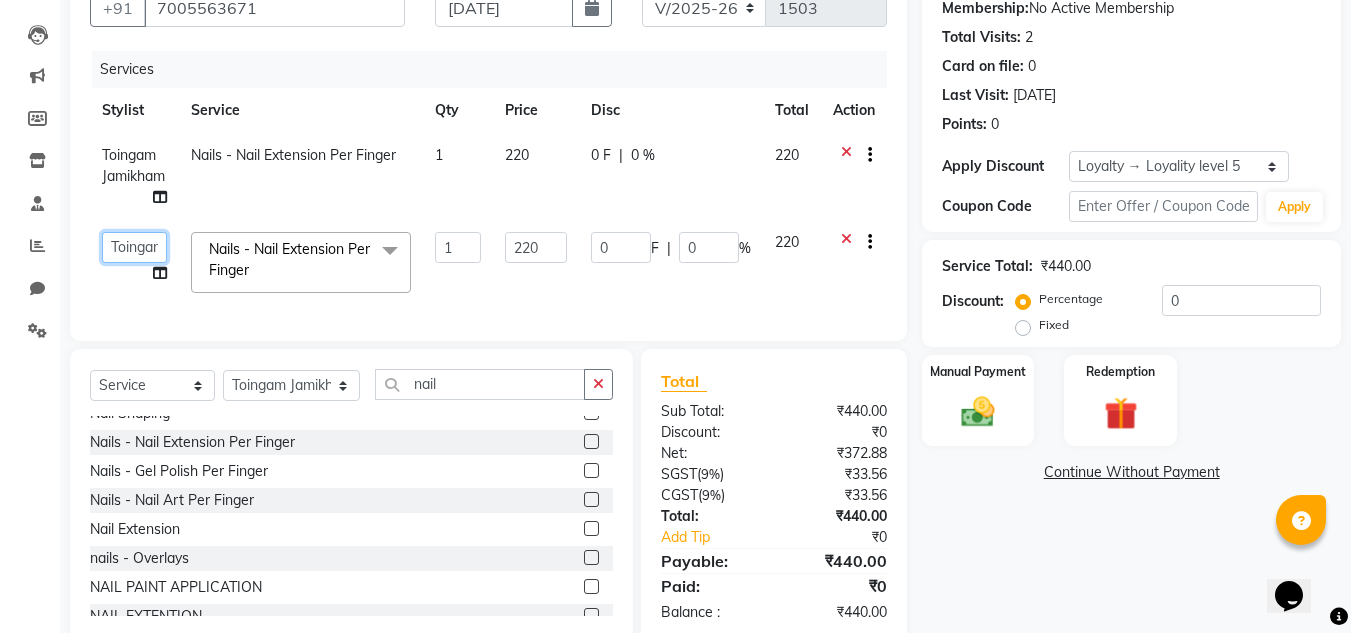 click on "[PERSON_NAME][MEDICAL_DATA]   [PERSON_NAME]   KOLAM WANGSU   KOSHEH BIHAM   LINDUM NEME   MAHINDRA [PERSON_NAME]   Manager   [PERSON_NAME]   MINUKA [PERSON_NAME]   NGAMNON RALONGHAM   [PERSON_NAME]   [PERSON_NAME]   SUMI [PERSON_NAME] DEVI [PERSON_NAME] YAMA   Toingam Jamikham   YELLI LIKHA" 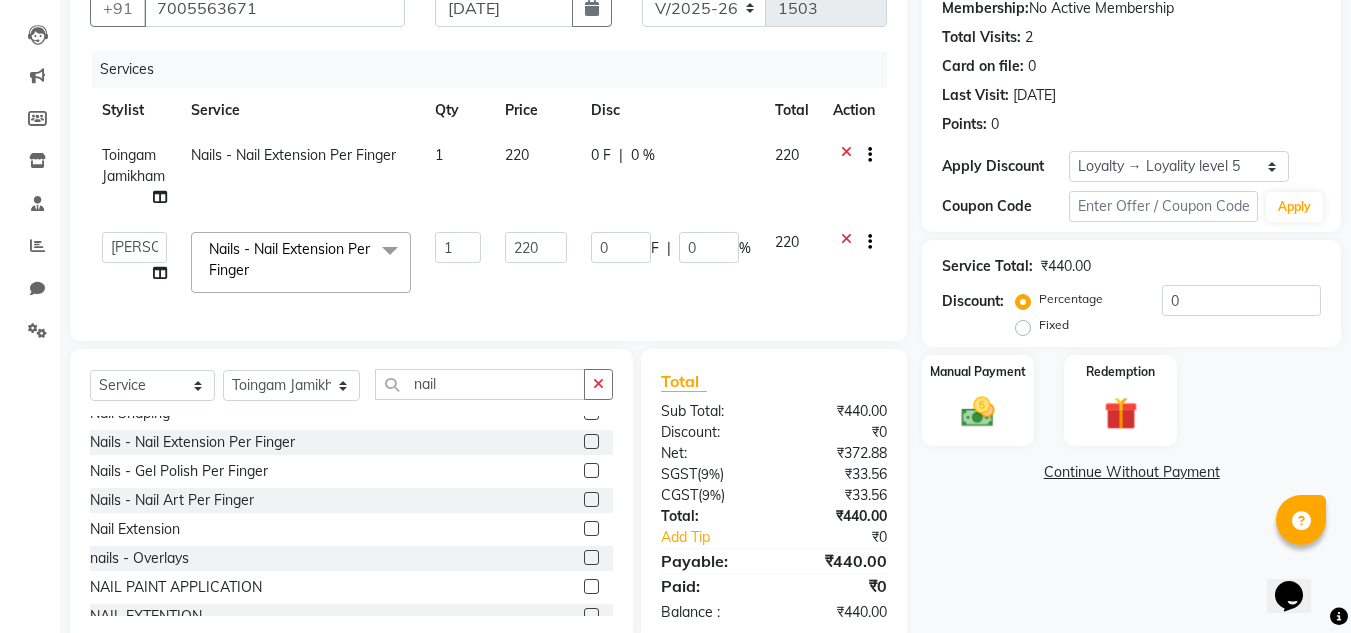 select on "80207" 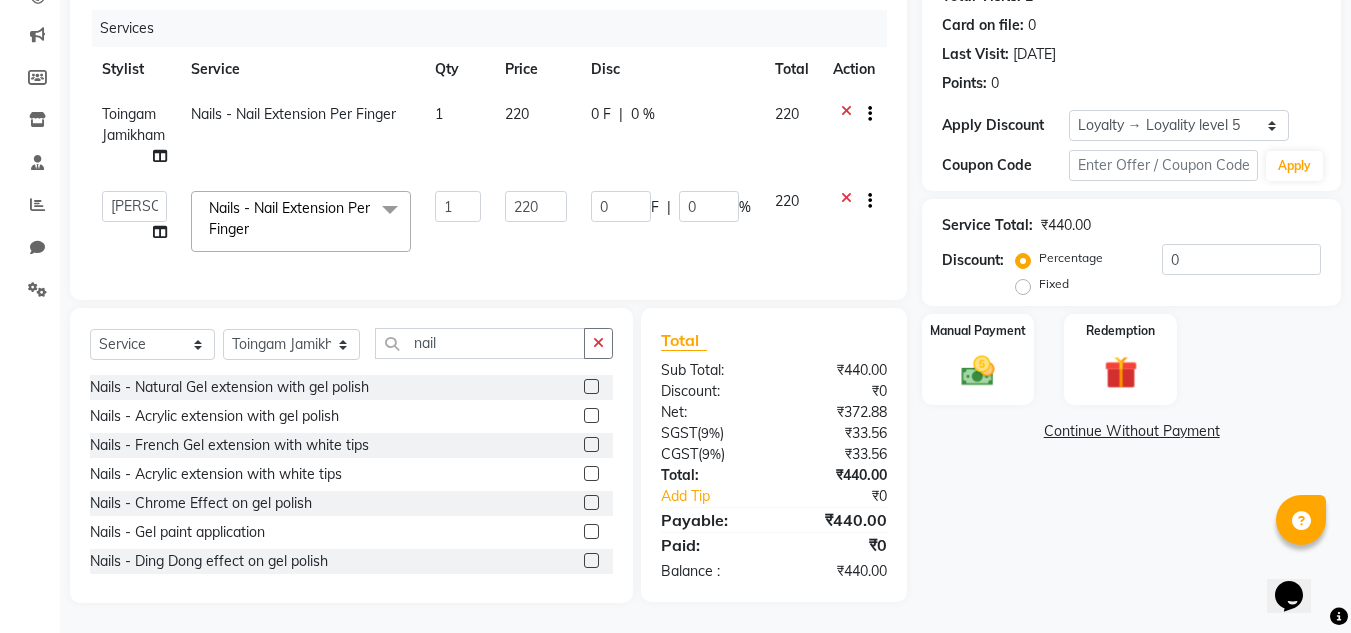 scroll, scrollTop: 61, scrollLeft: 0, axis: vertical 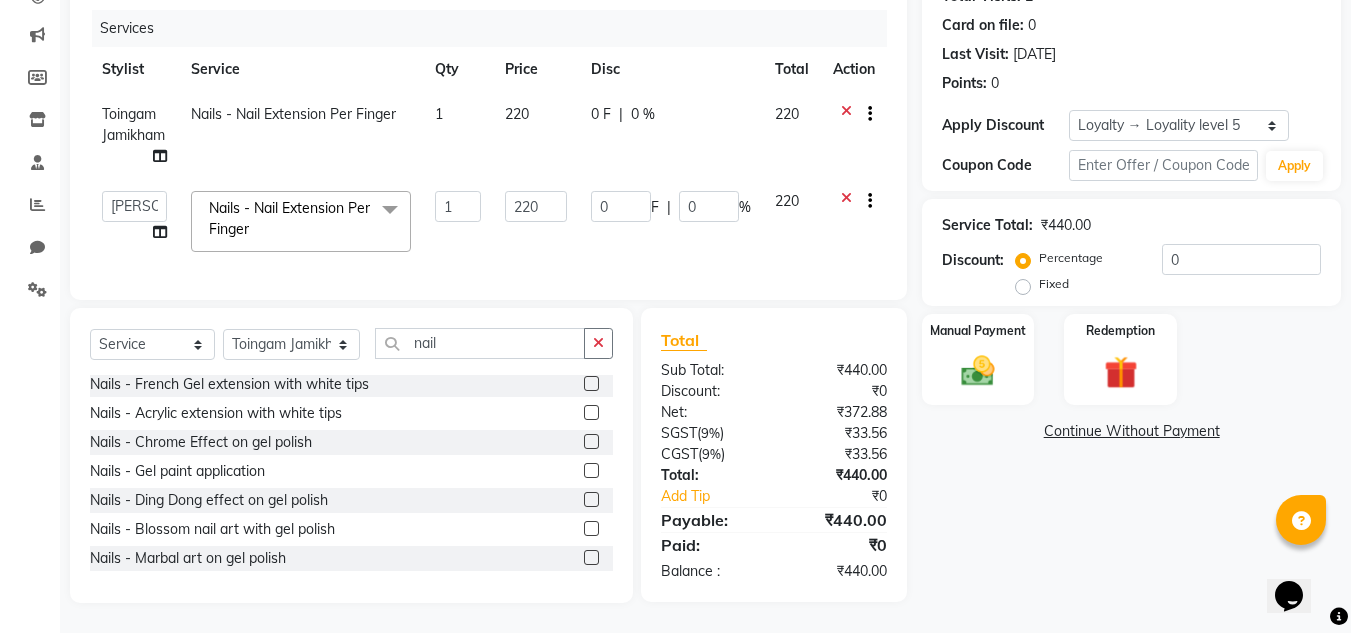 click 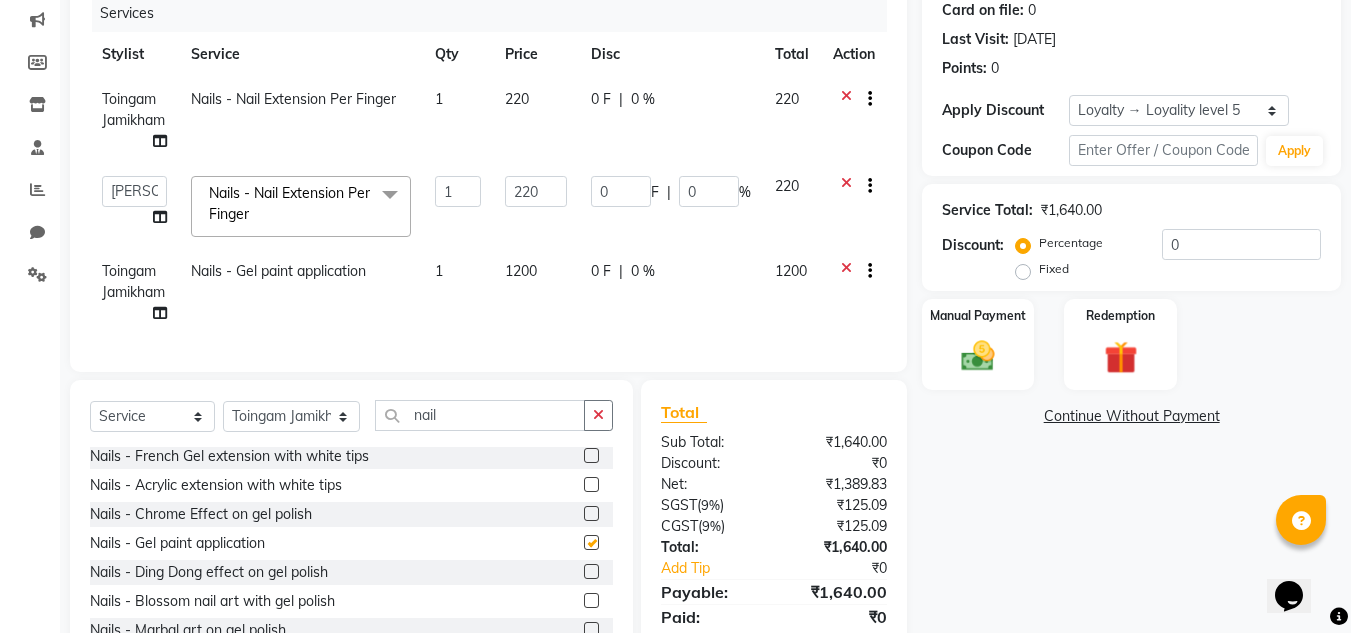 checkbox on "false" 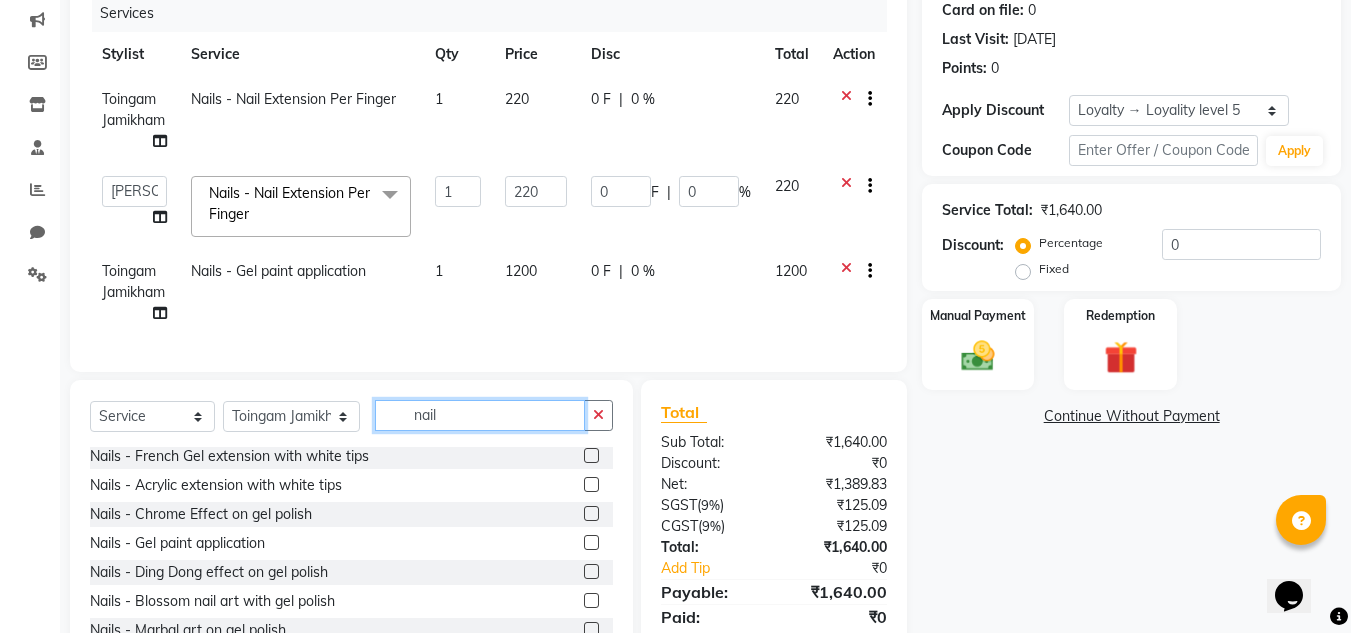 click on "nail" 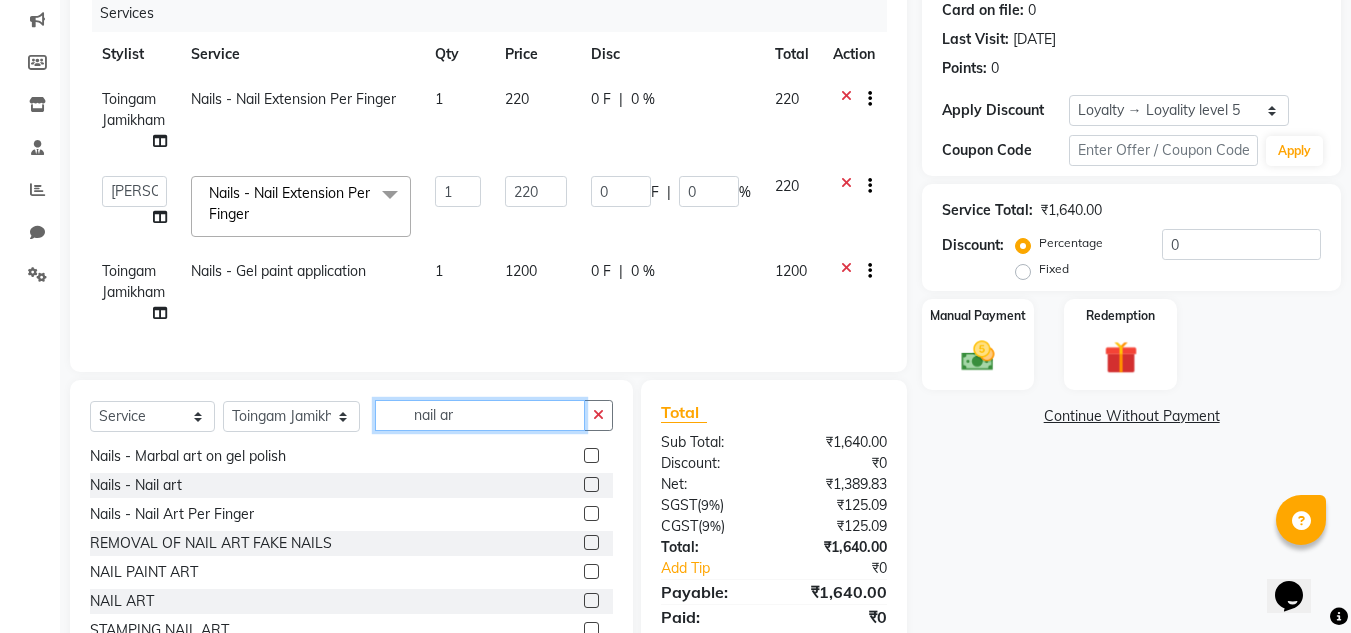 scroll, scrollTop: 0, scrollLeft: 0, axis: both 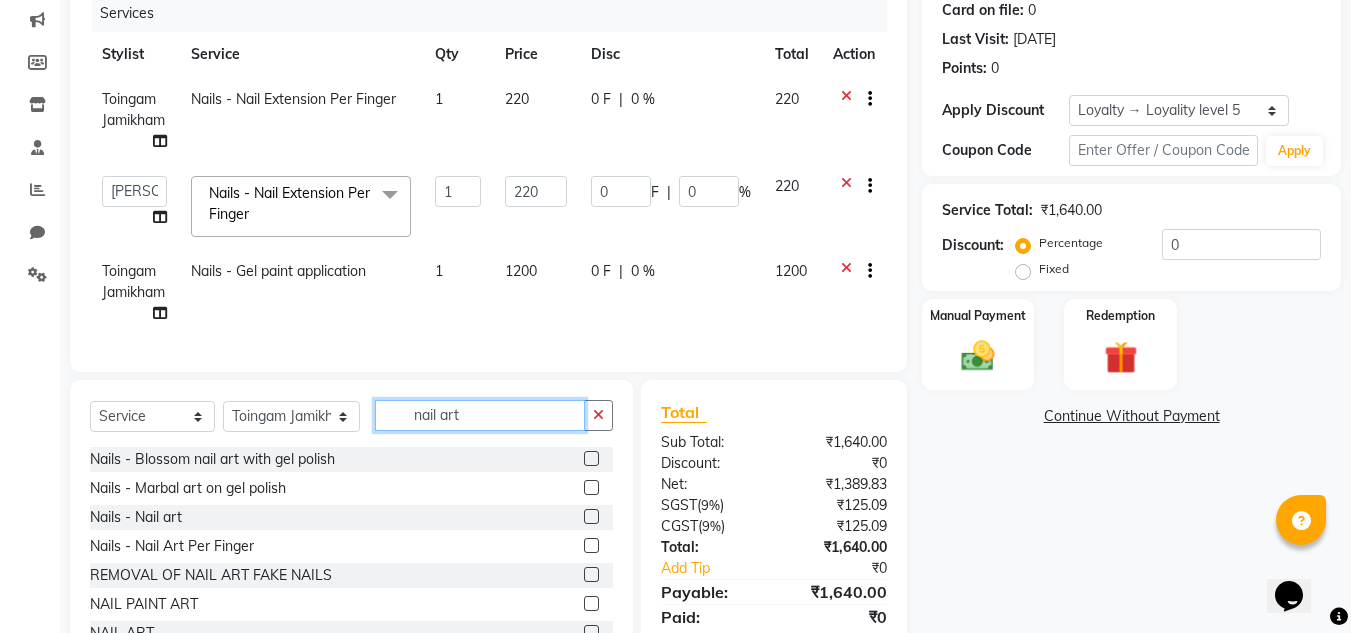 type on "nail art" 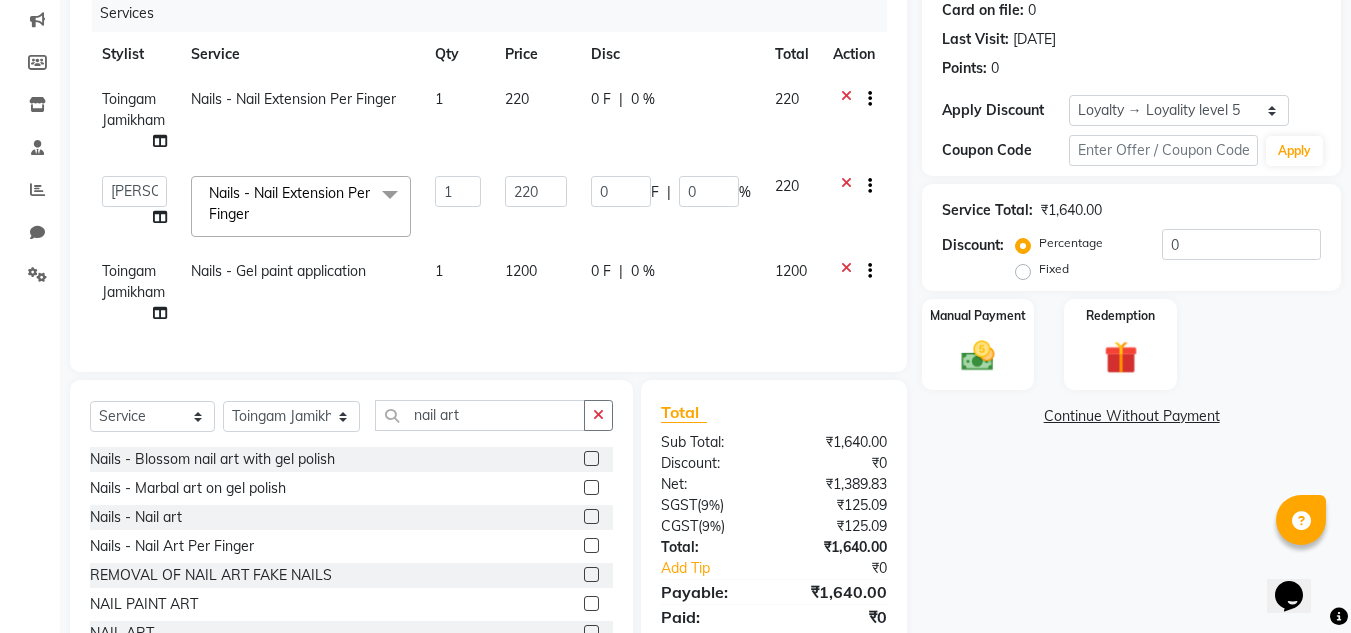 click 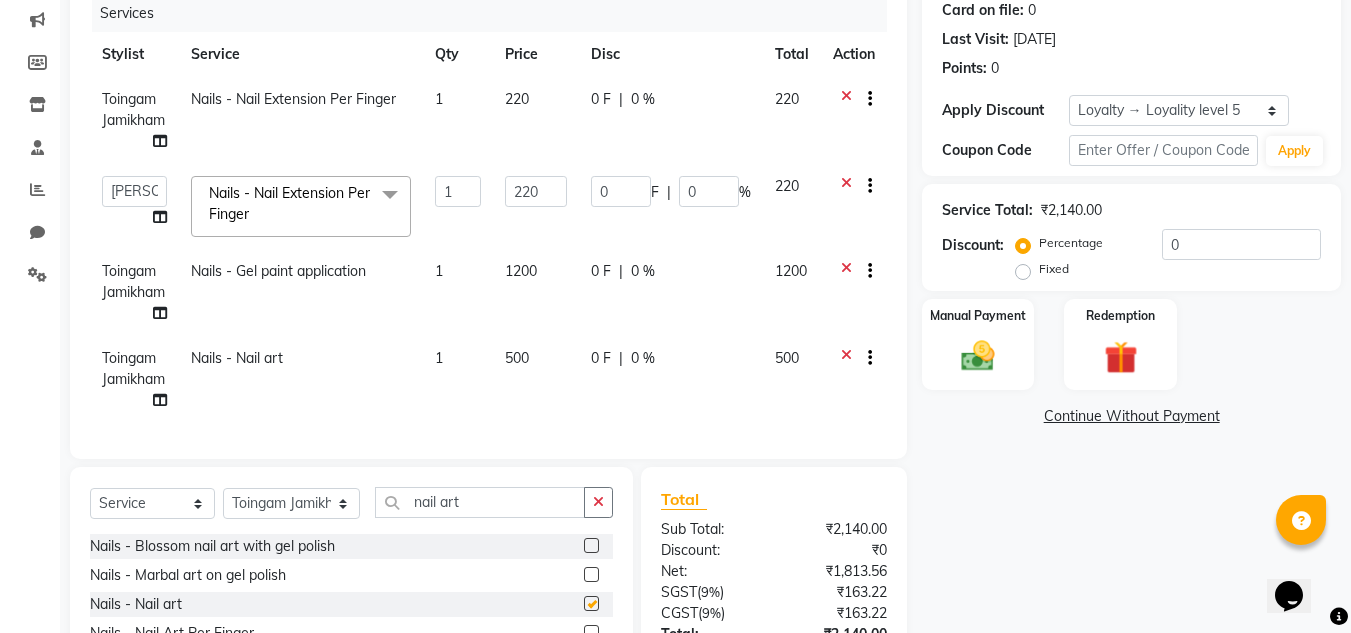 checkbox on "false" 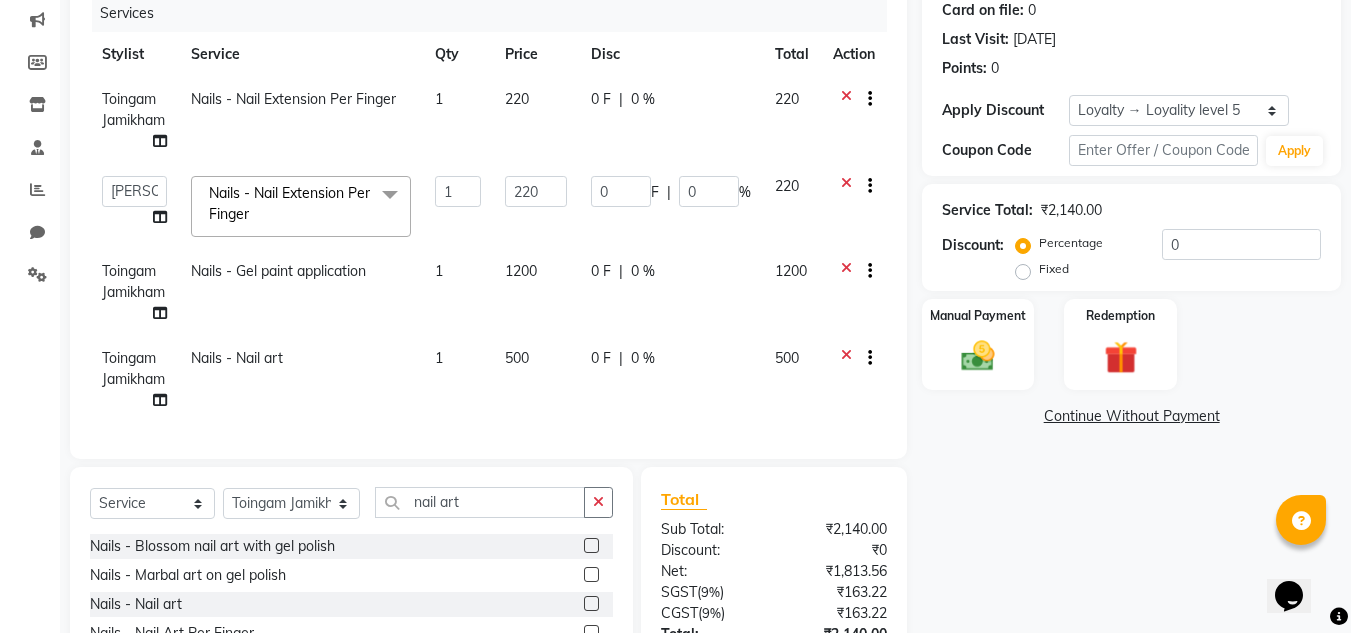 click on "500" 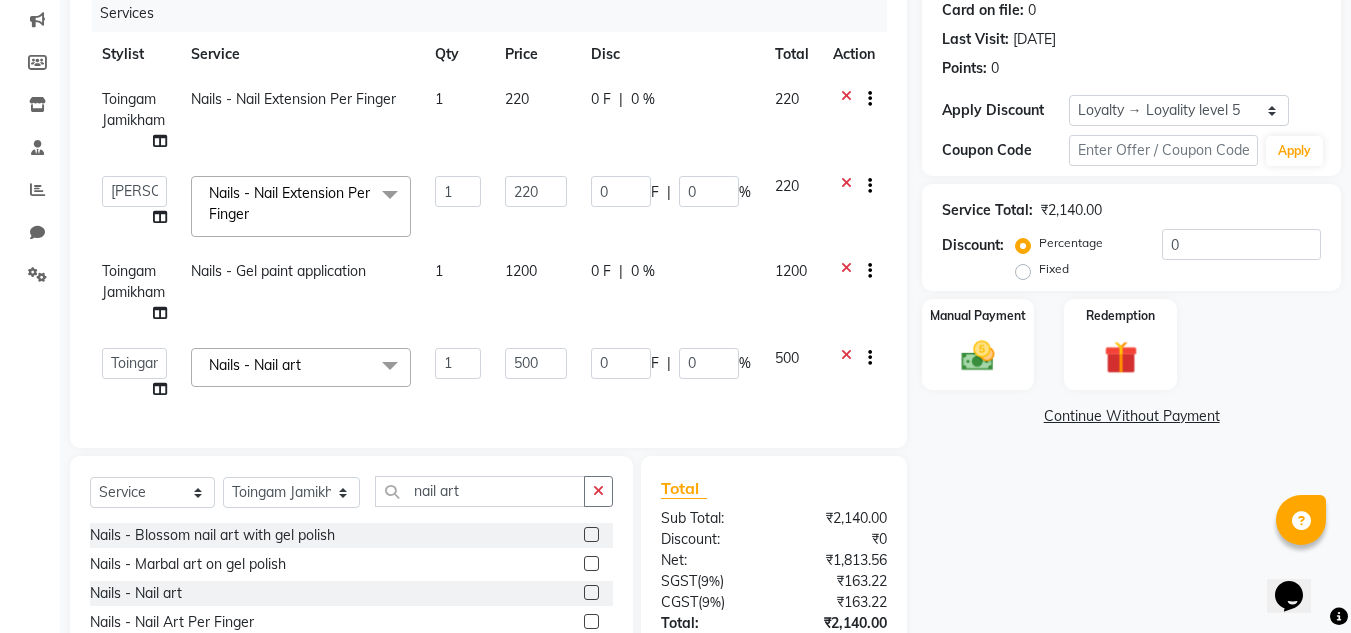 scroll, scrollTop: 317, scrollLeft: 0, axis: vertical 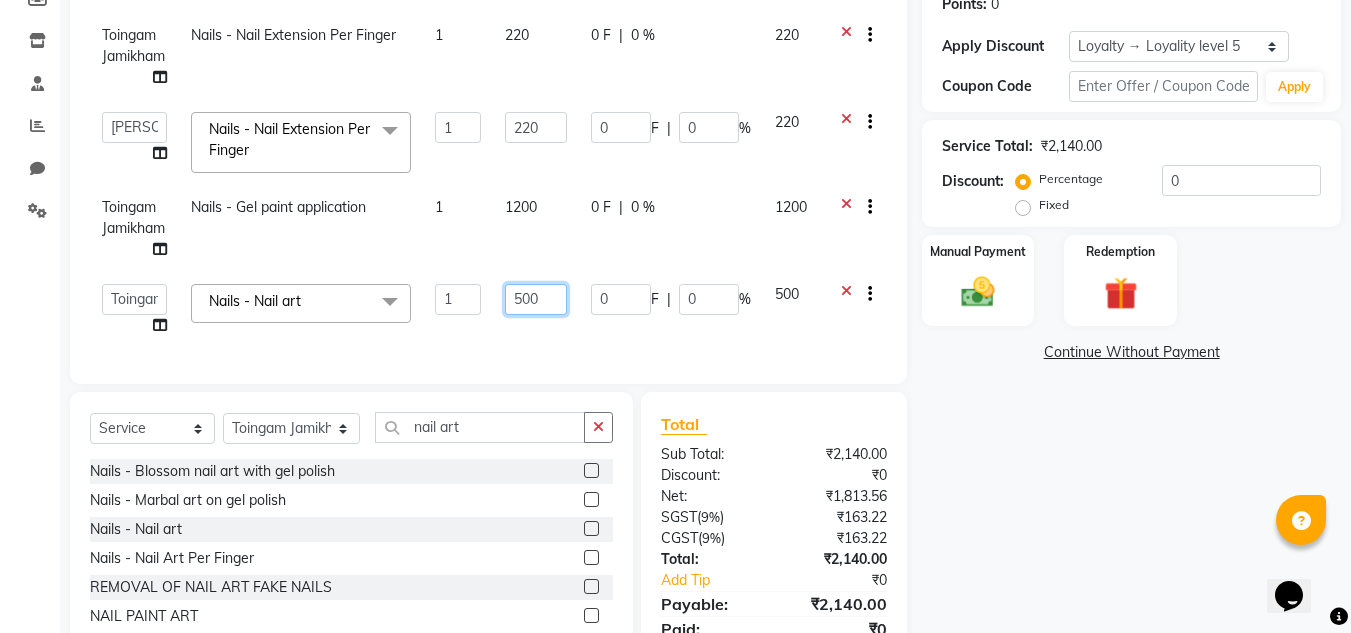 click on "500" 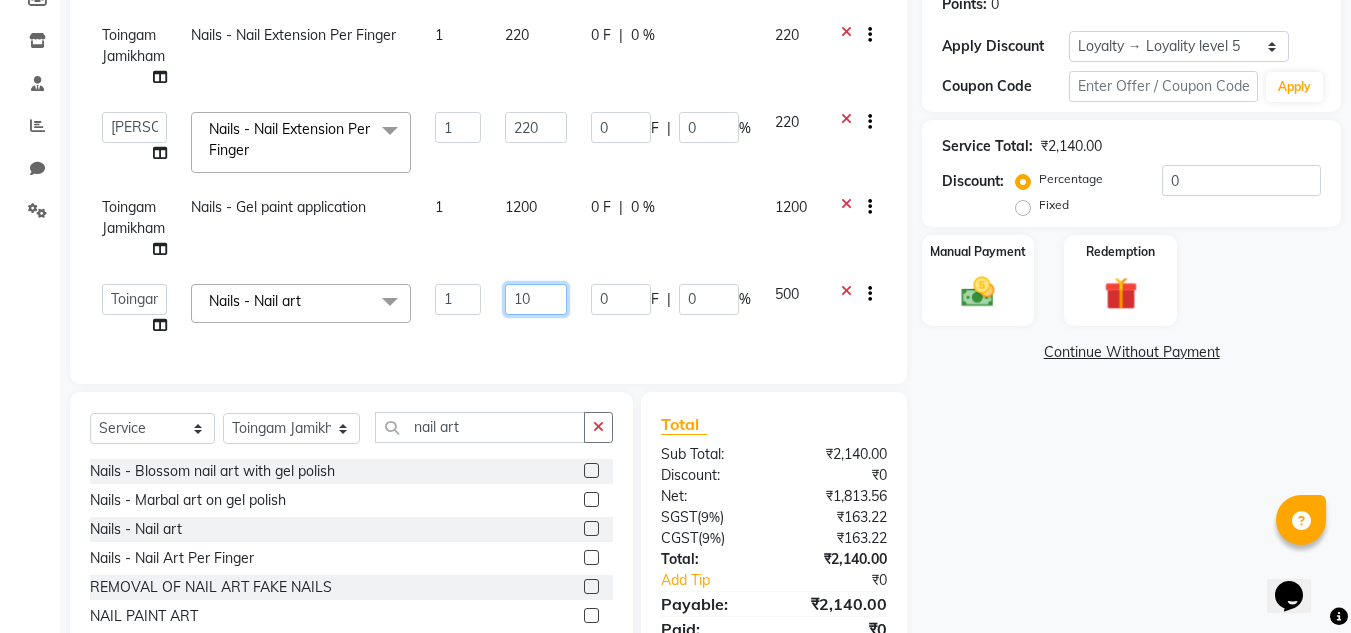 type on "140" 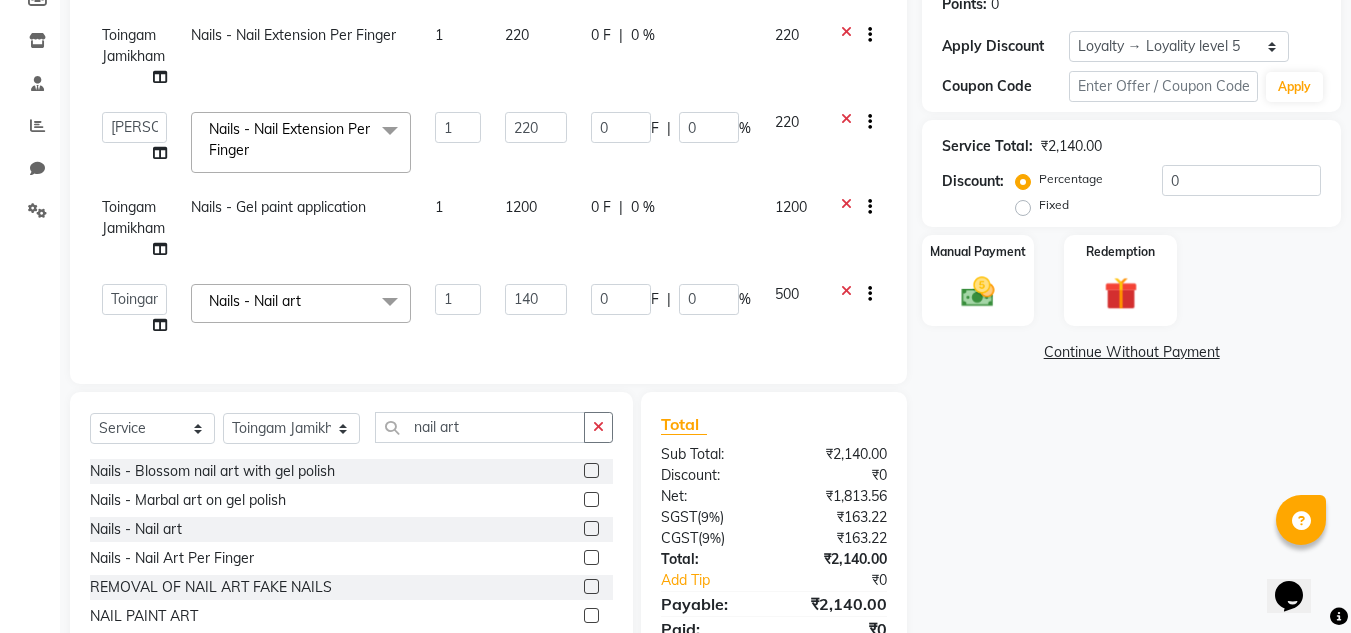 click on "Name: [PERSON_NAME] Thongchi Membership:  No Active Membership  Total Visits:  2 Card on file:  0 Last Visit:   [DATE] Points:   0  Apply Discount Select  Loyalty → Loyality level 5  Coupon → 25%discount Coupon Code Apply Service Total:  ₹2,140.00  Discount:  Percentage   Fixed  0 Manual Payment Redemption  Continue Without Payment" 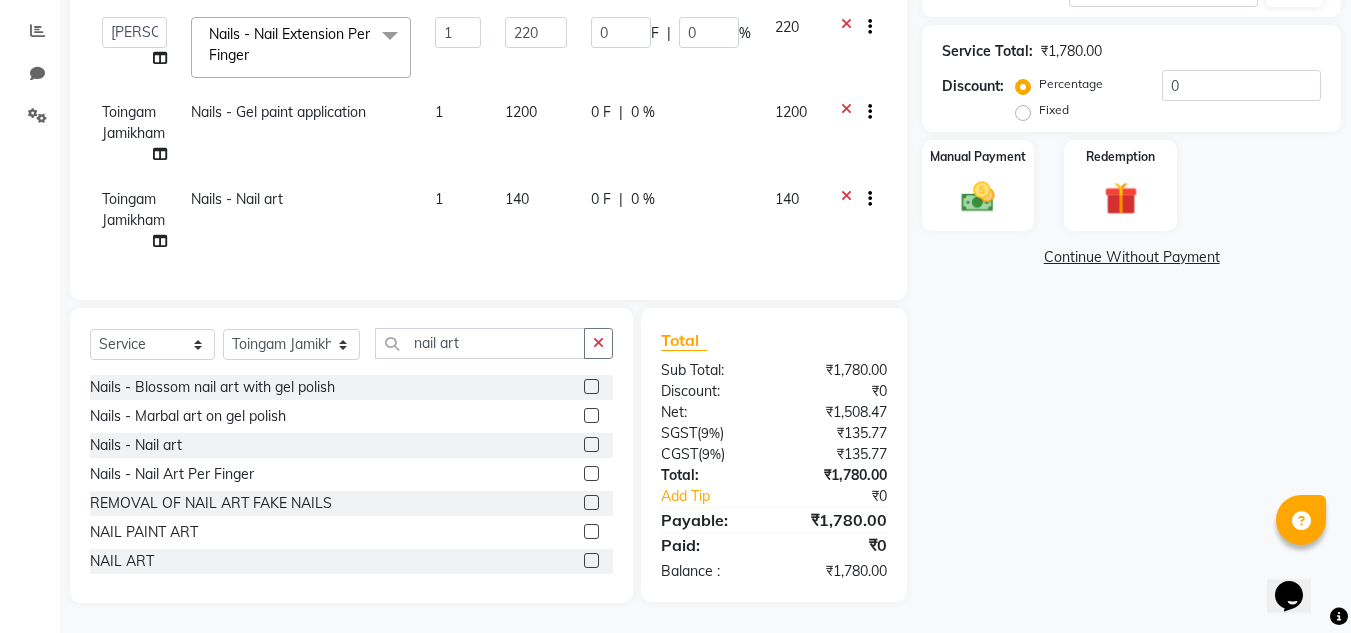 scroll, scrollTop: 302, scrollLeft: 0, axis: vertical 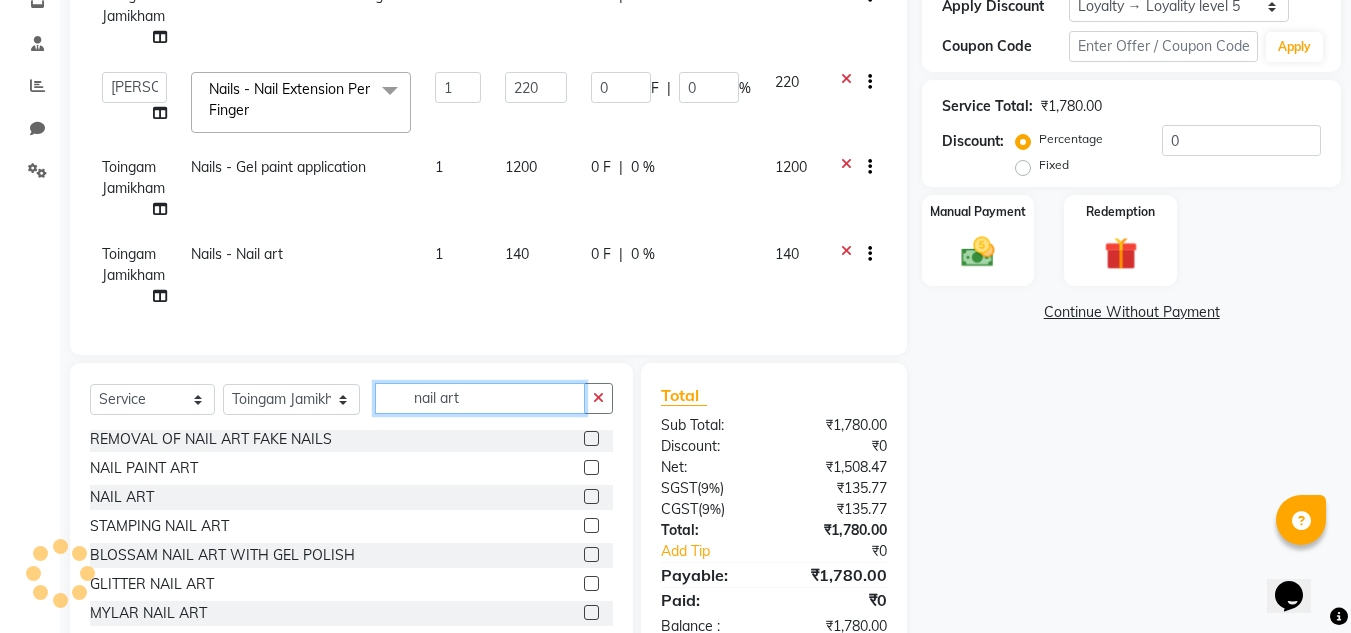 click on "nail art" 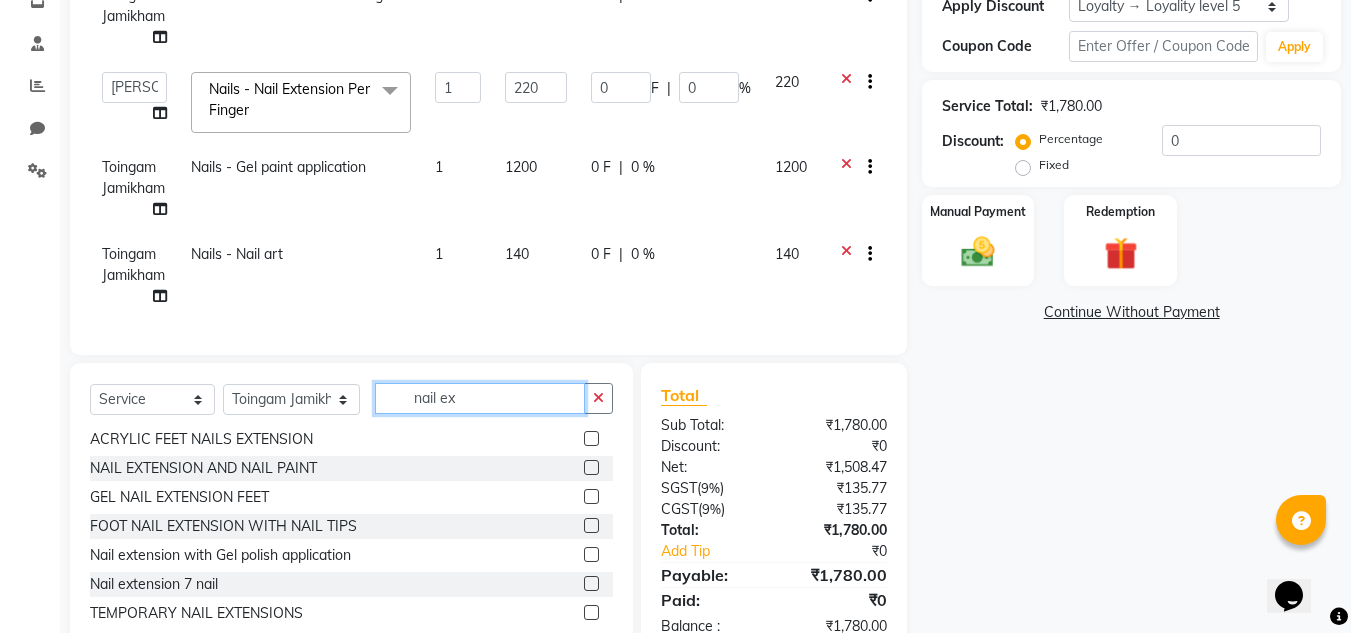 scroll, scrollTop: 310, scrollLeft: 0, axis: vertical 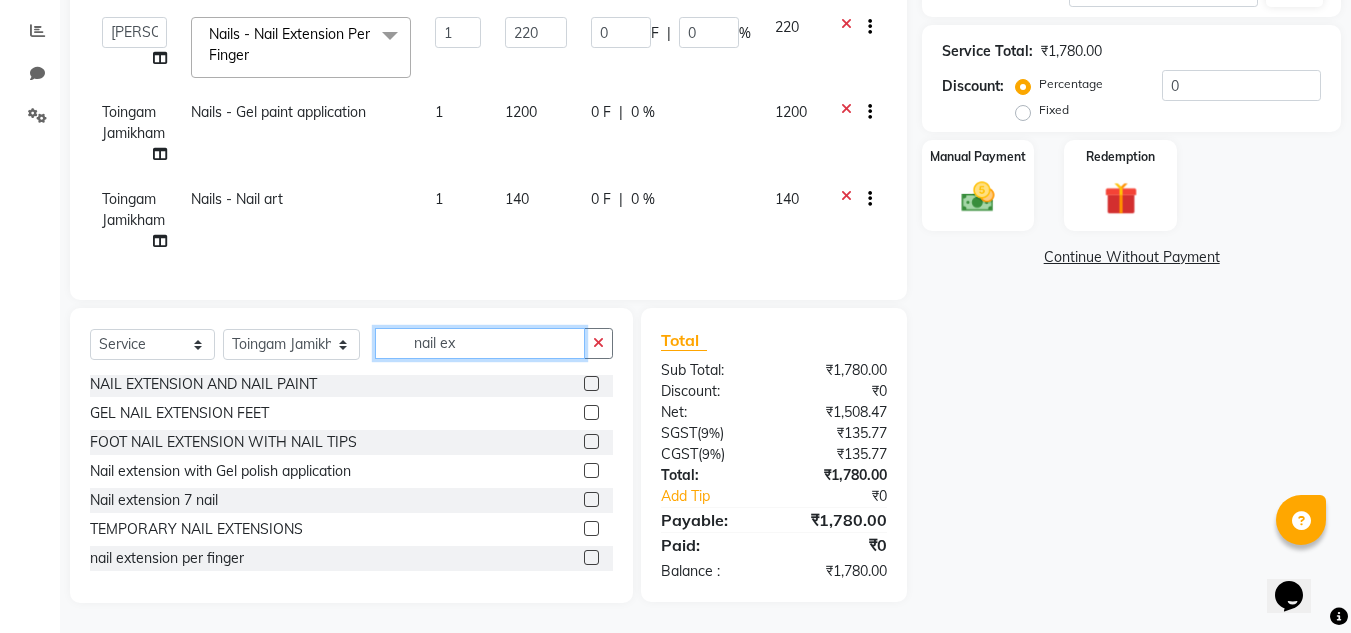 type on "nail ex" 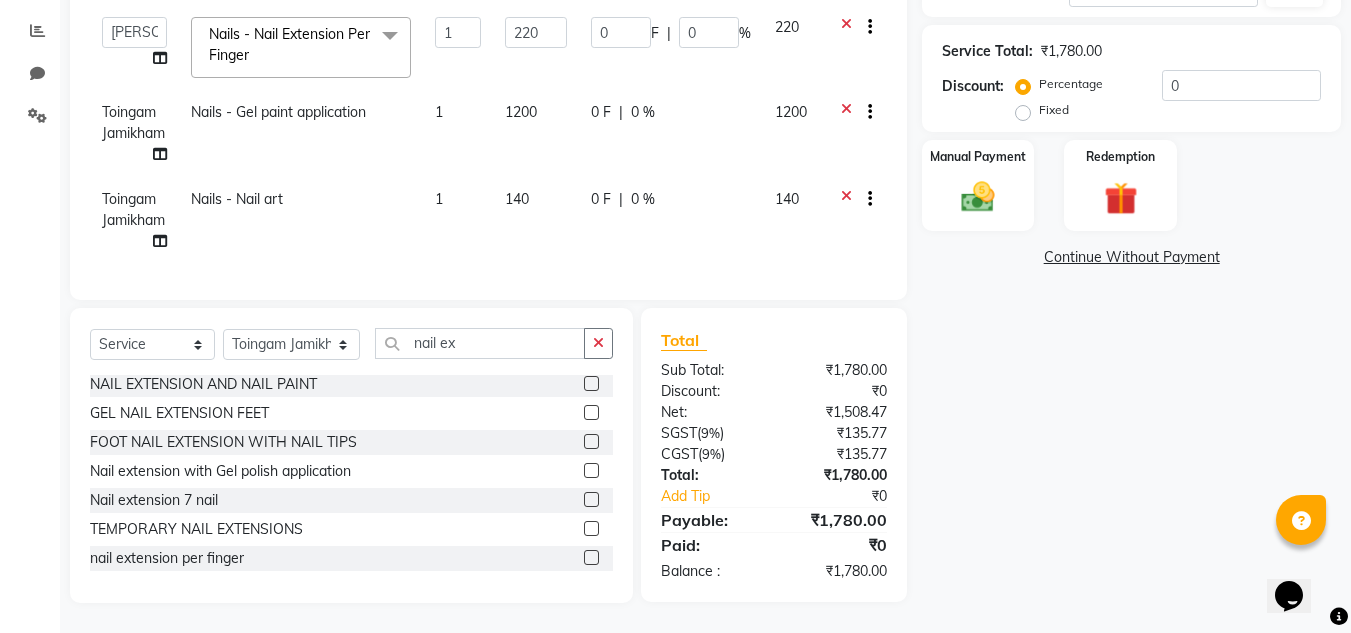 click 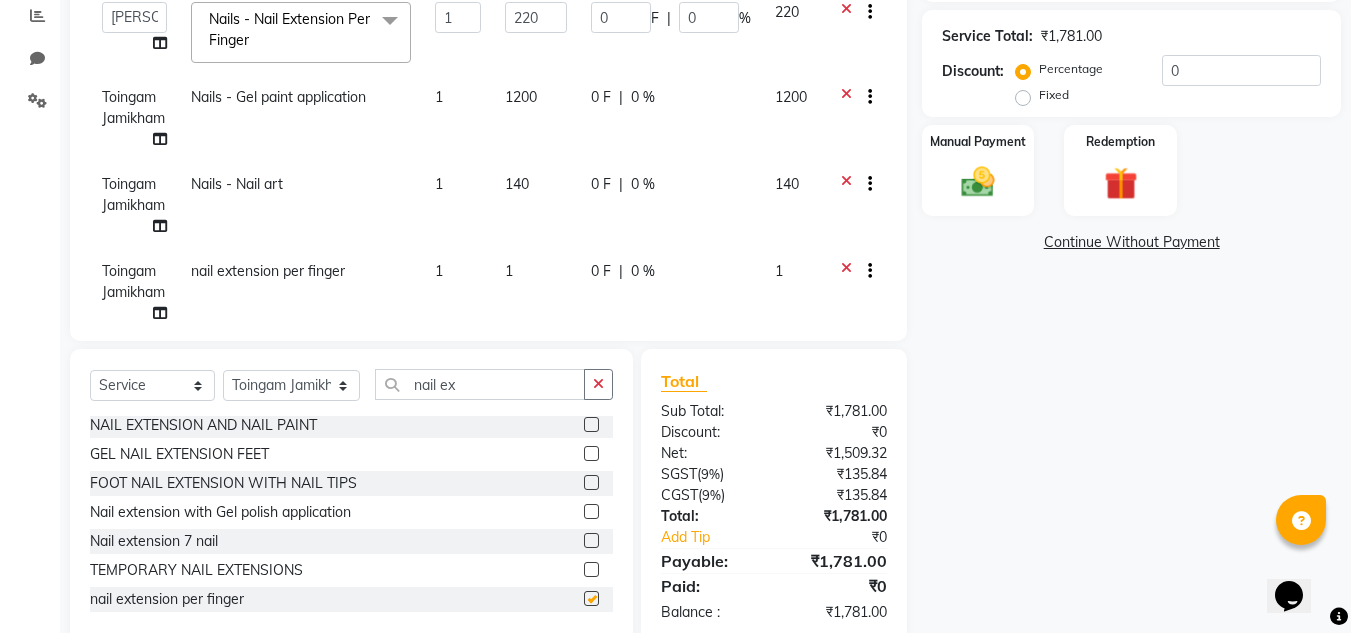 checkbox on "false" 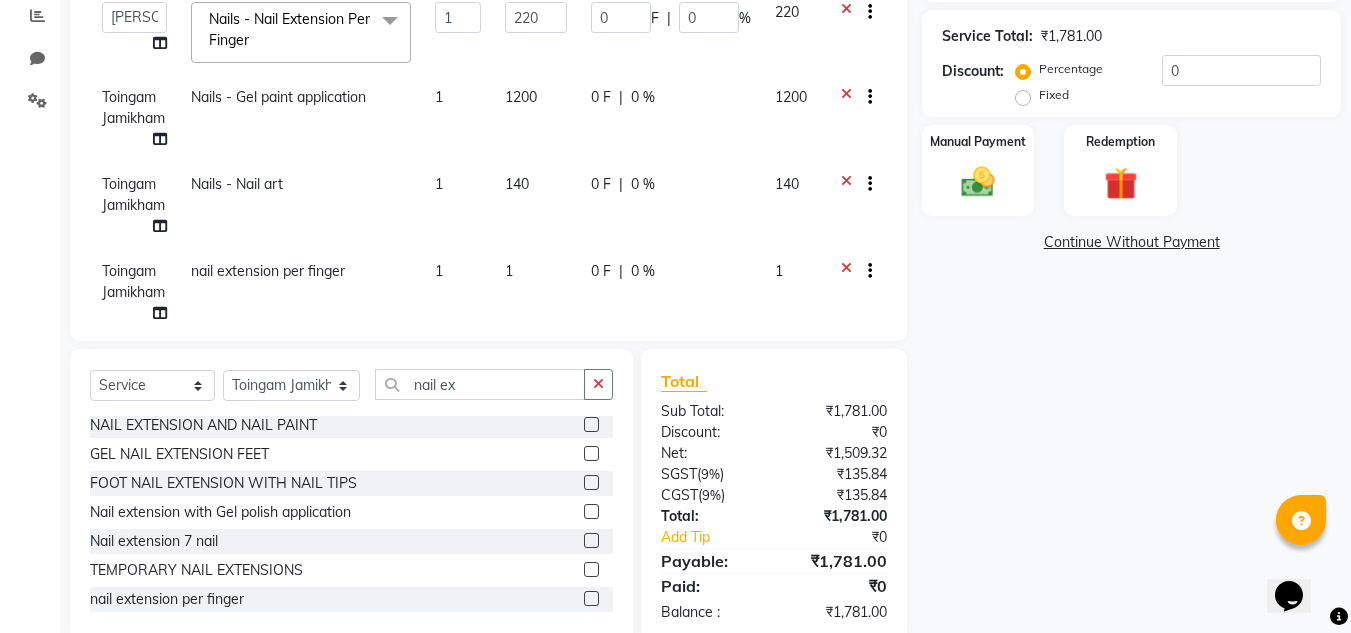 click 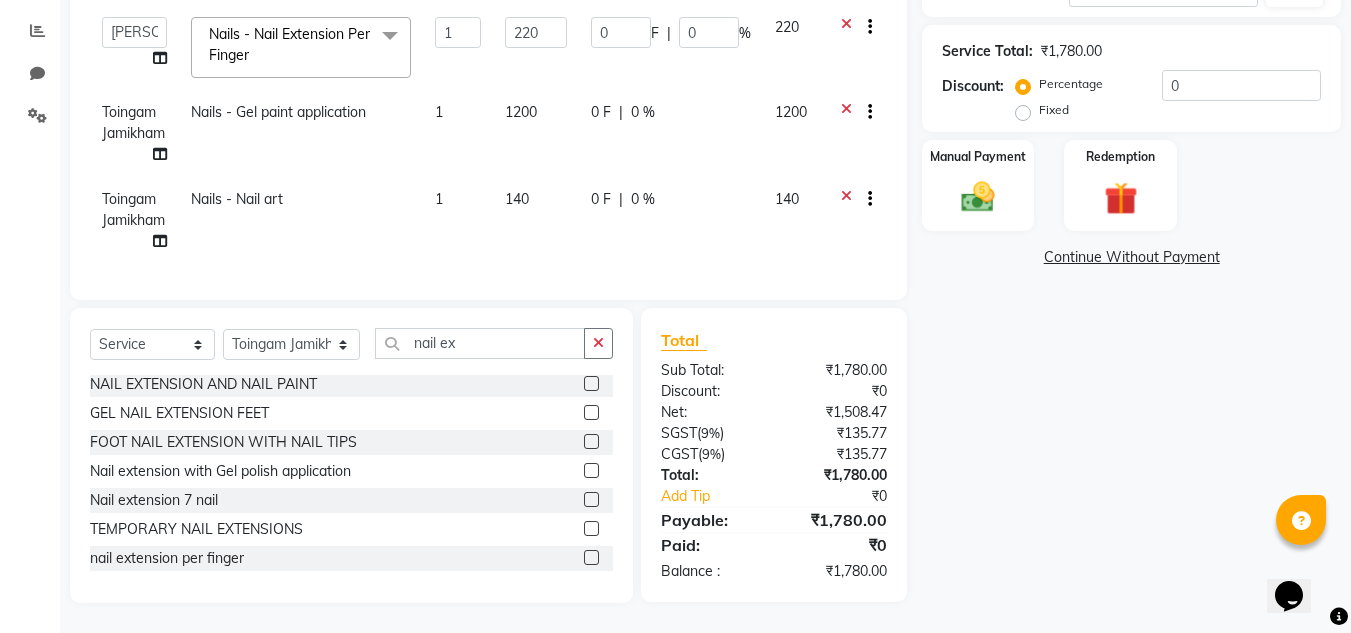 scroll, scrollTop: 412, scrollLeft: 0, axis: vertical 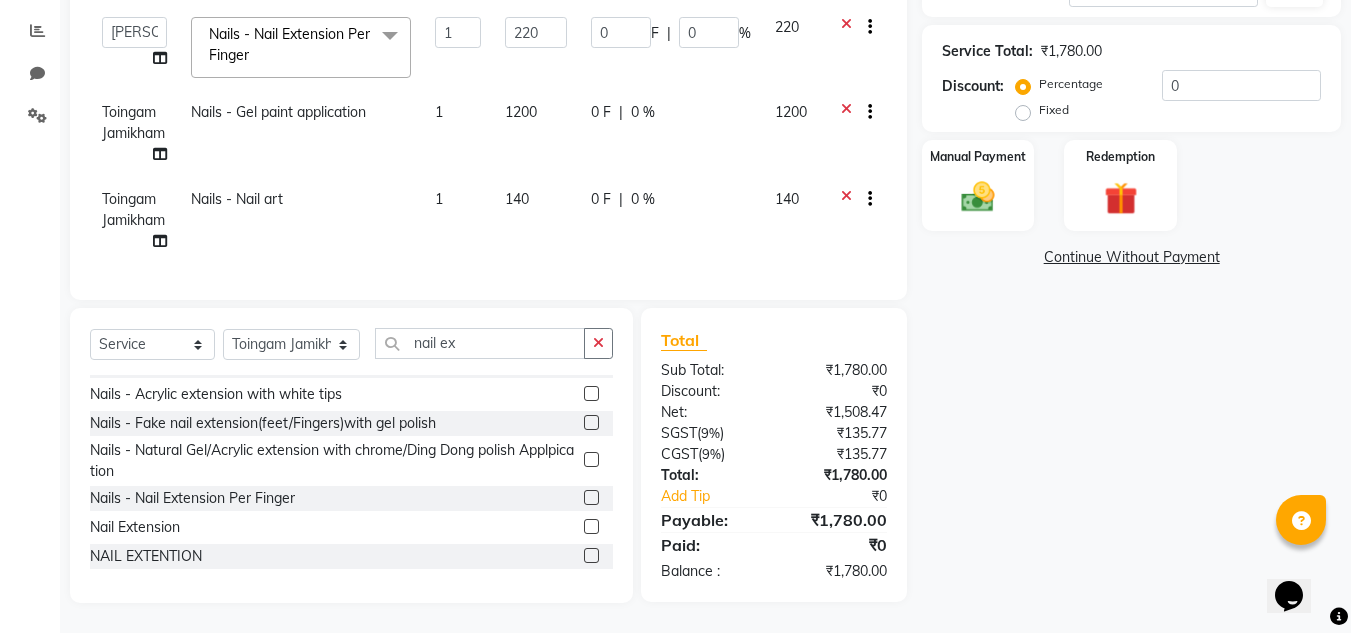 click 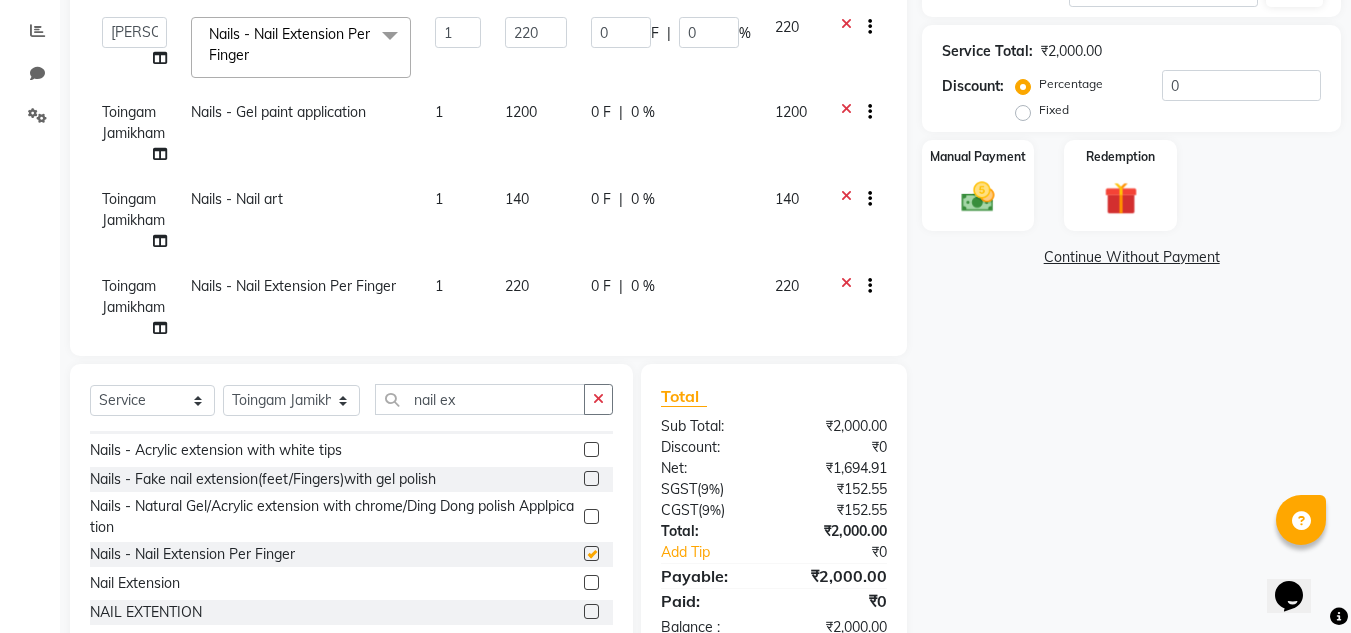 checkbox on "false" 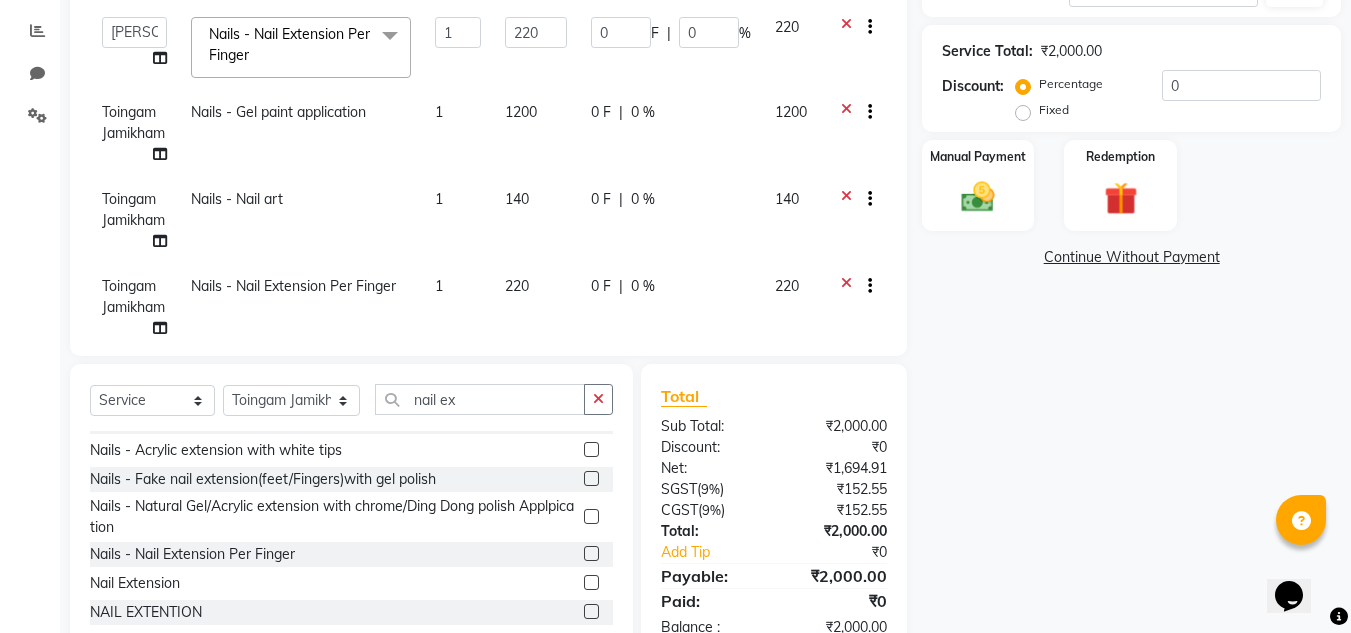 scroll, scrollTop: 46, scrollLeft: 0, axis: vertical 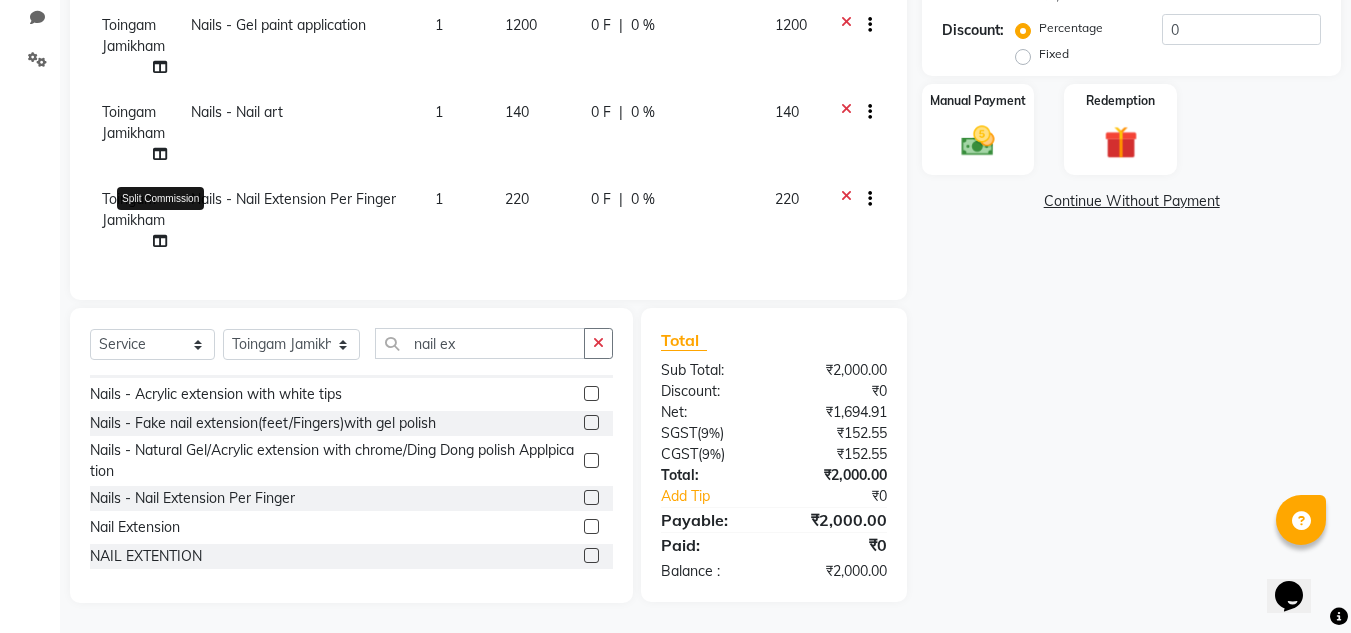 click 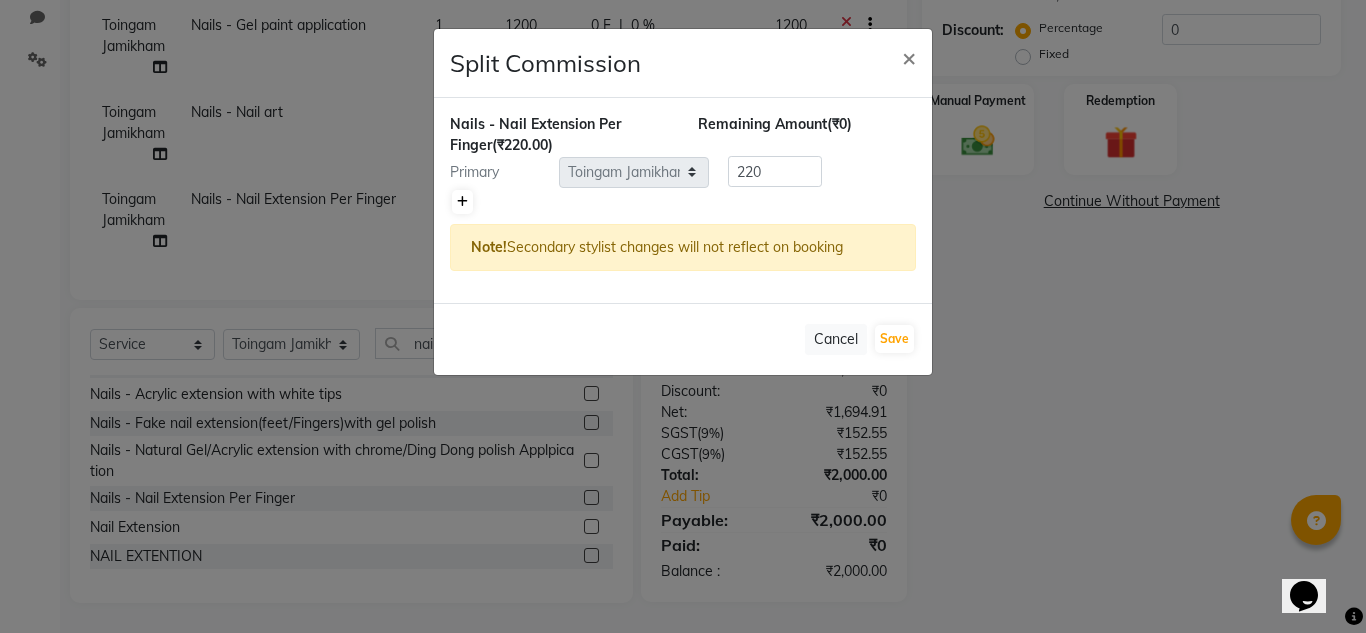 click 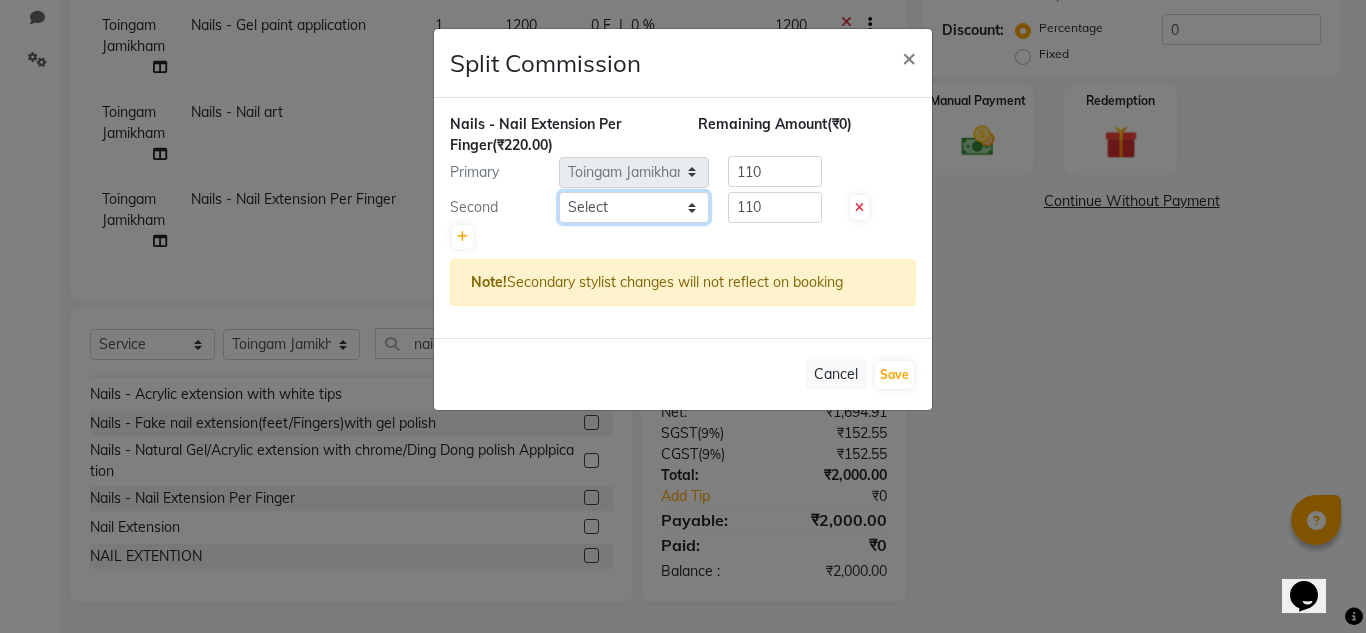 click on "Select  [PERSON_NAME][MEDICAL_DATA]   [PERSON_NAME]   KOLAM WANGSU   KOSHEH BIHAM   LINDUM NEME   MAHINDRA [PERSON_NAME]   Manager   [PERSON_NAME]   MINUKA [PERSON_NAME]   NGAMNON RALONGHAM   [PERSON_NAME]   [PERSON_NAME]   SUMI [PERSON_NAME] DEVI [PERSON_NAME] Jamikham   YELLI LIKHA" 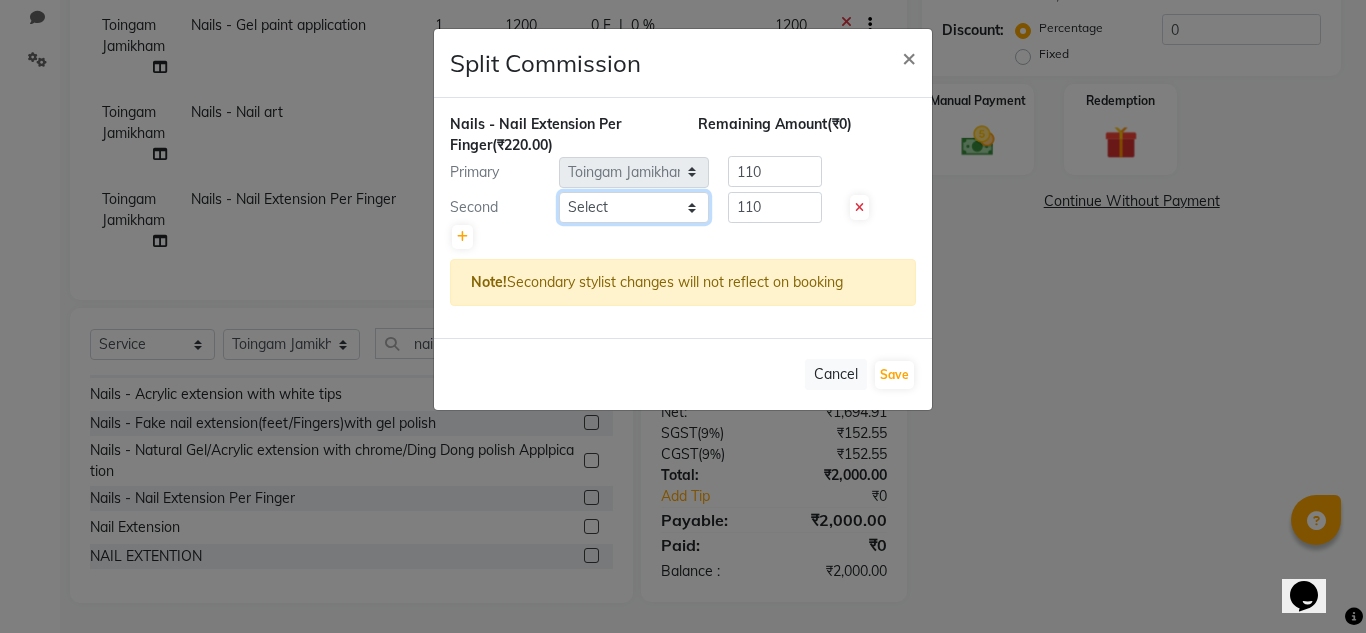 select on "80207" 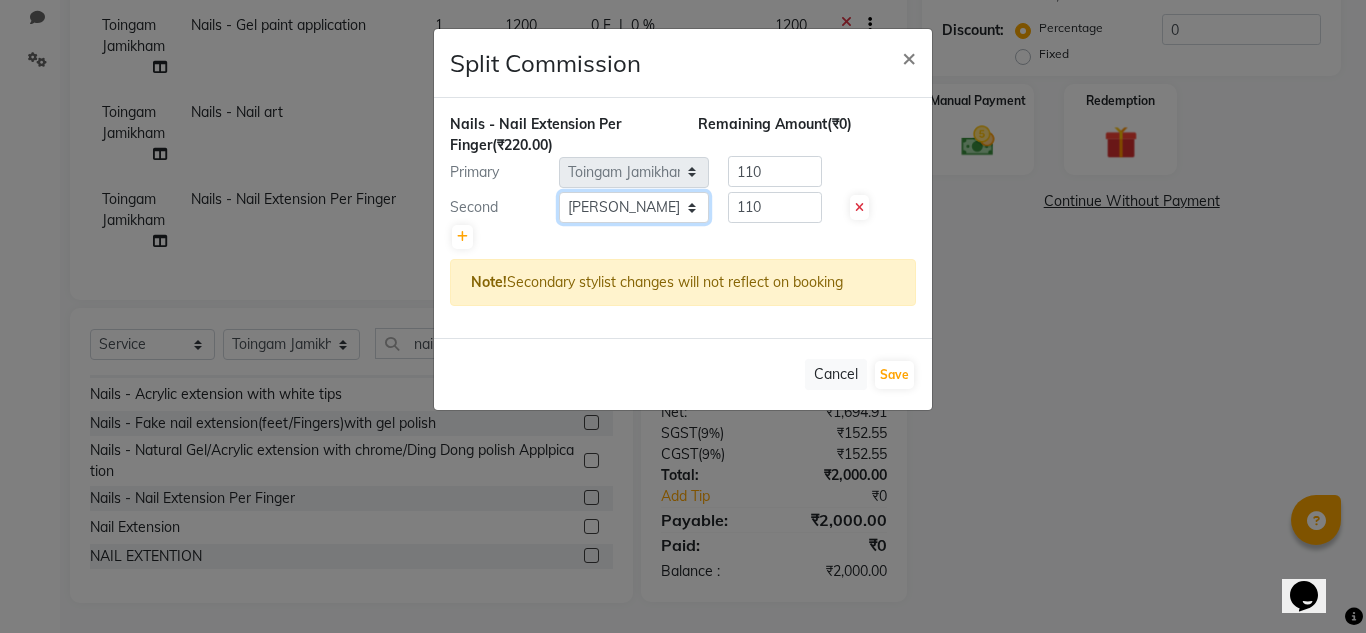 click on "Select  [PERSON_NAME][MEDICAL_DATA]   [PERSON_NAME]   KOLAM WANGSU   KOSHEH BIHAM   LINDUM NEME   MAHINDRA [PERSON_NAME]   Manager   [PERSON_NAME]   MINUKA [PERSON_NAME]   NGAMNON RALONGHAM   [PERSON_NAME]   [PERSON_NAME]   SUMI [PERSON_NAME] DEVI [PERSON_NAME] Jamikham   YELLI LIKHA" 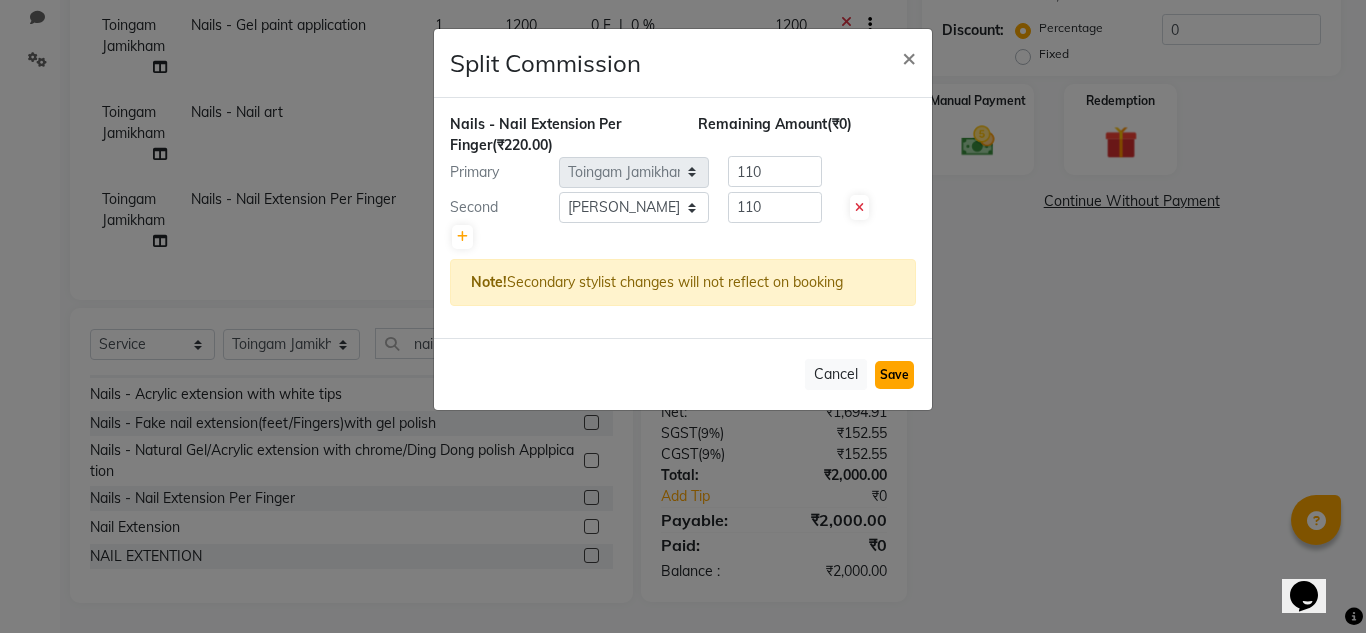 click on "Save" 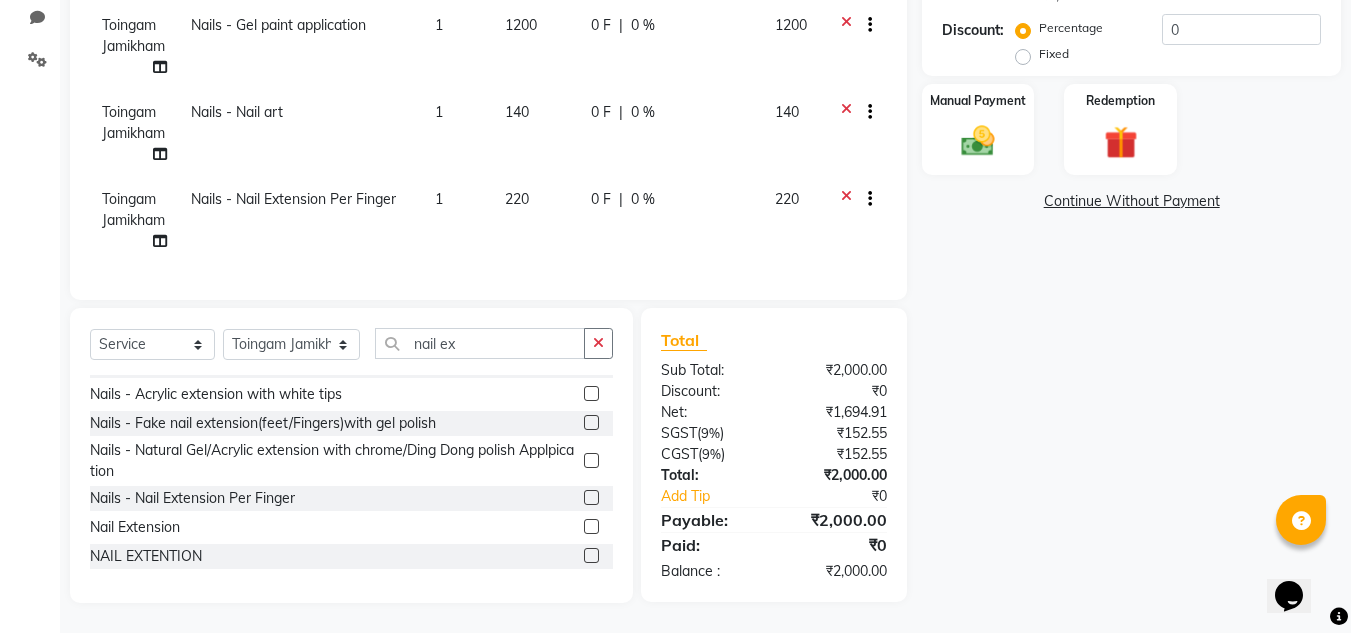 scroll, scrollTop: 0, scrollLeft: 0, axis: both 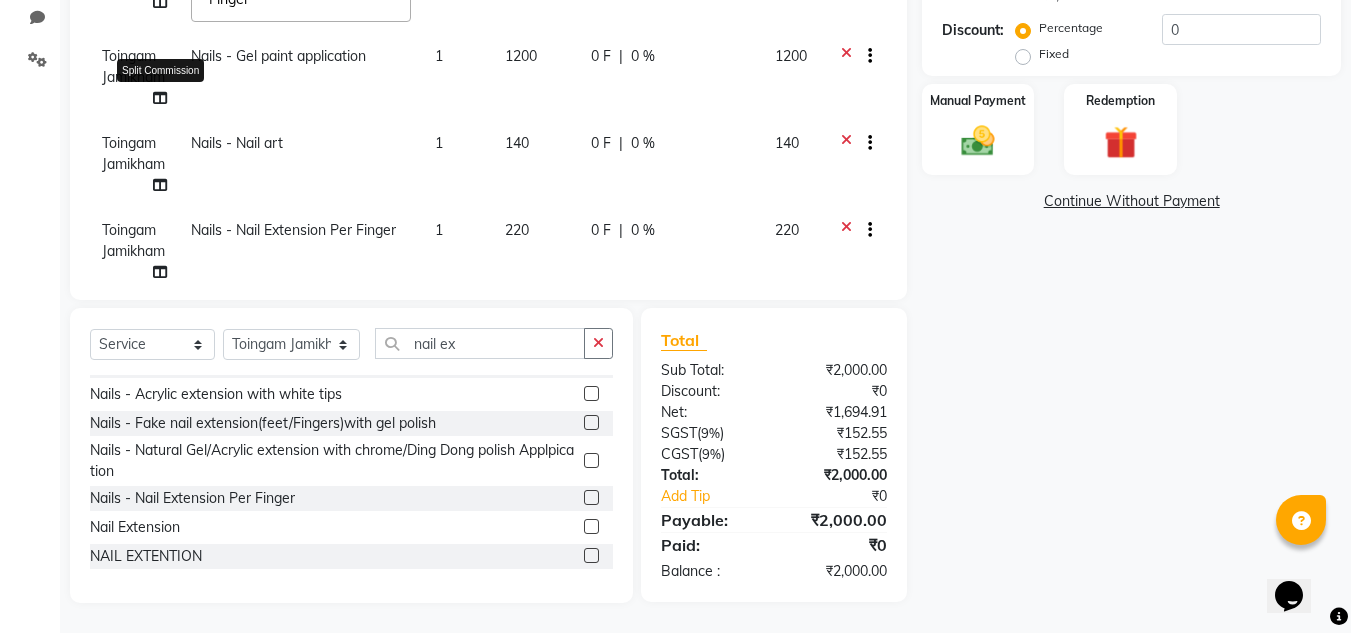 click 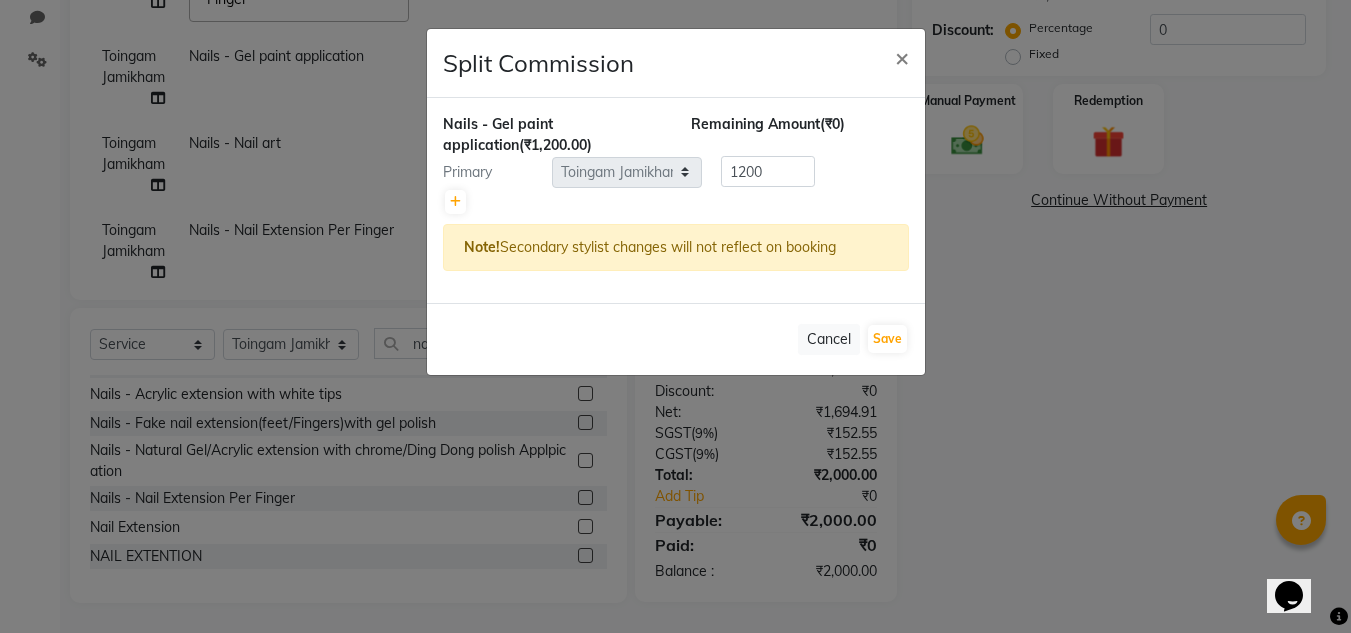 scroll, scrollTop: 435, scrollLeft: 0, axis: vertical 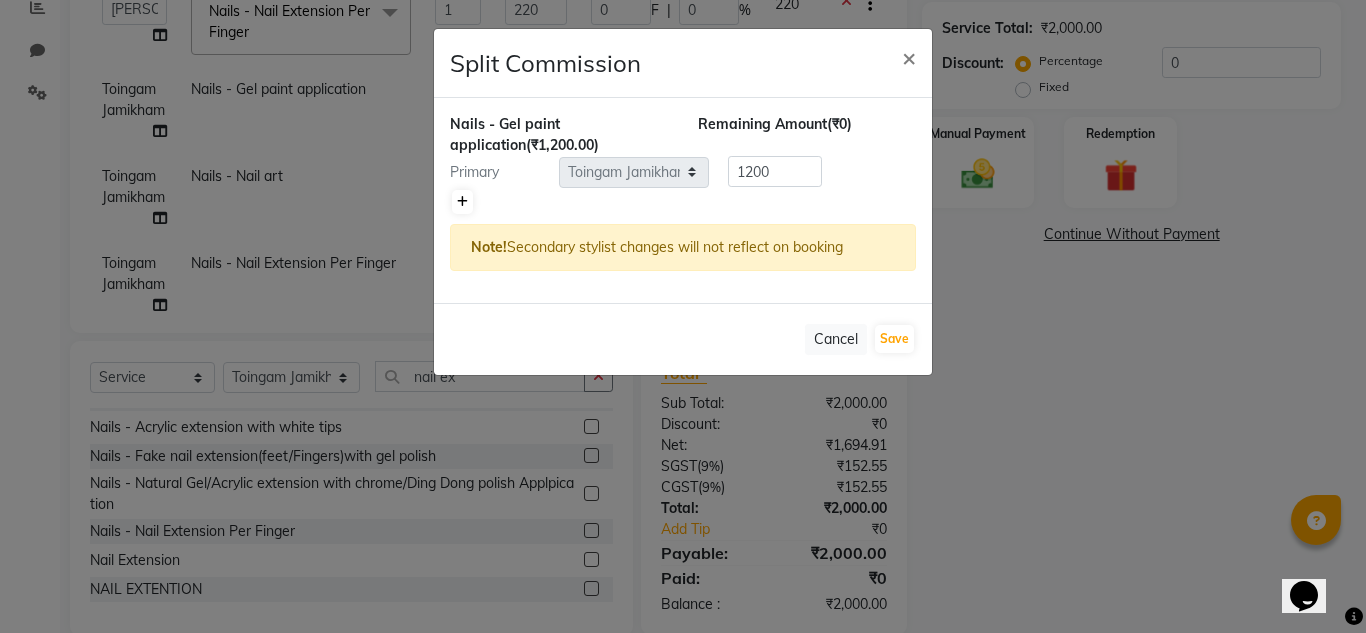 click 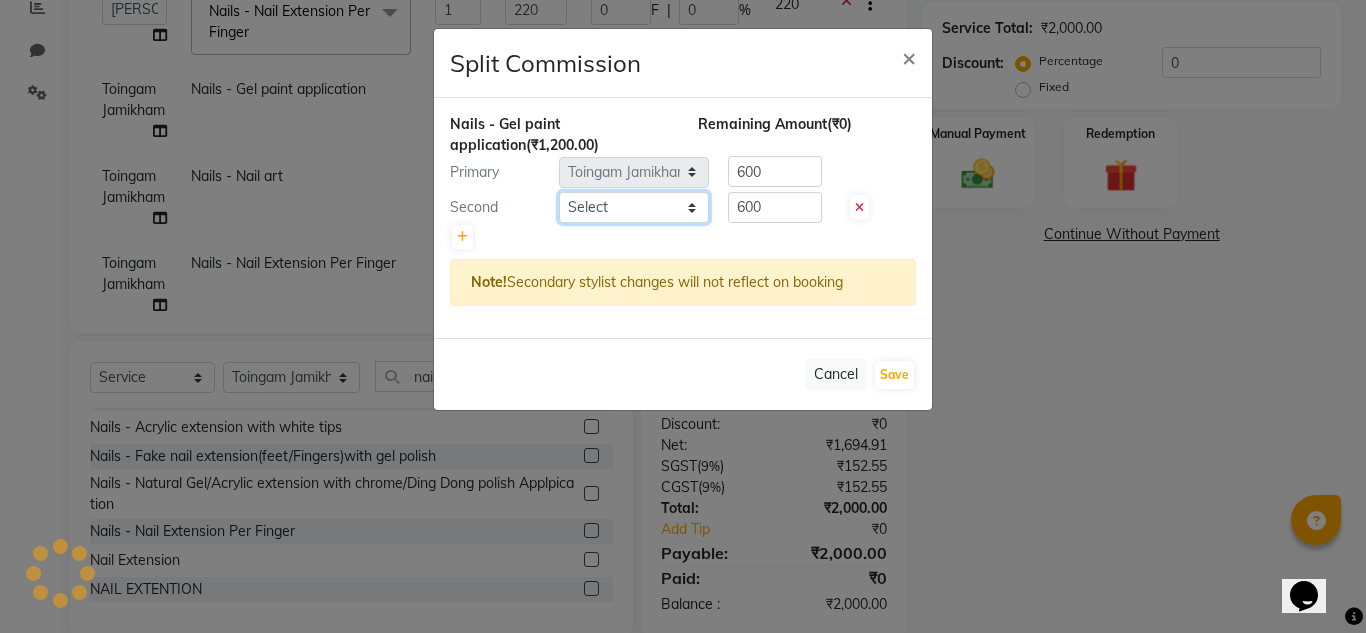 click on "Select  [PERSON_NAME][MEDICAL_DATA]   [PERSON_NAME]   KOLAM WANGSU   KOSHEH BIHAM   LINDUM NEME   MAHINDRA [PERSON_NAME]   Manager   [PERSON_NAME]   MINUKA [PERSON_NAME]   NGAMNON RALONGHAM   [PERSON_NAME]   [PERSON_NAME]   SUMI [PERSON_NAME] DEVI [PERSON_NAME] Jamikham   YELLI LIKHA" 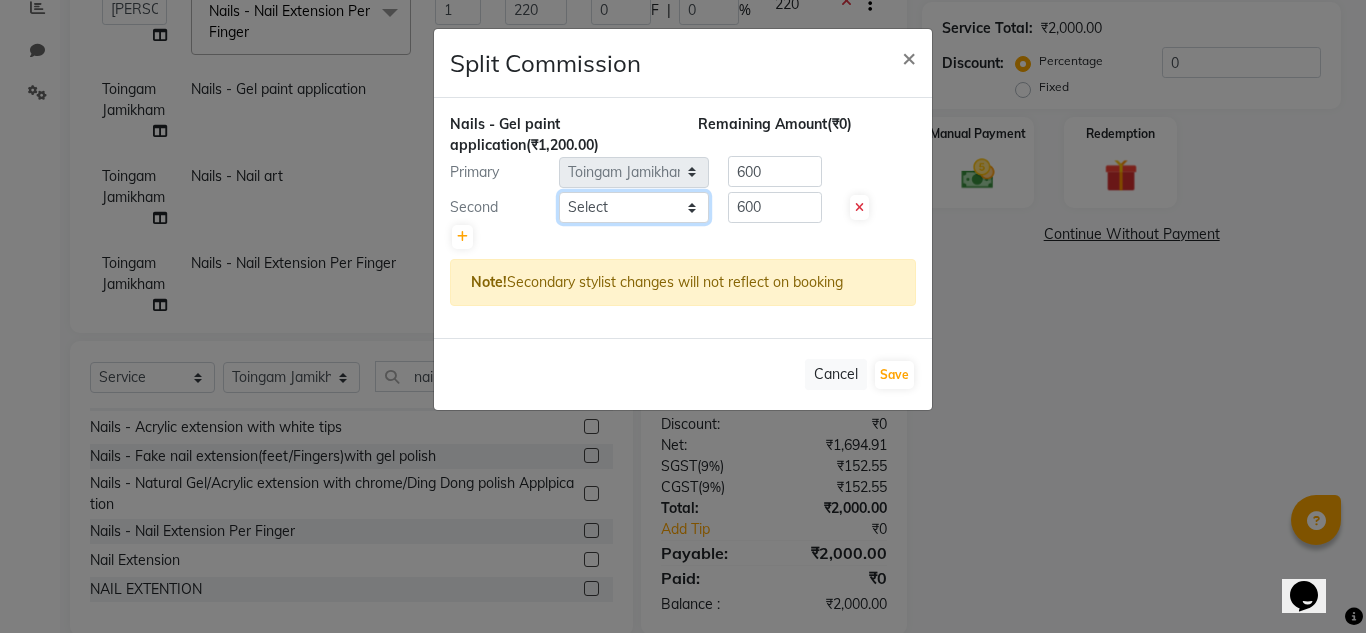 select on "80207" 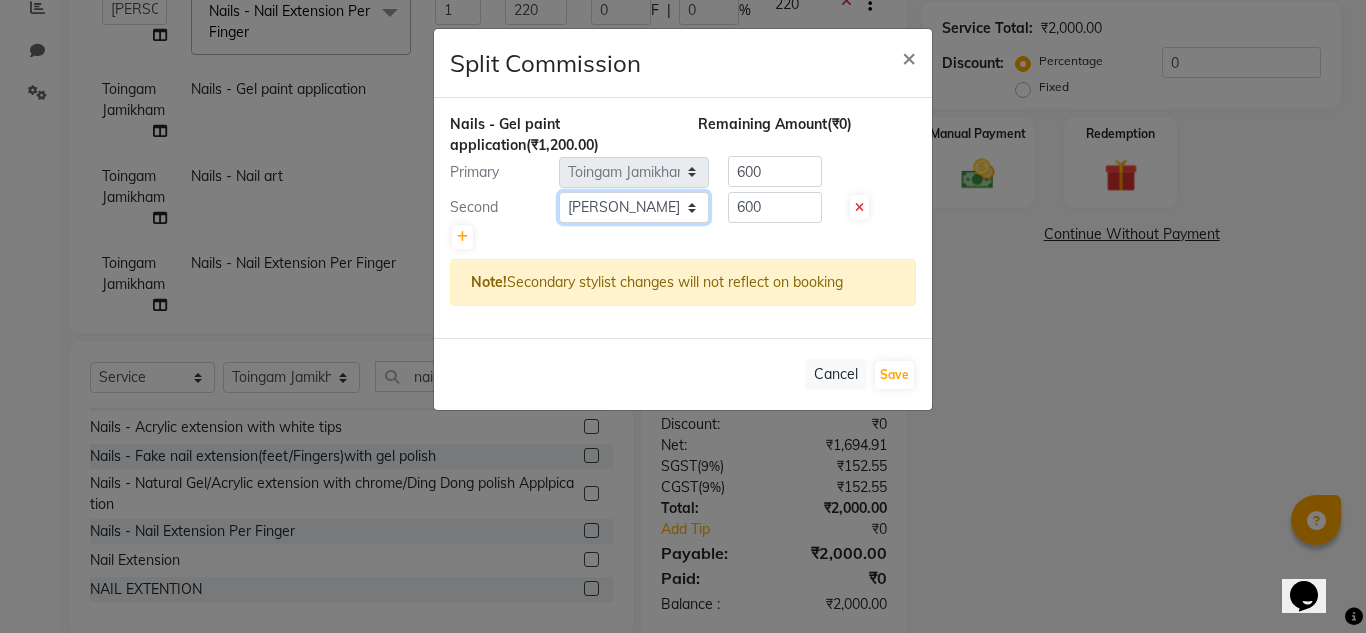 click on "Select  [PERSON_NAME][MEDICAL_DATA]   [PERSON_NAME]   KOLAM WANGSU   KOSHEH BIHAM   LINDUM NEME   MAHINDRA [PERSON_NAME]   Manager   [PERSON_NAME]   MINUKA [PERSON_NAME]   NGAMNON RALONGHAM   [PERSON_NAME]   [PERSON_NAME]   SUMI [PERSON_NAME] DEVI [PERSON_NAME] Jamikham   YELLI LIKHA" 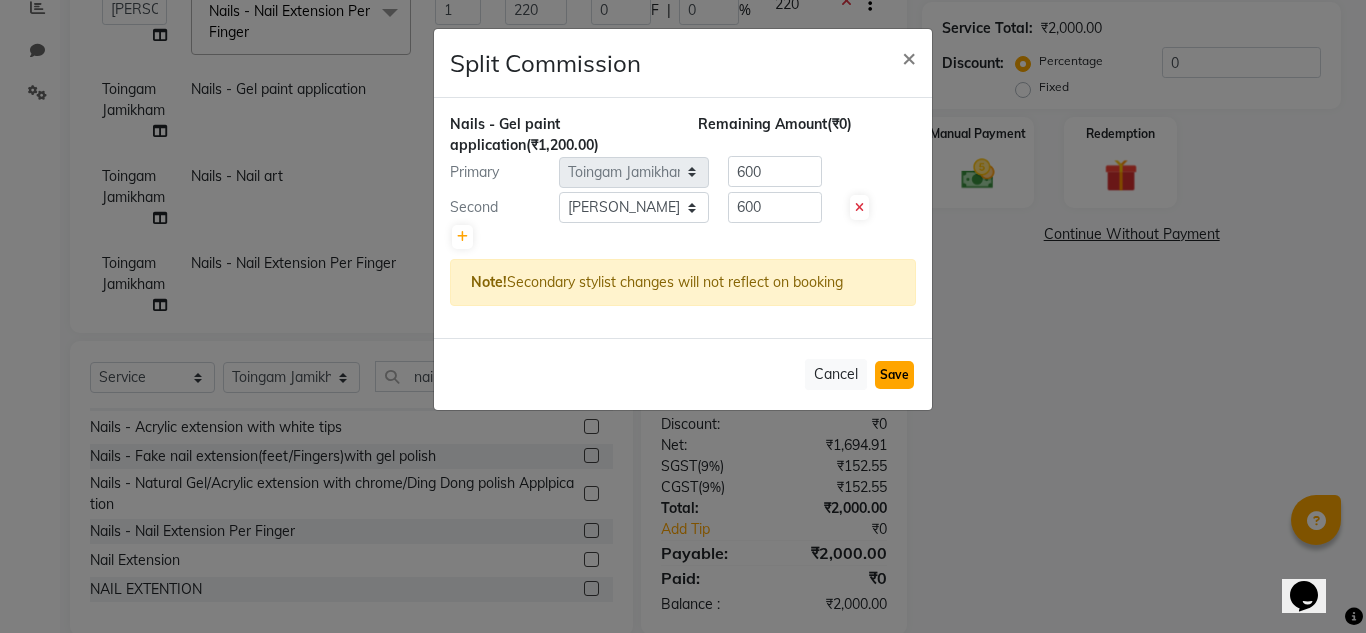 click on "Save" 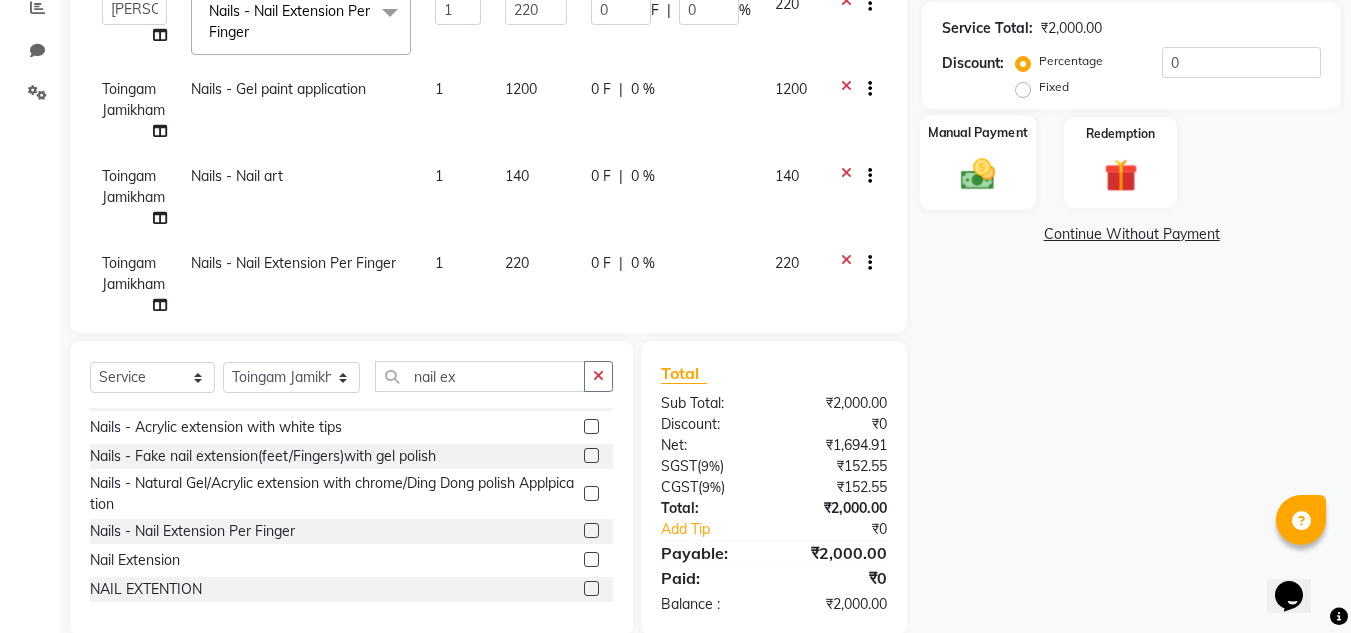 click 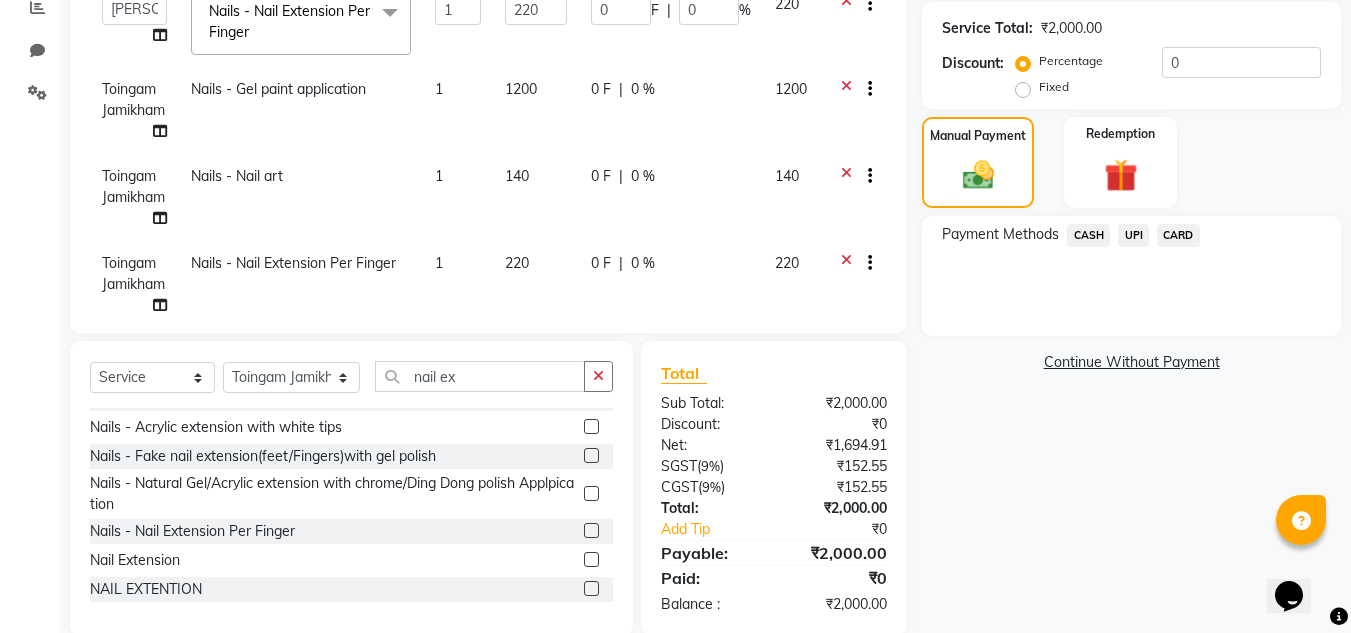 drag, startPoint x: 1101, startPoint y: 231, endPoint x: 1194, endPoint y: 278, distance: 104.20173 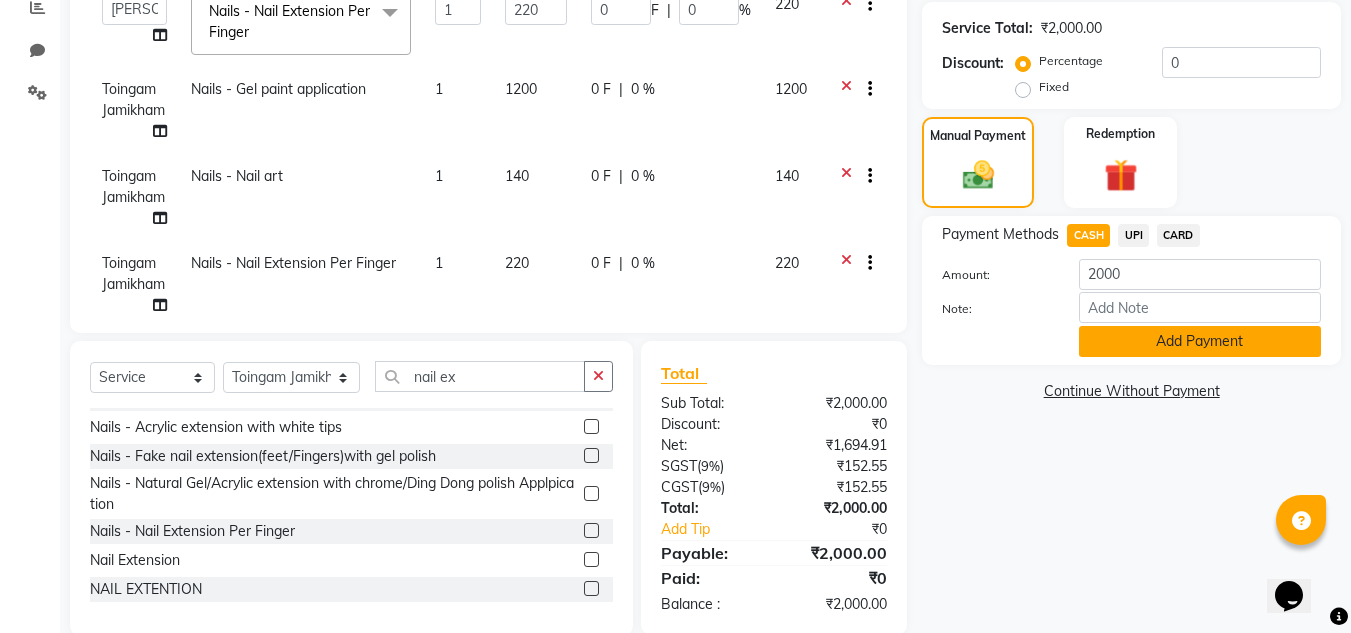 click on "Add Payment" 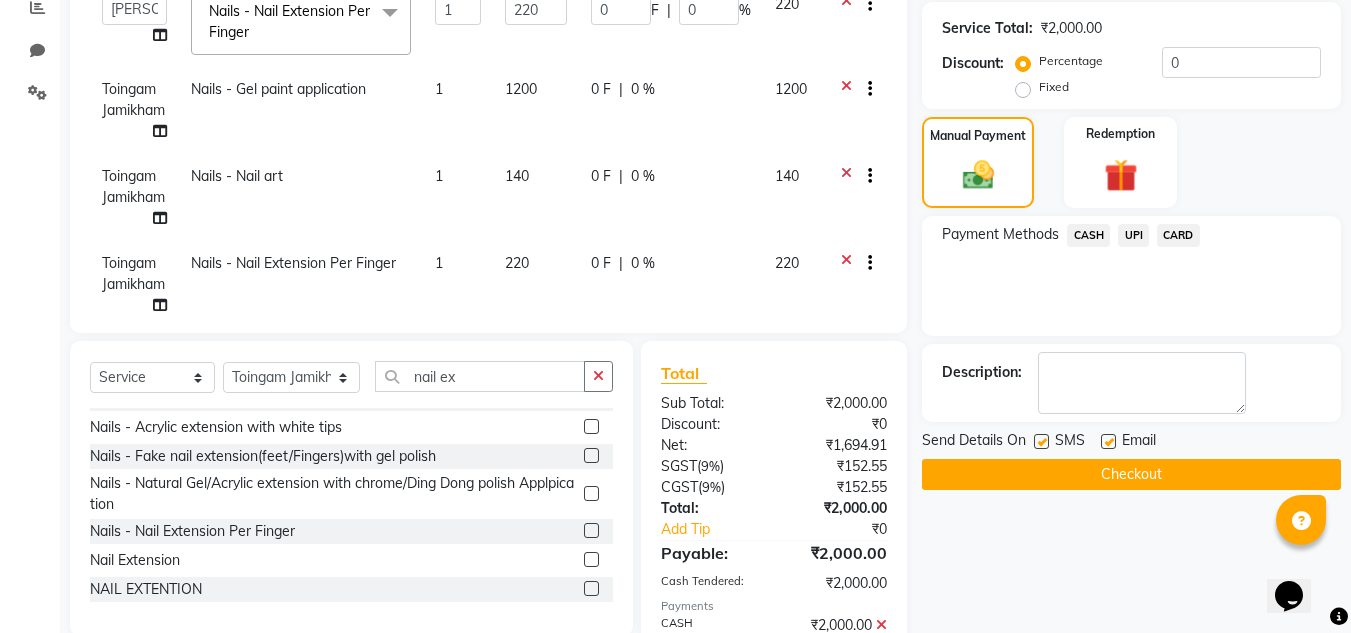 click 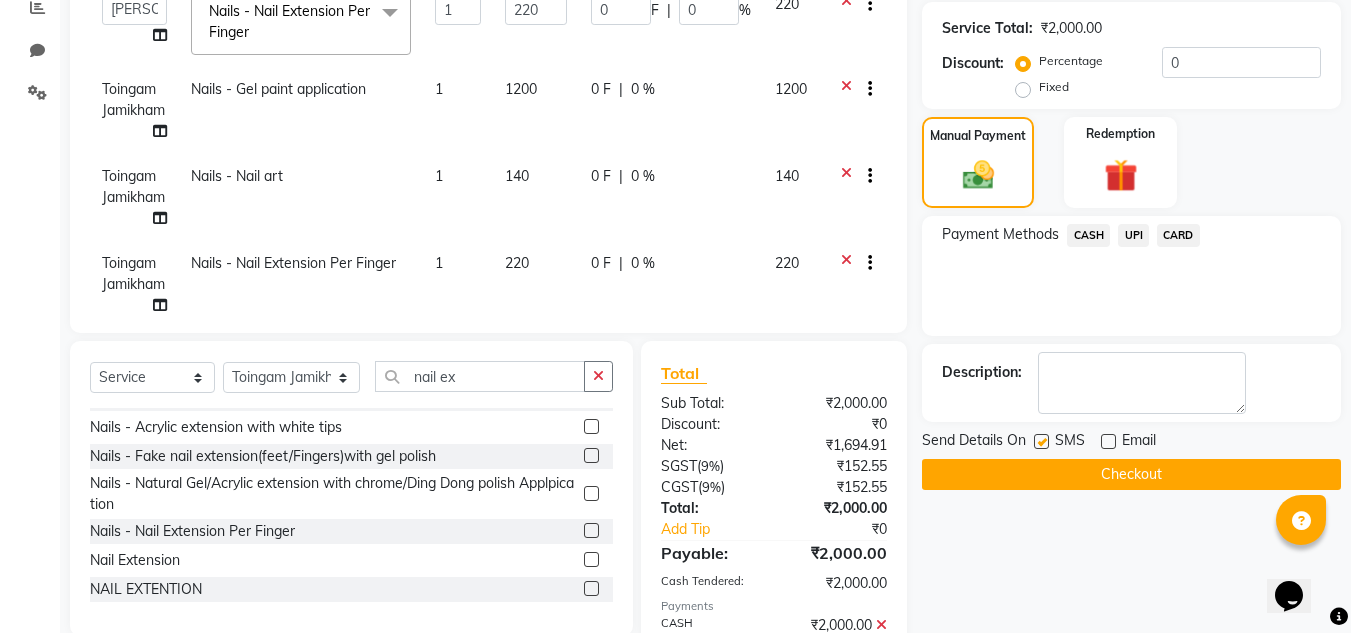 click on "Checkout" 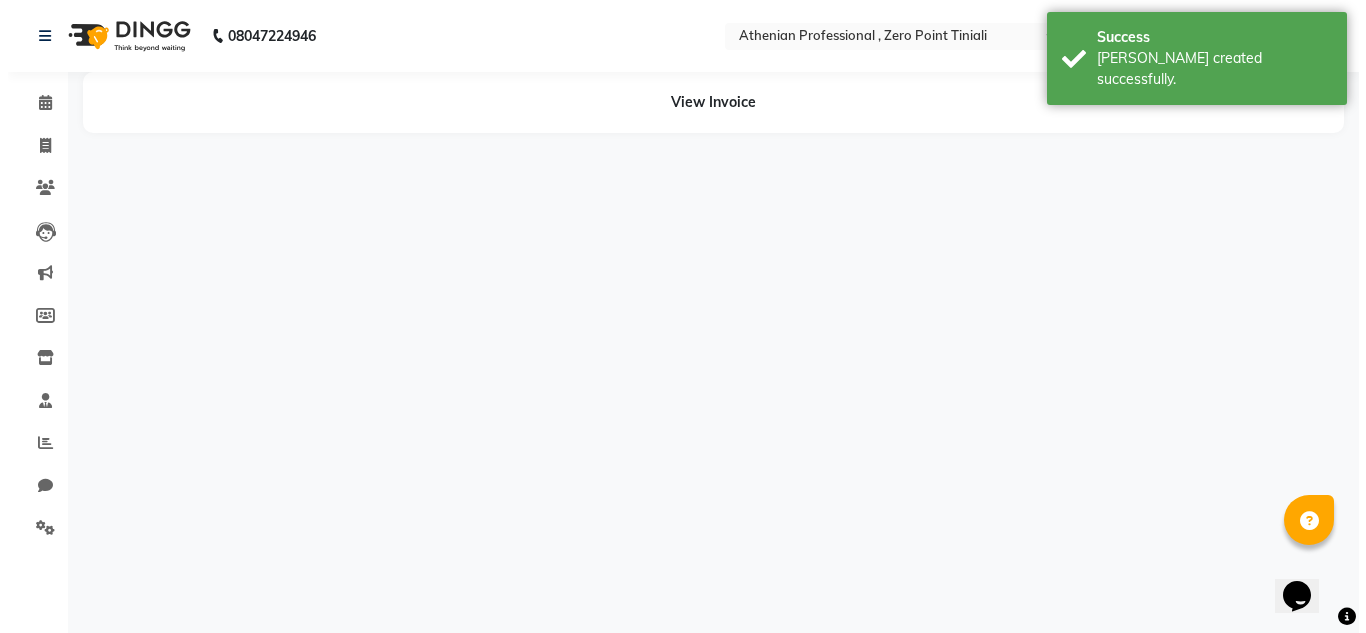 scroll, scrollTop: 0, scrollLeft: 0, axis: both 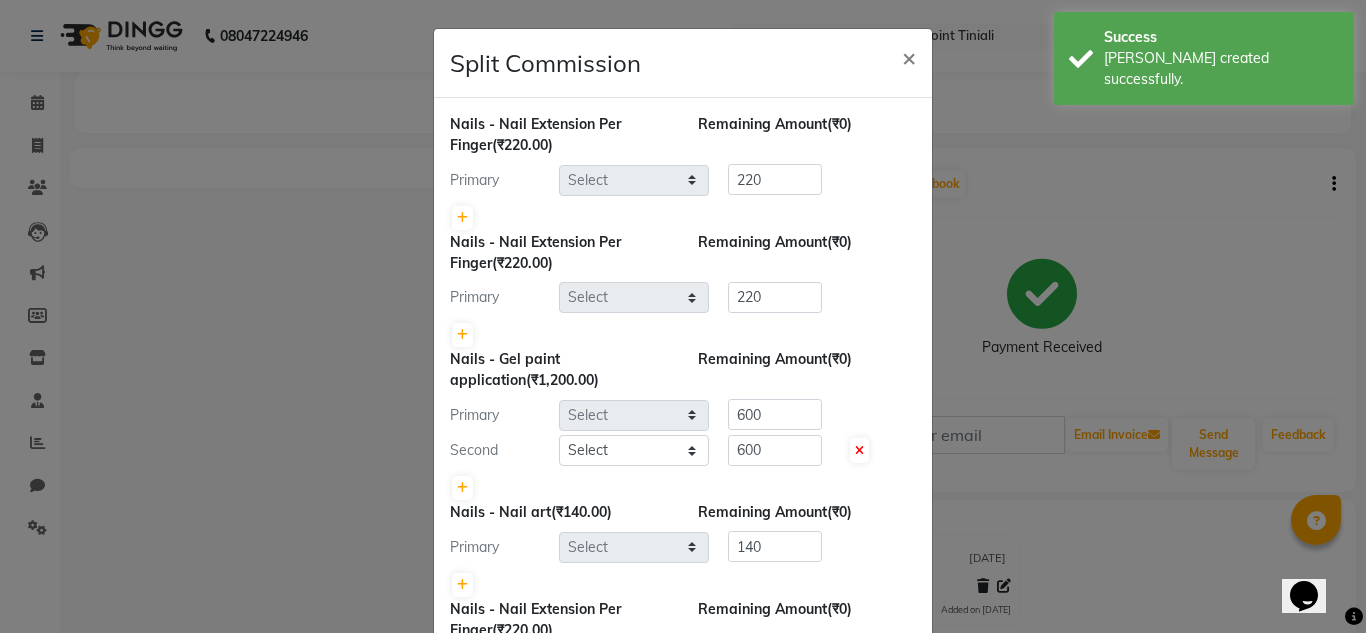 select on "80048" 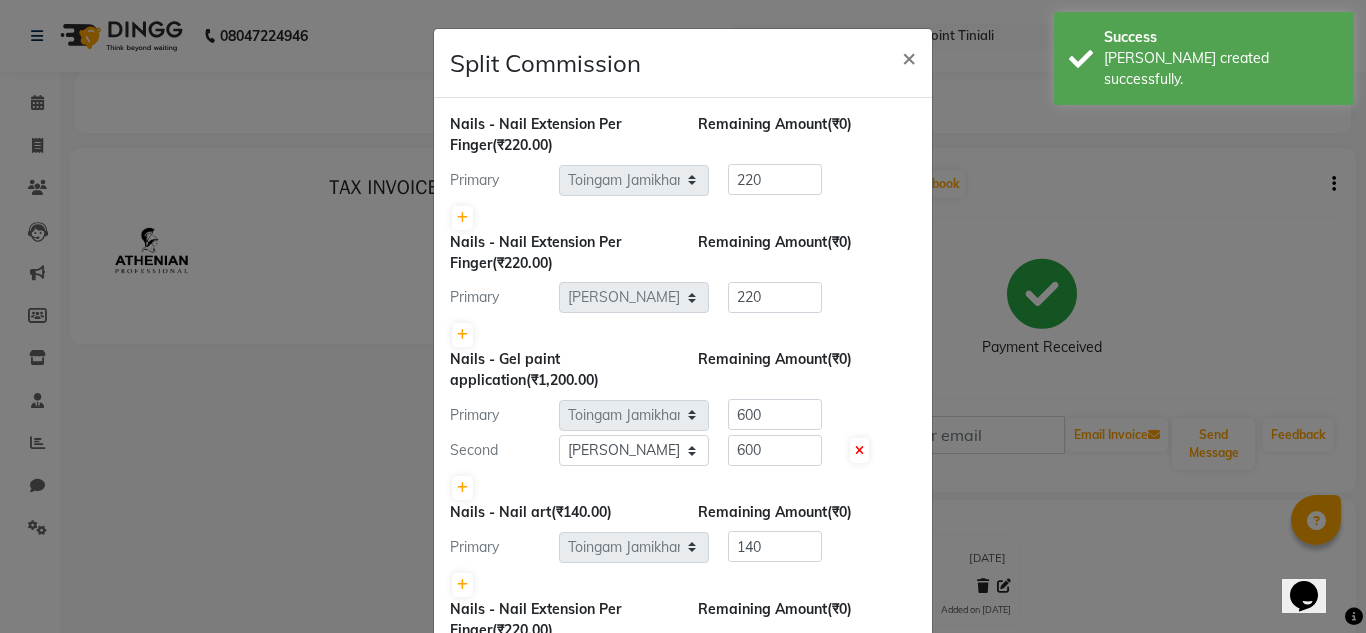 scroll, scrollTop: 0, scrollLeft: 0, axis: both 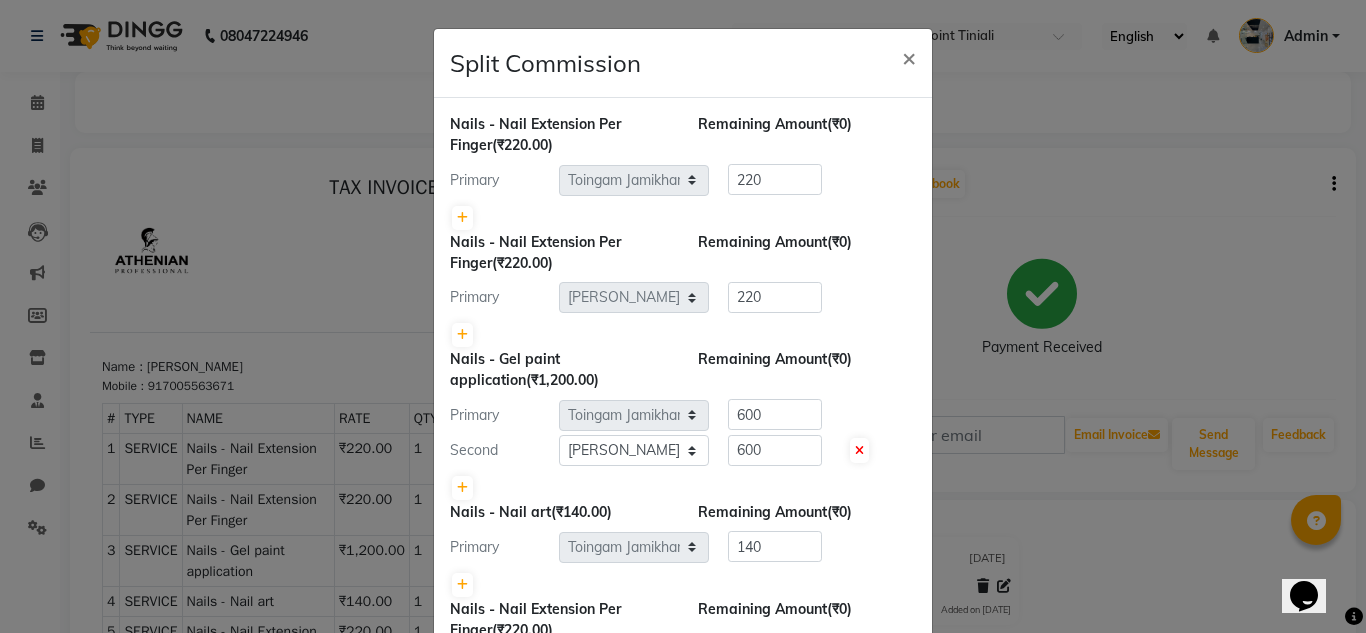 type 